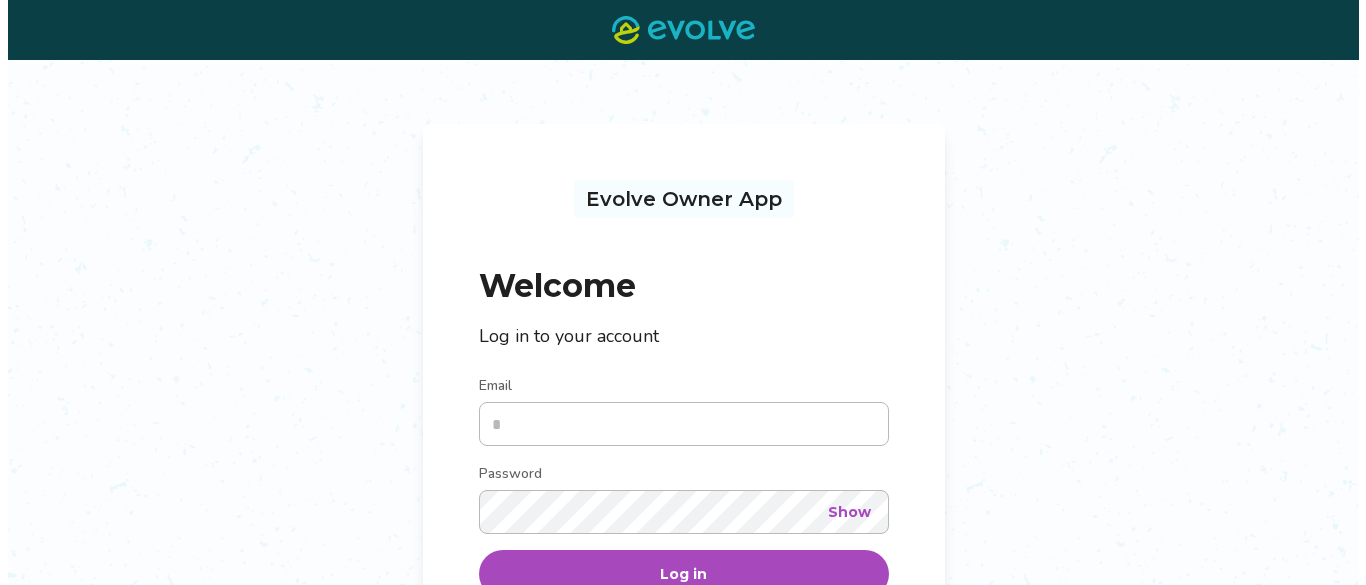 scroll, scrollTop: 0, scrollLeft: 0, axis: both 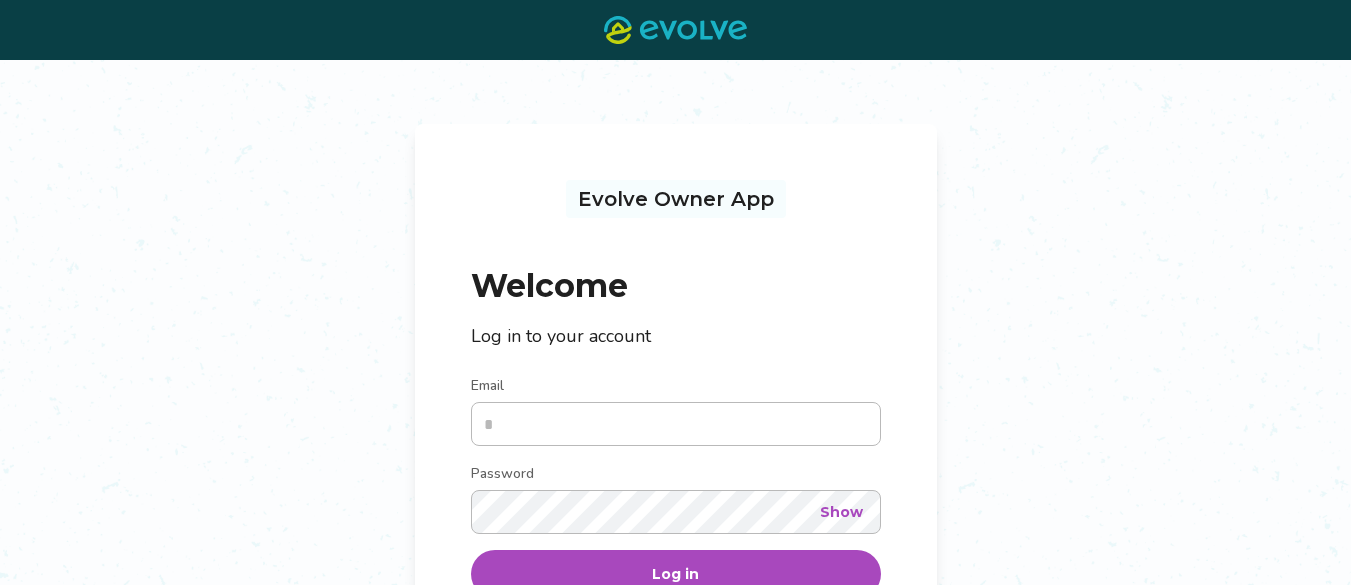click on "Email" at bounding box center [676, 424] 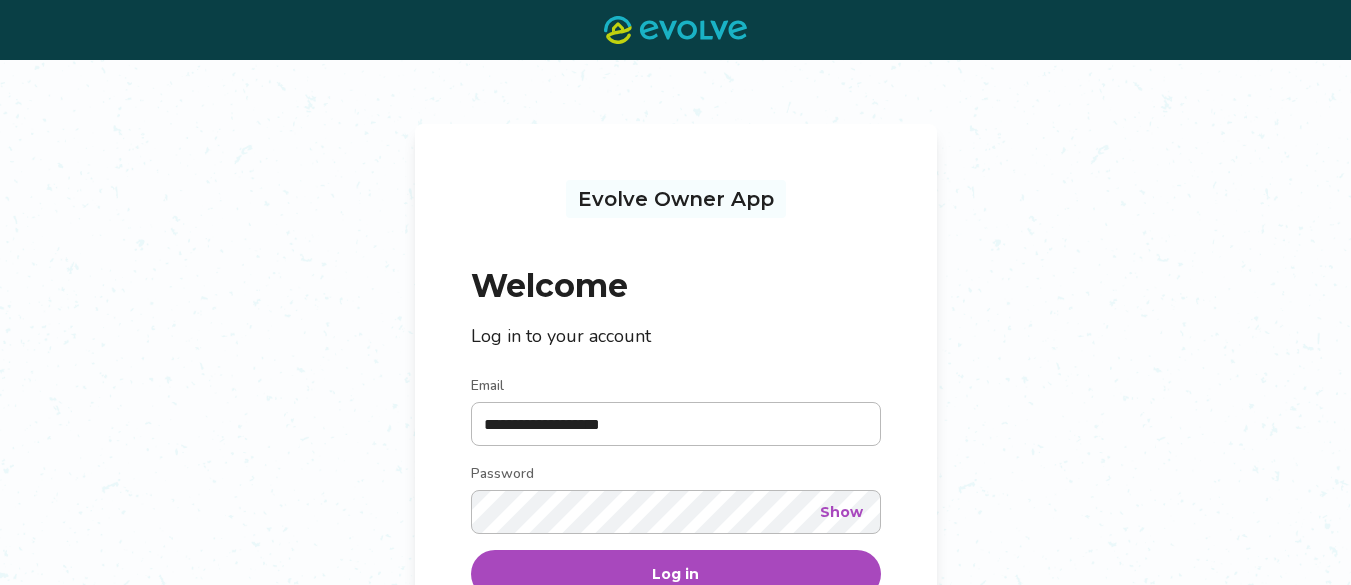 click on "Log in" at bounding box center [676, 574] 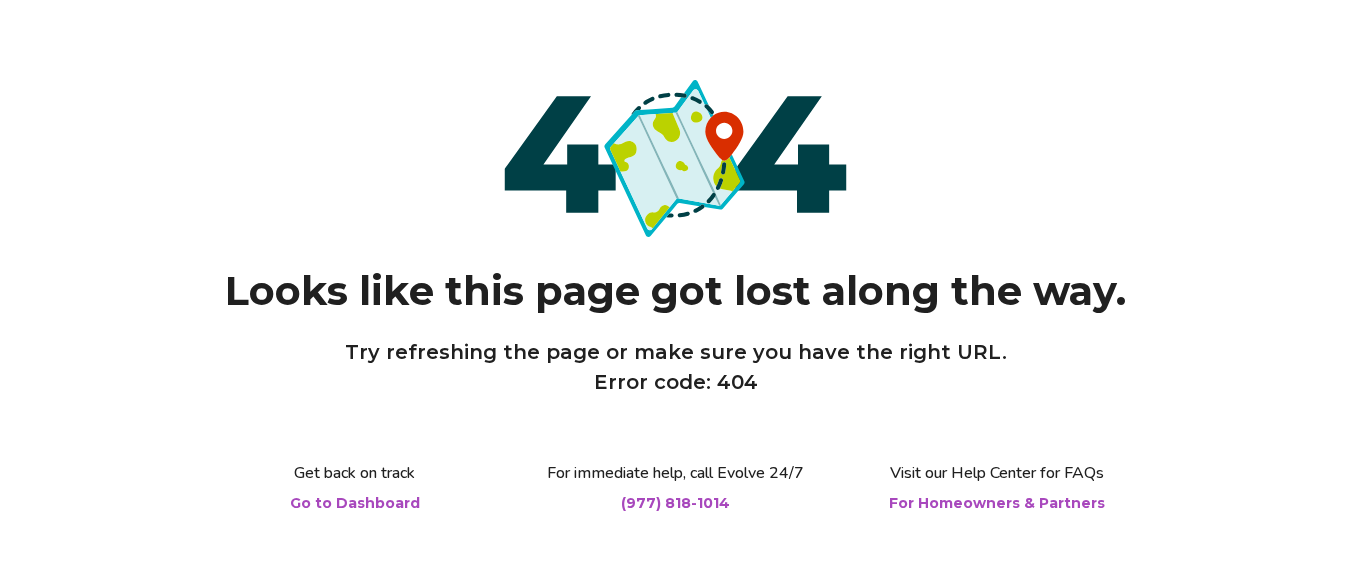 scroll, scrollTop: 0, scrollLeft: 0, axis: both 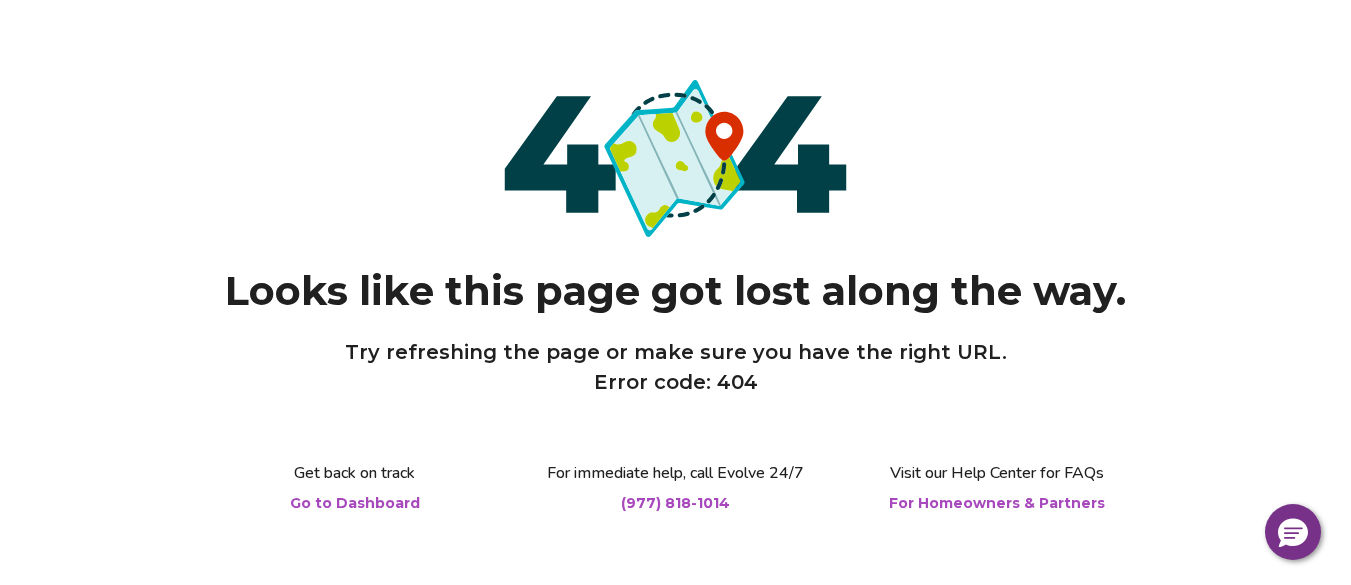 click on "Go to Dashboard" at bounding box center [355, 503] 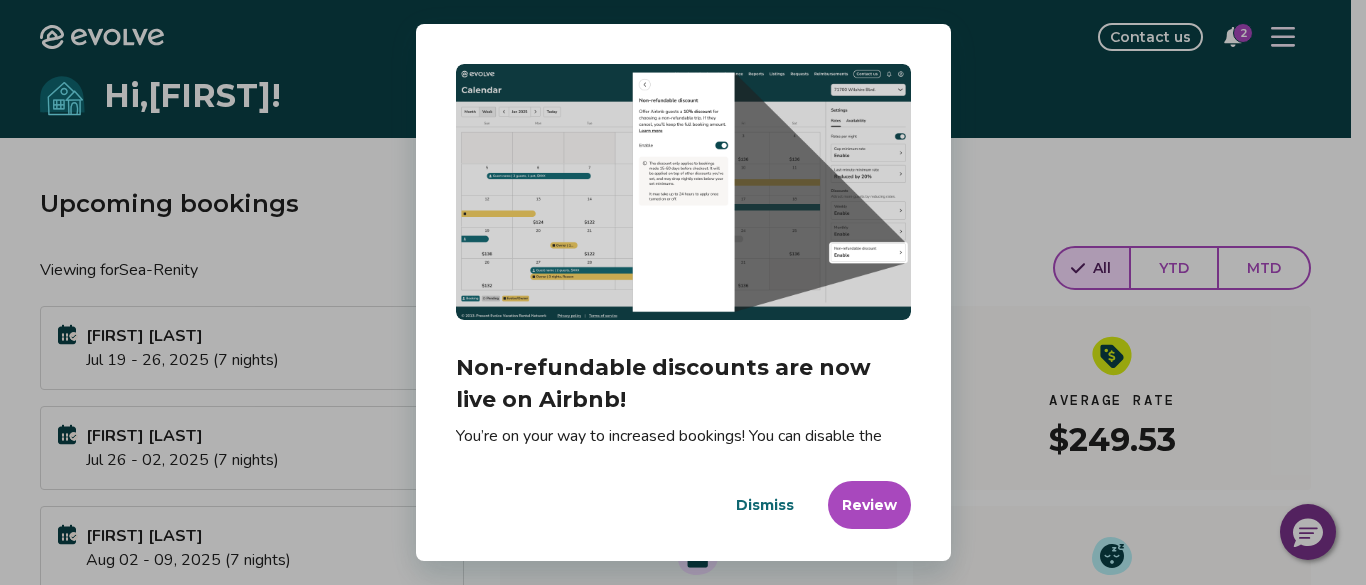 click on "Dismiss" at bounding box center [765, 505] 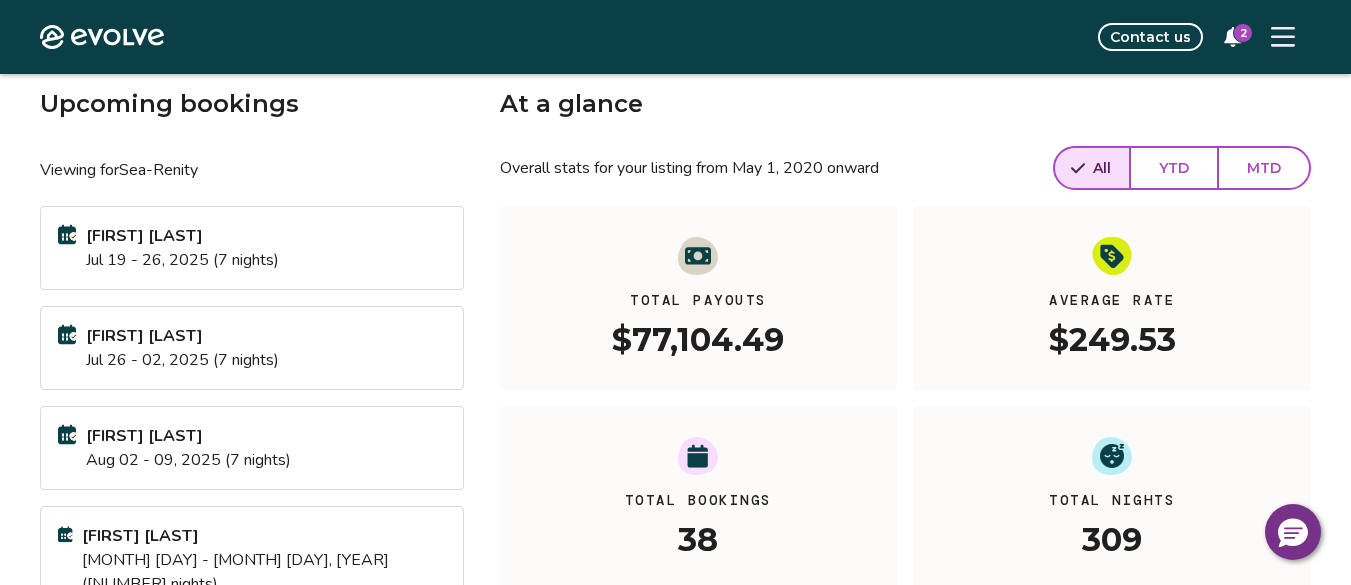 scroll, scrollTop: 200, scrollLeft: 0, axis: vertical 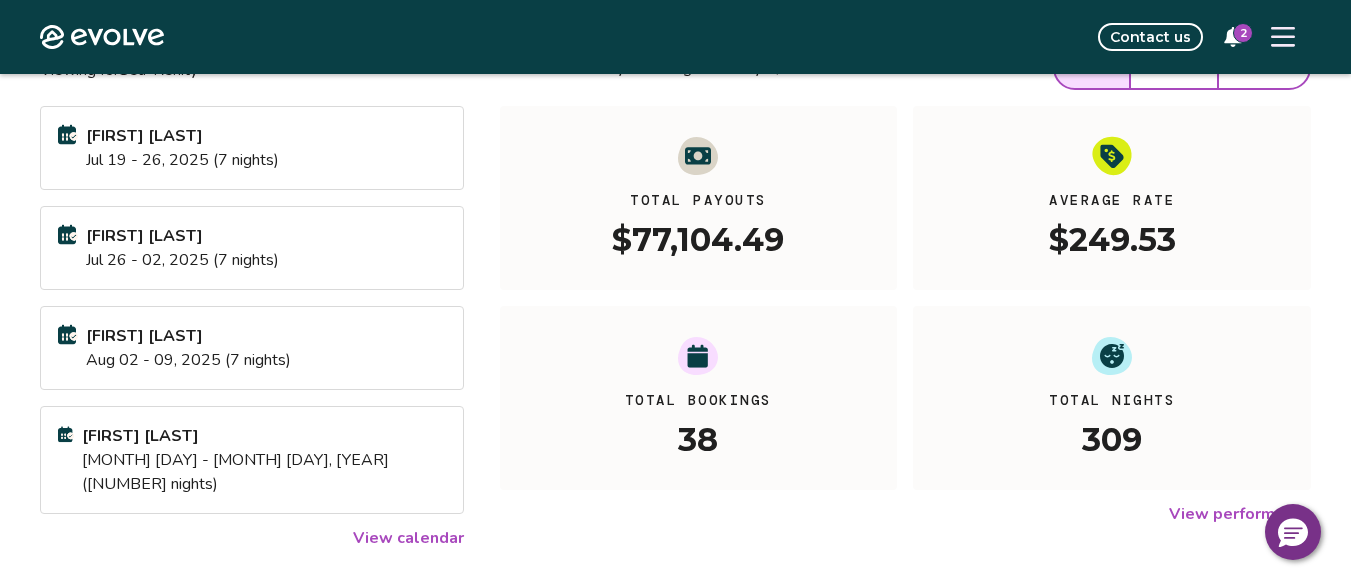 click on "View calendar" at bounding box center [408, 538] 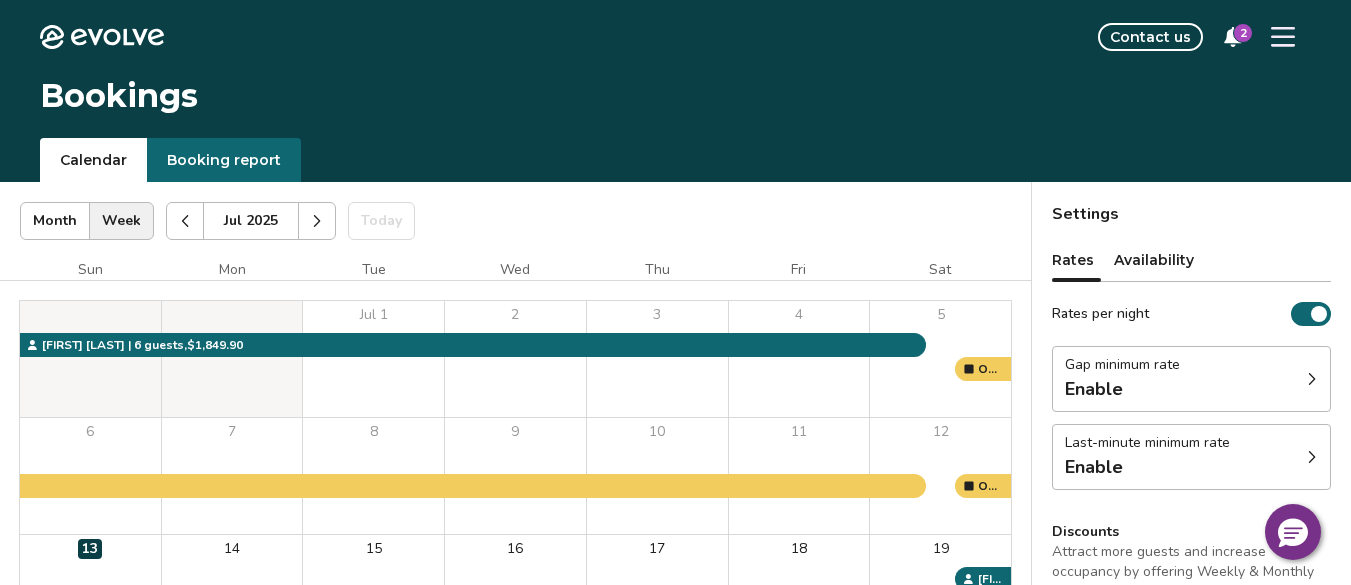 click at bounding box center (317, 221) 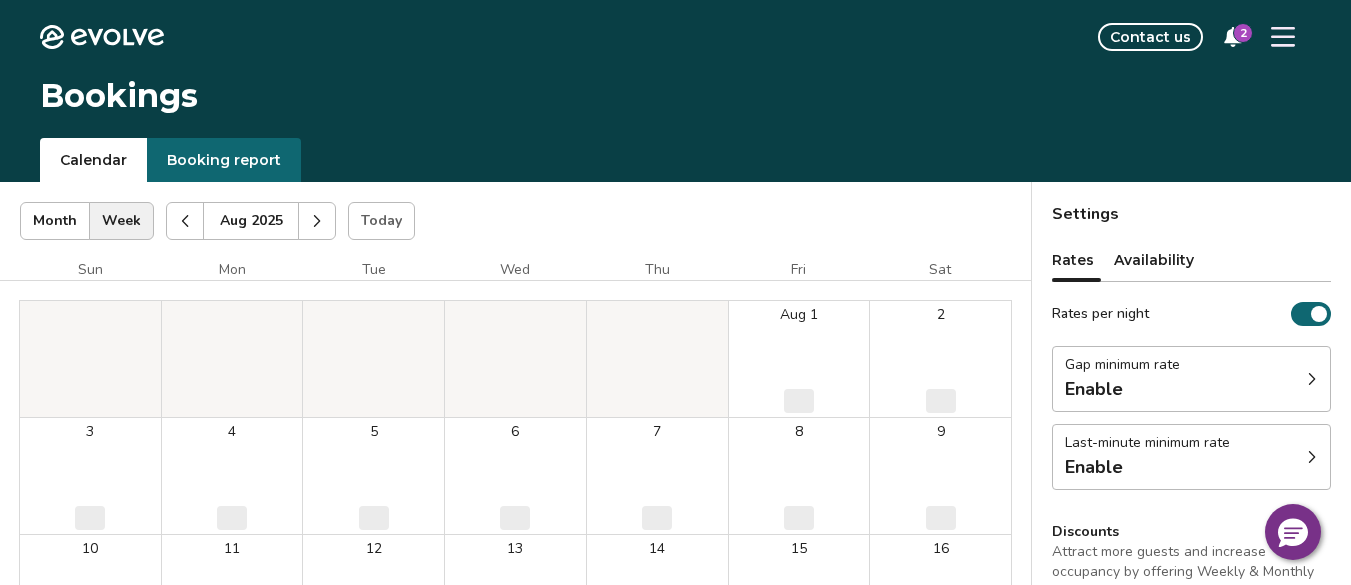 click at bounding box center [317, 221] 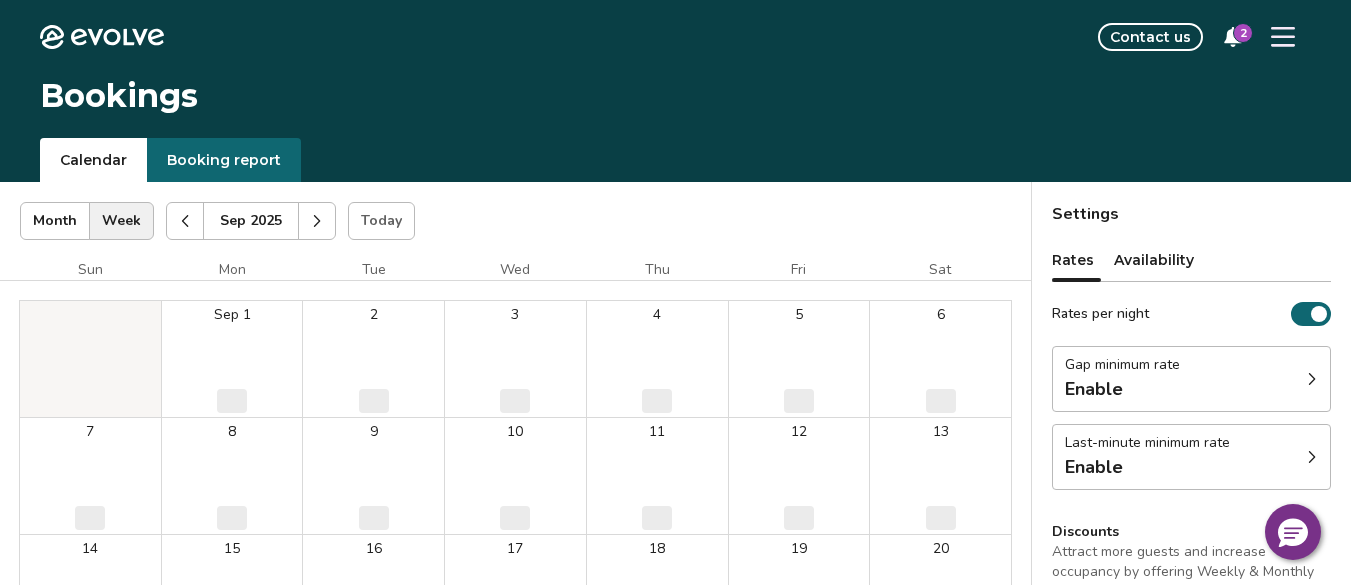 click at bounding box center [317, 221] 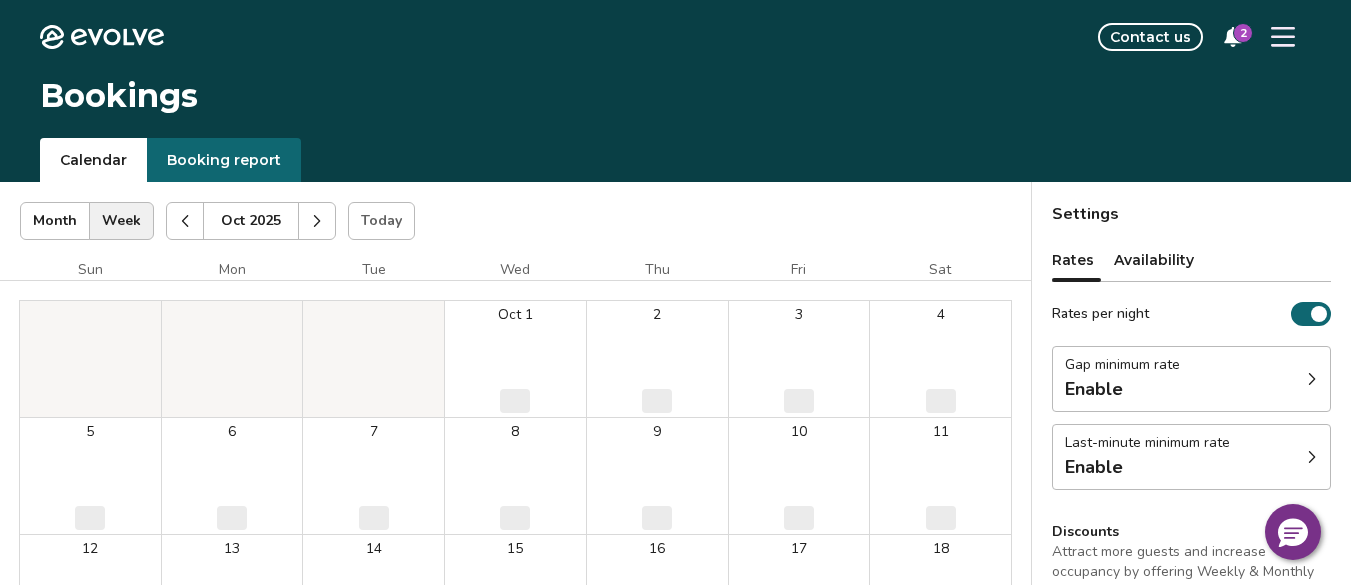 click at bounding box center (317, 221) 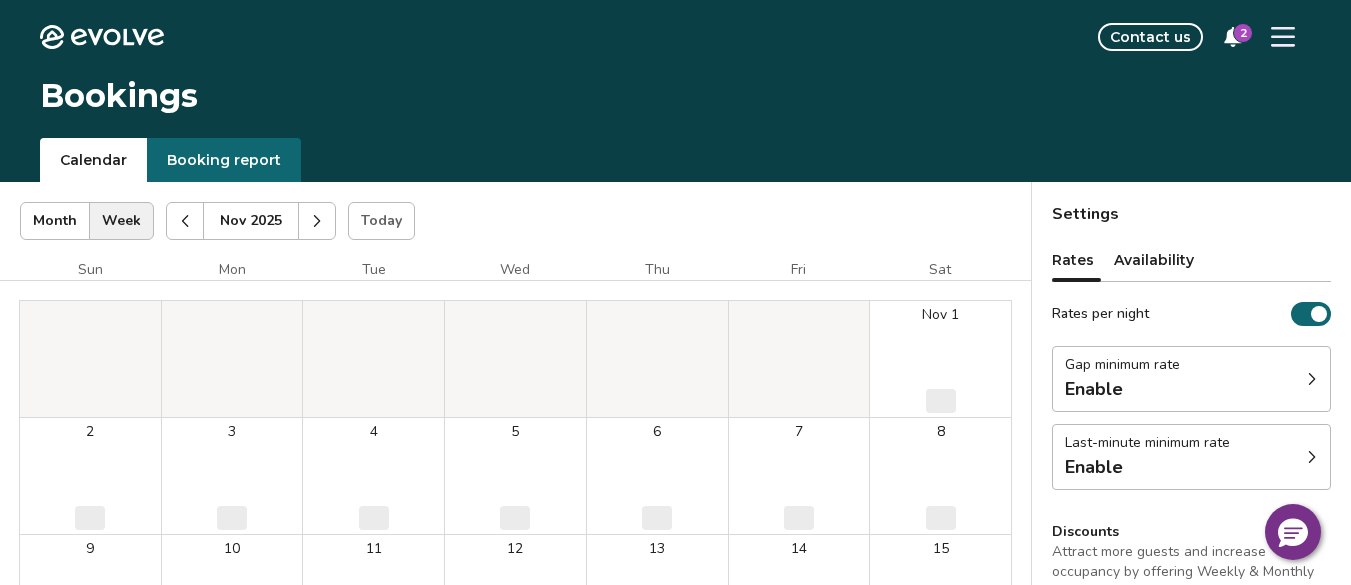 click at bounding box center [317, 221] 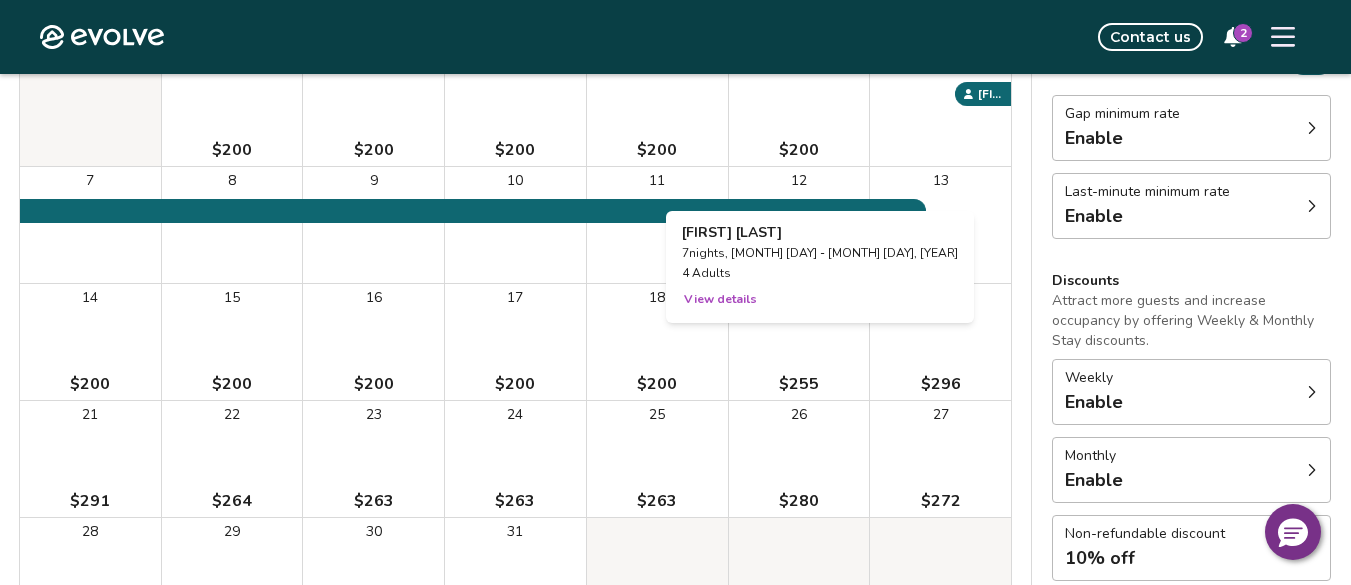 scroll, scrollTop: 351, scrollLeft: 0, axis: vertical 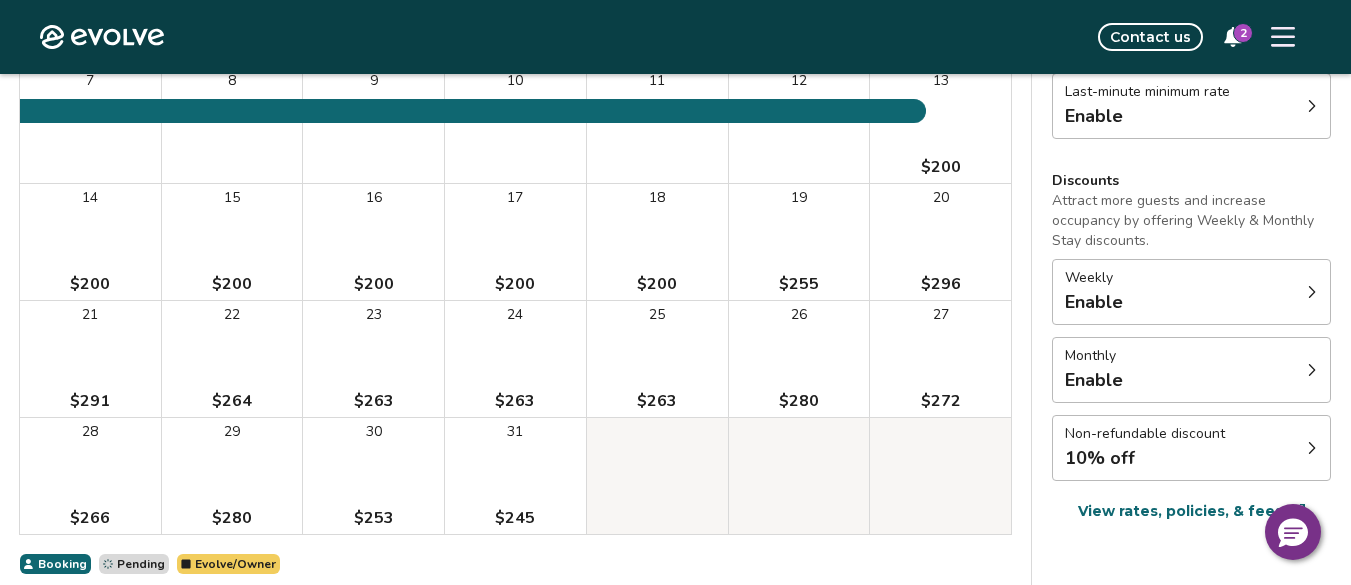 click on "27" at bounding box center (941, 315) 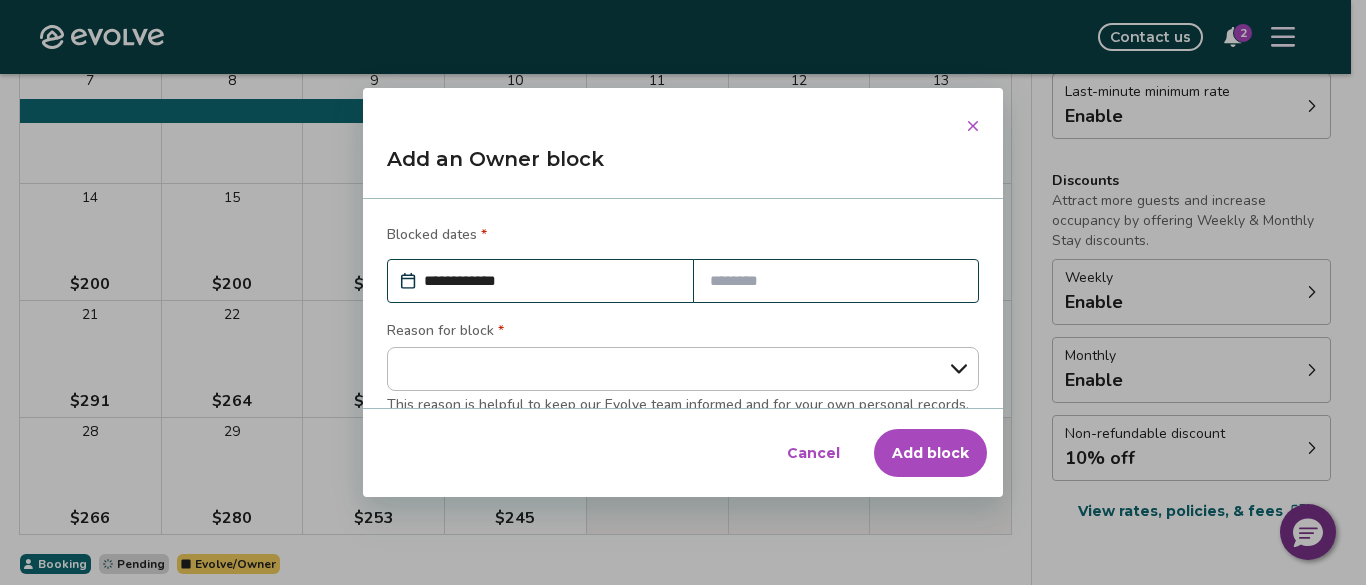 click at bounding box center [836, 281] 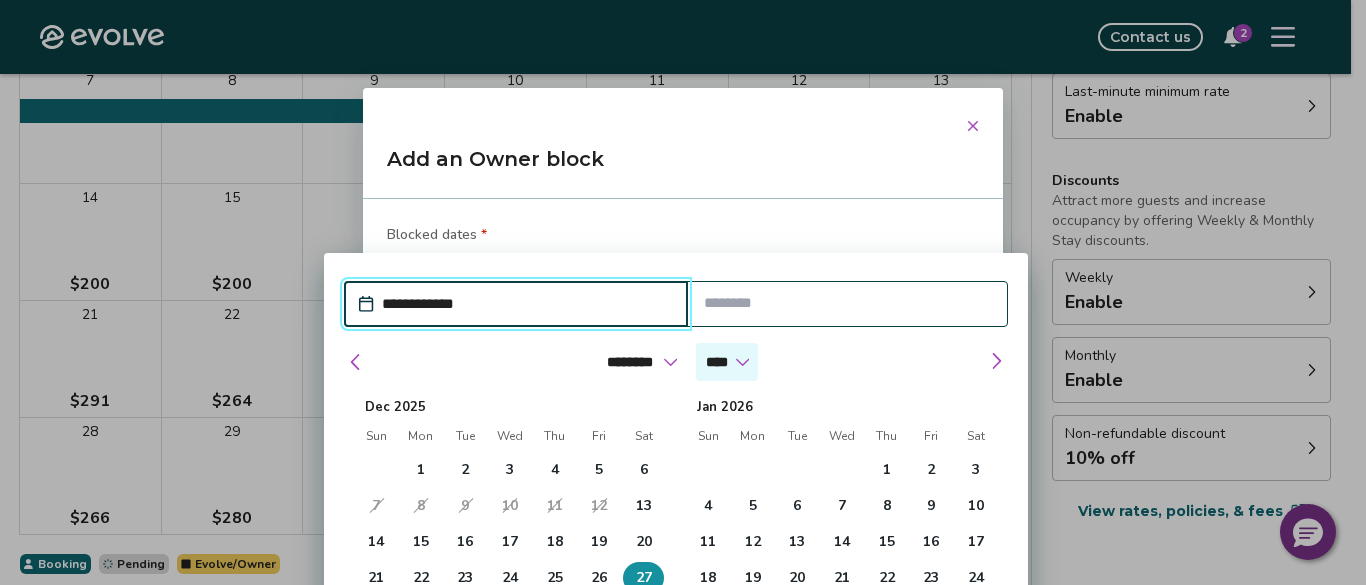 click on "**** ****" at bounding box center [727, 362] 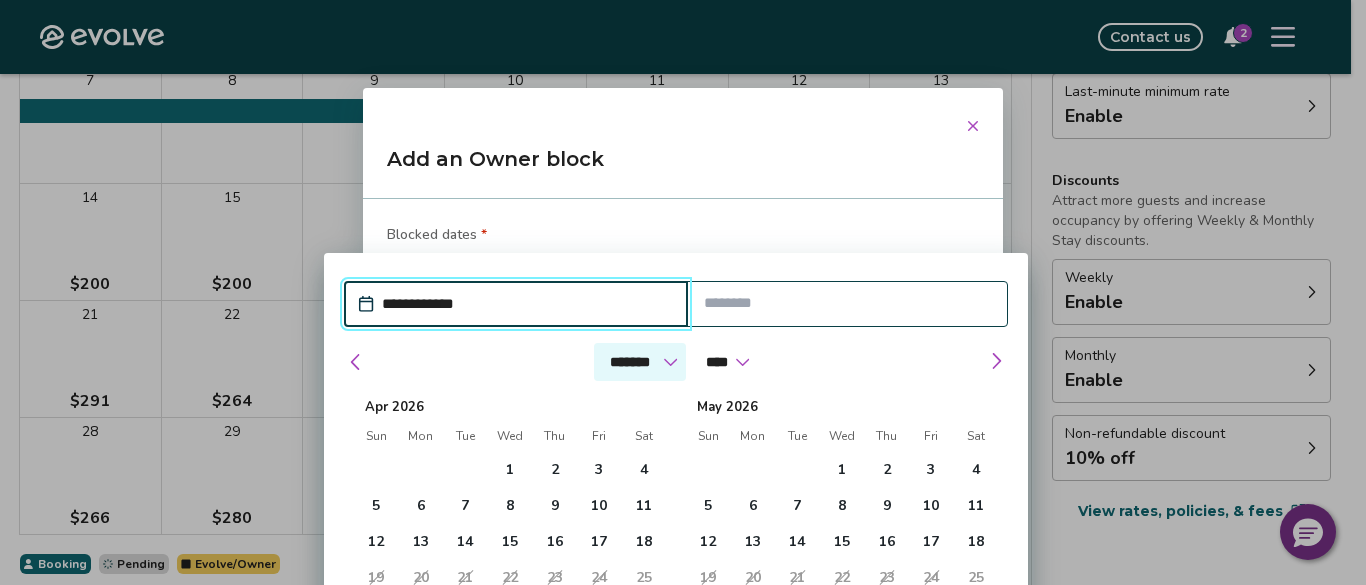 click on "******* ******** ***** ***** *** **** **** ****** ********* ******* ******** ********" at bounding box center (640, 362) 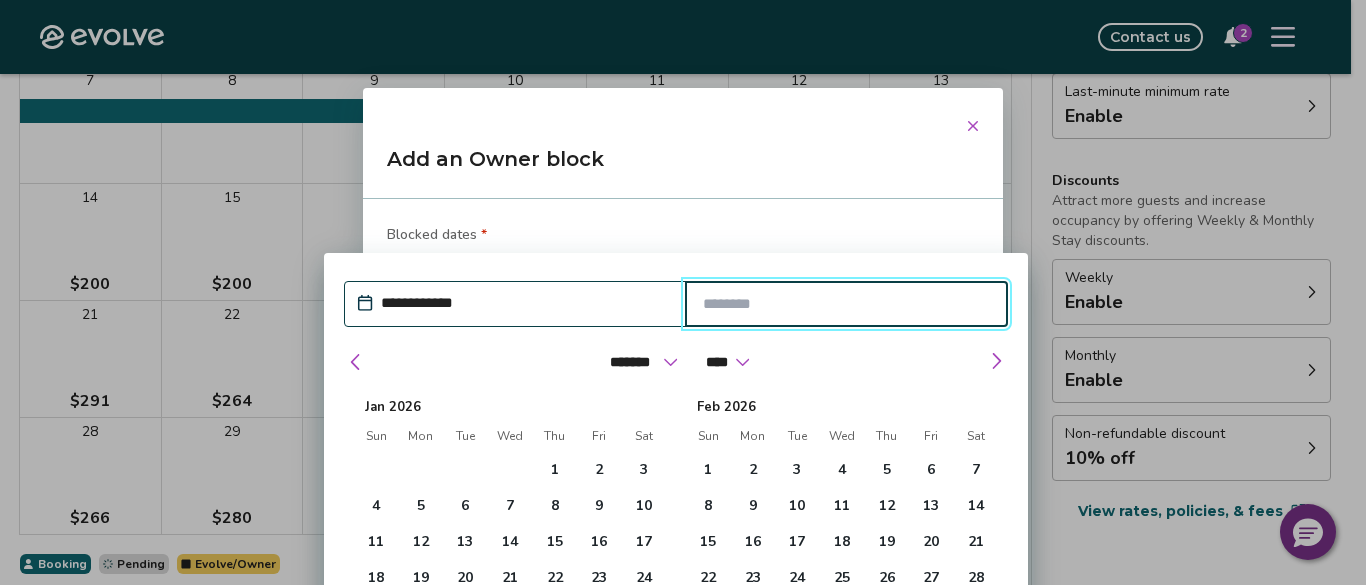 click at bounding box center [847, 304] 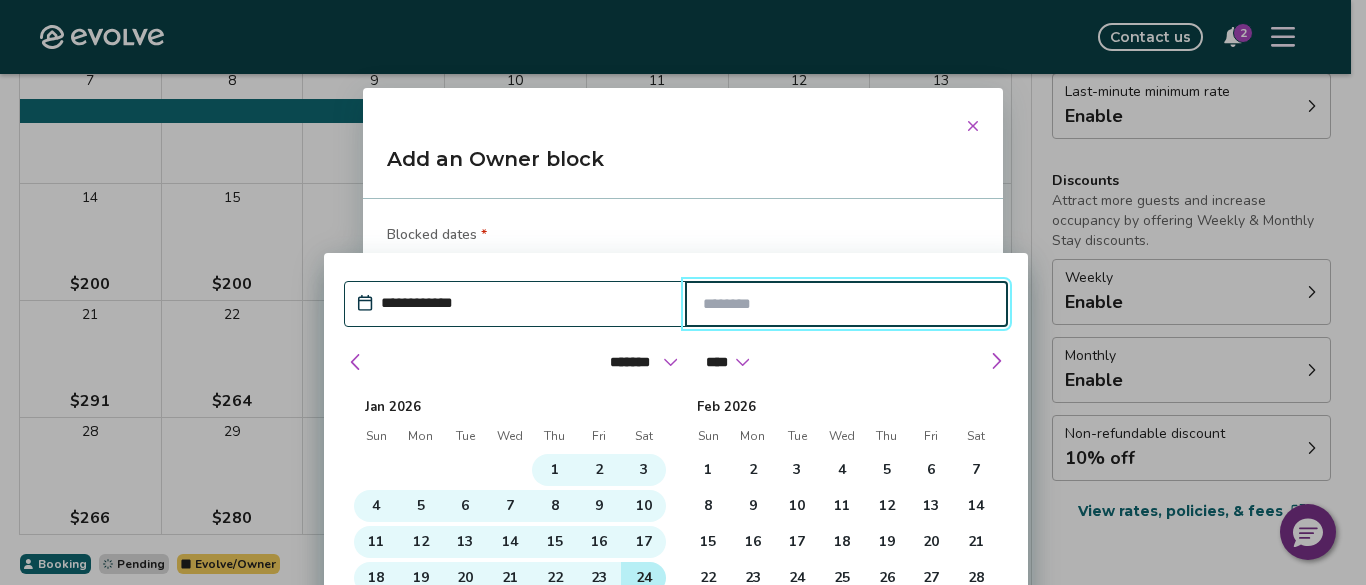 click on "24" at bounding box center [644, 578] 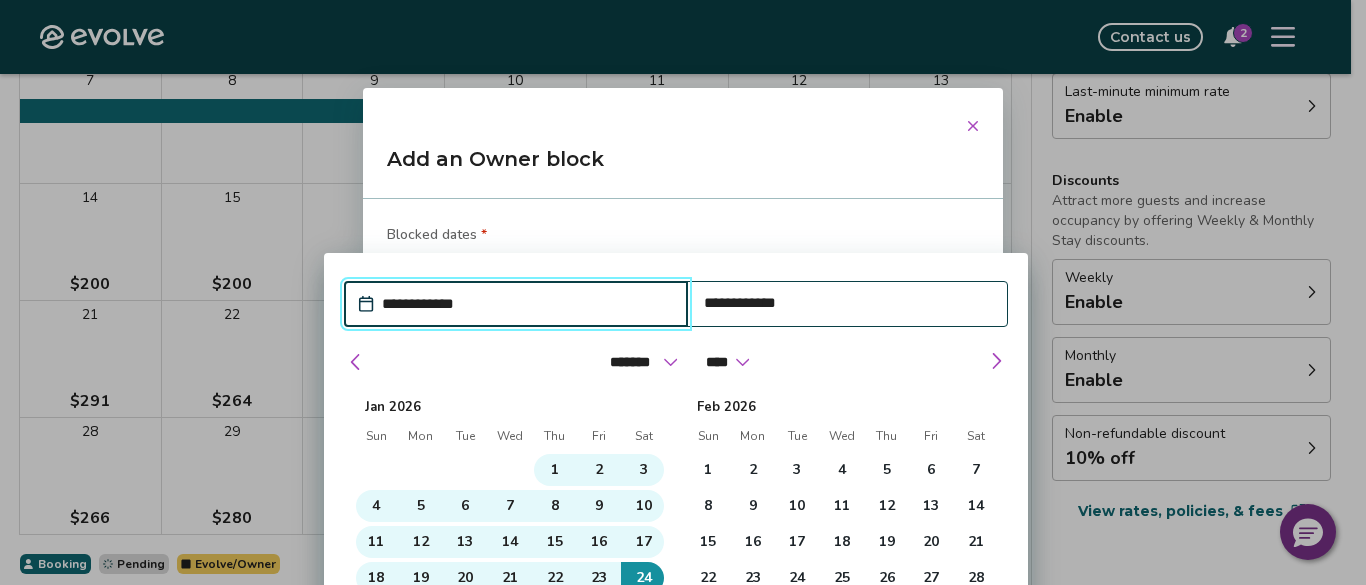 drag, startPoint x: 669, startPoint y: 262, endPoint x: 653, endPoint y: 157, distance: 106.21205 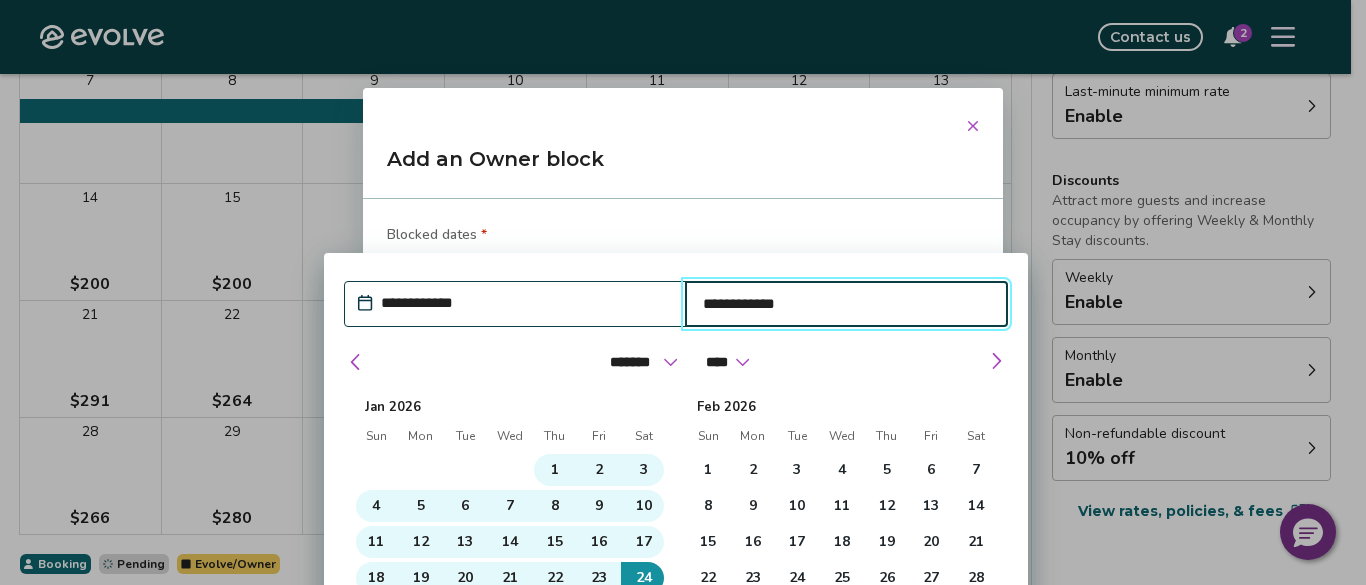 click on "**********" at bounding box center (847, 304) 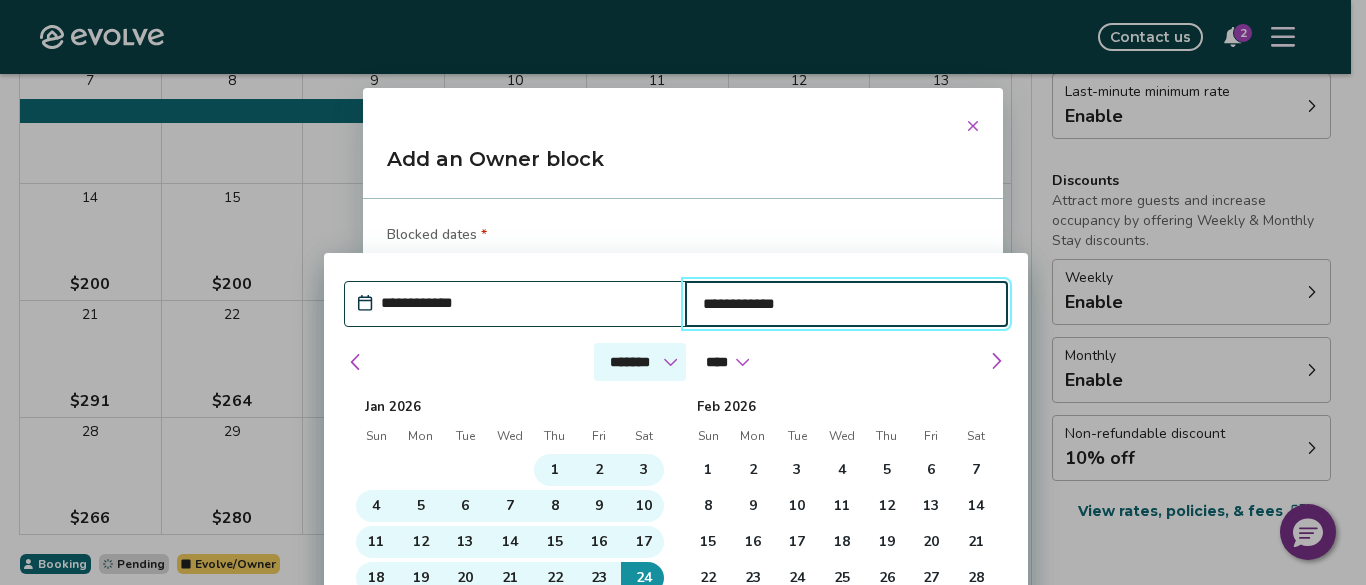 click on "******* ******** ***** ***** *** **** **** ****** ********* ******* ******** ********" at bounding box center (640, 362) 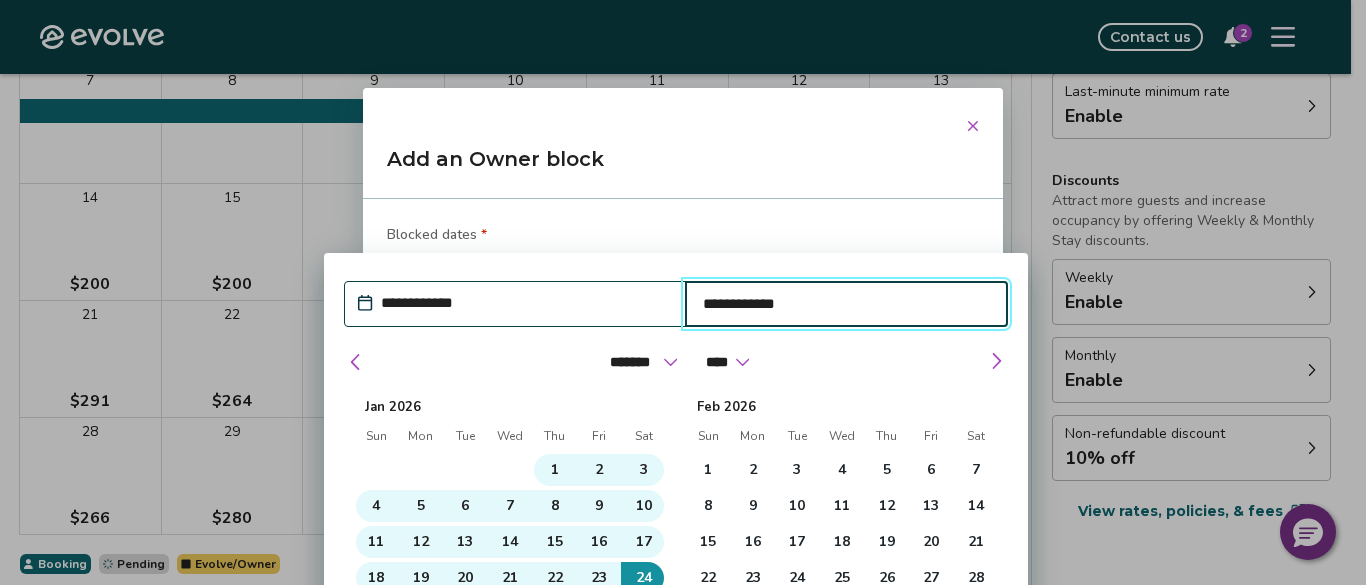 click on "Jan 2026" at bounding box center [510, 403] 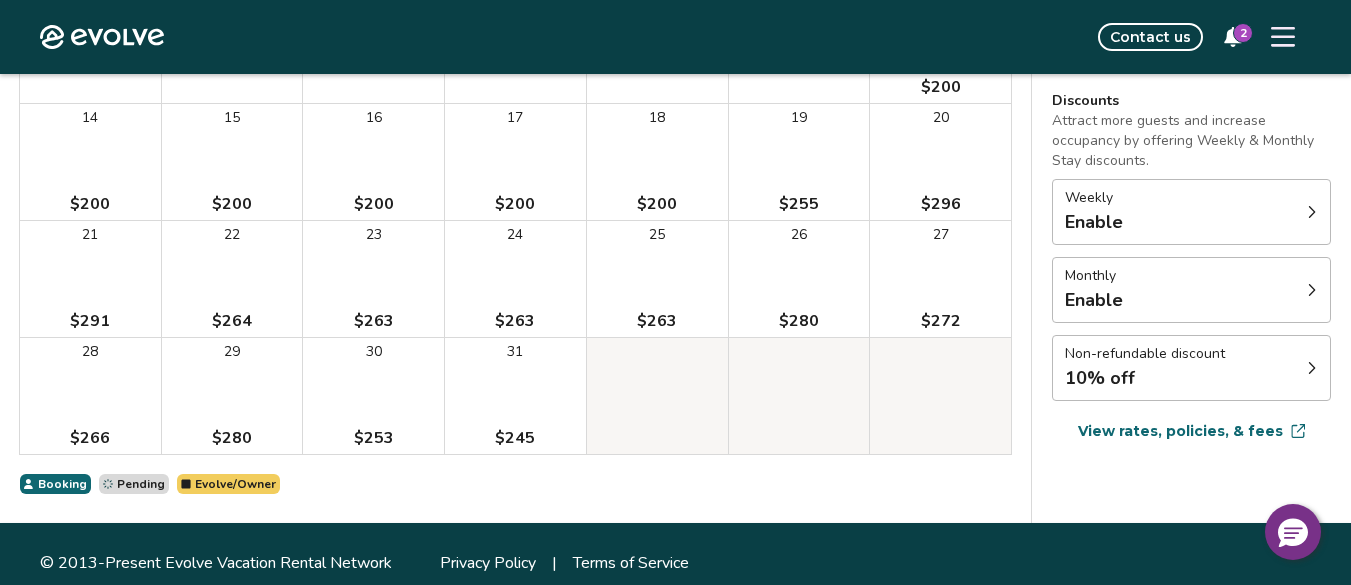 scroll, scrollTop: 451, scrollLeft: 0, axis: vertical 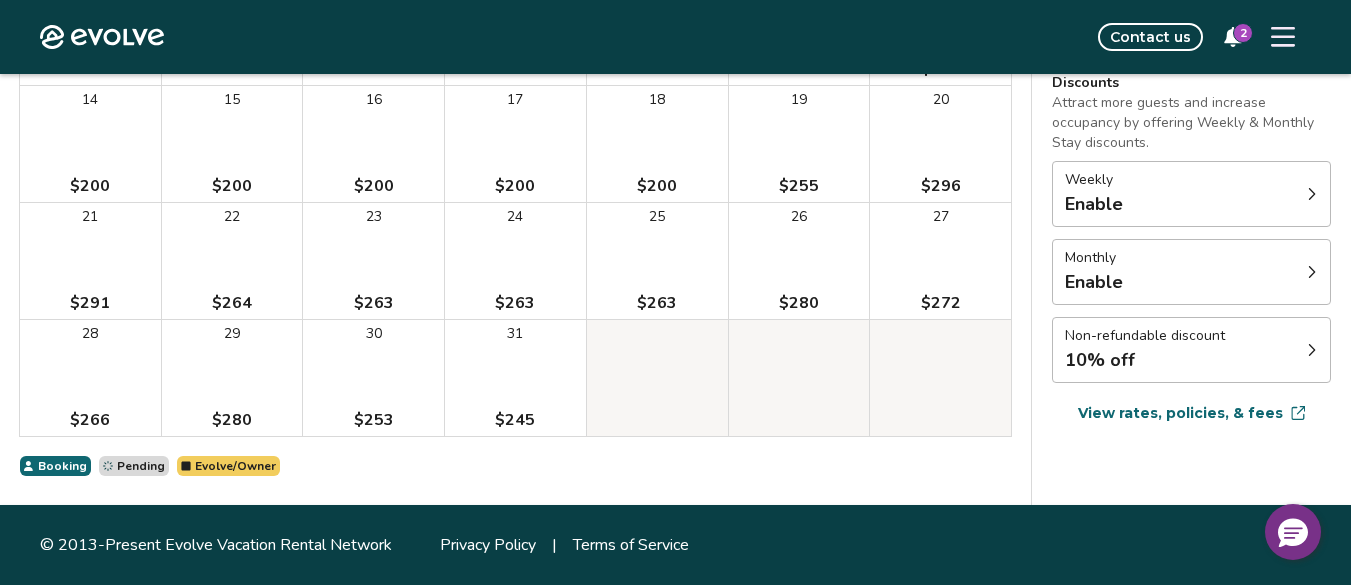 click on "27 $272" at bounding box center [940, 261] 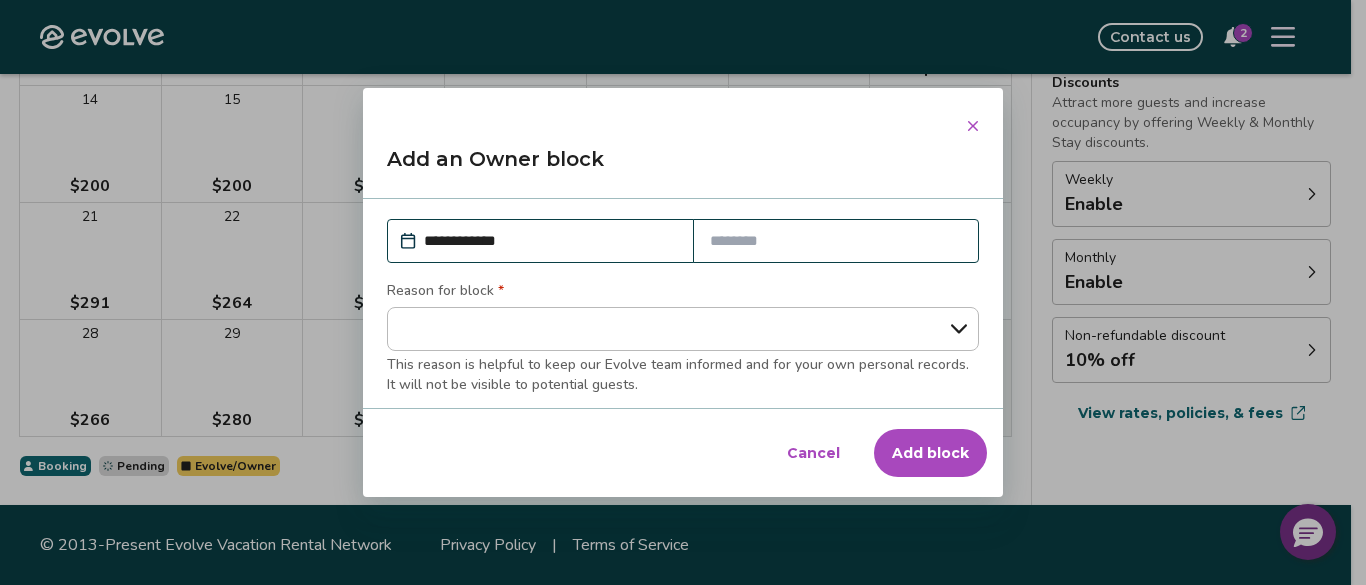 scroll, scrollTop: 80, scrollLeft: 0, axis: vertical 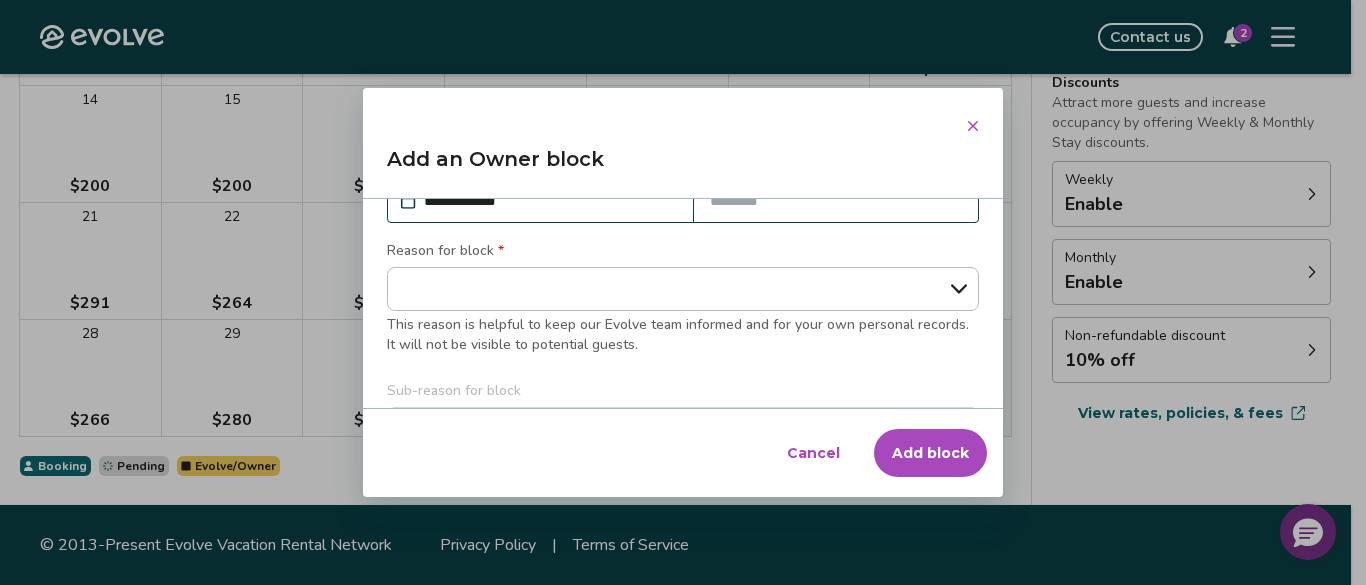 click at bounding box center [836, 201] 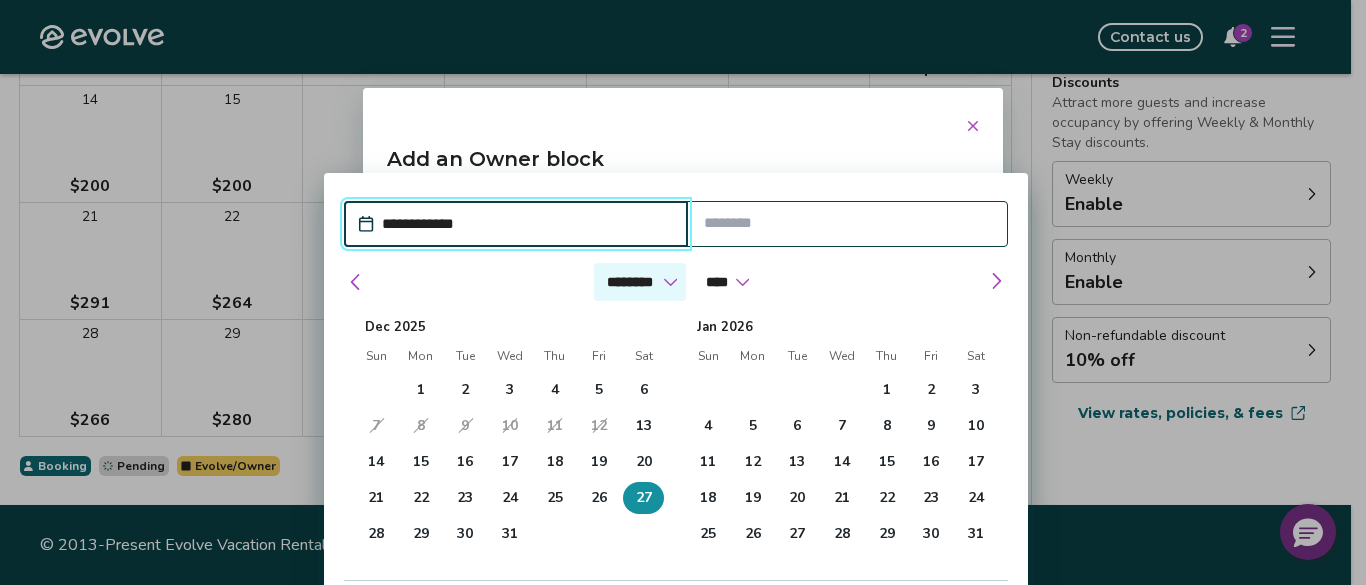 click on "******* ******** ***** ***** *** **** **** ****** ********* ******* ******** ********" at bounding box center [640, 282] 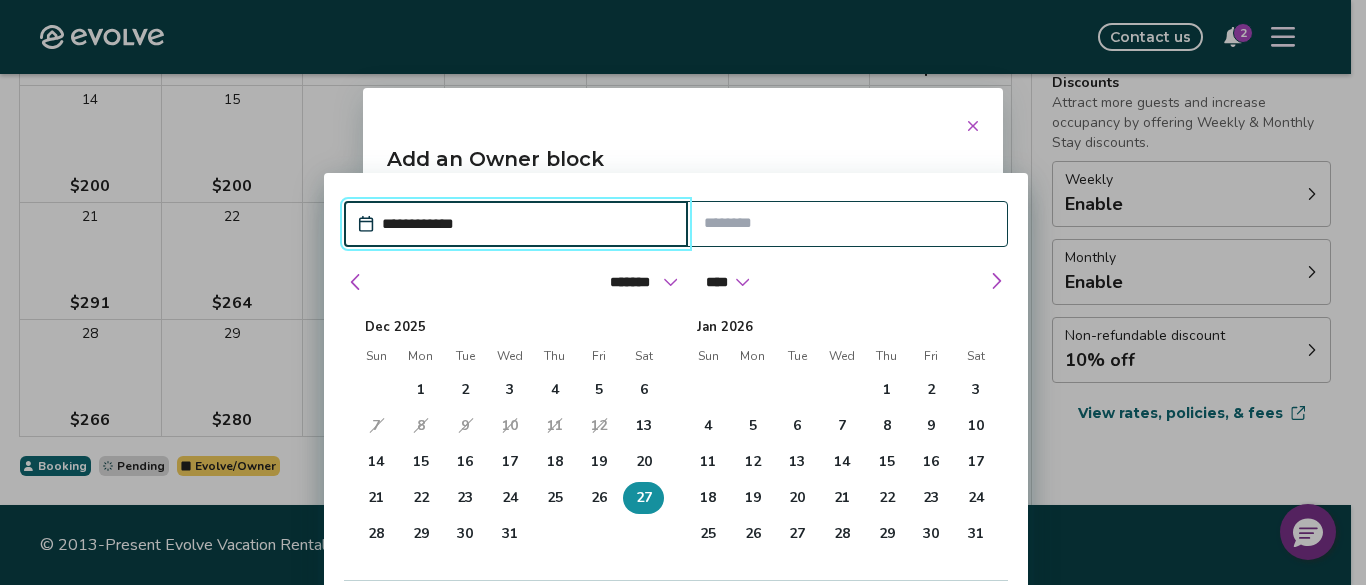 click on "******* ******** ***** ***** *** **** **** ****** ********* ******* ******** ********" at bounding box center [640, 282] 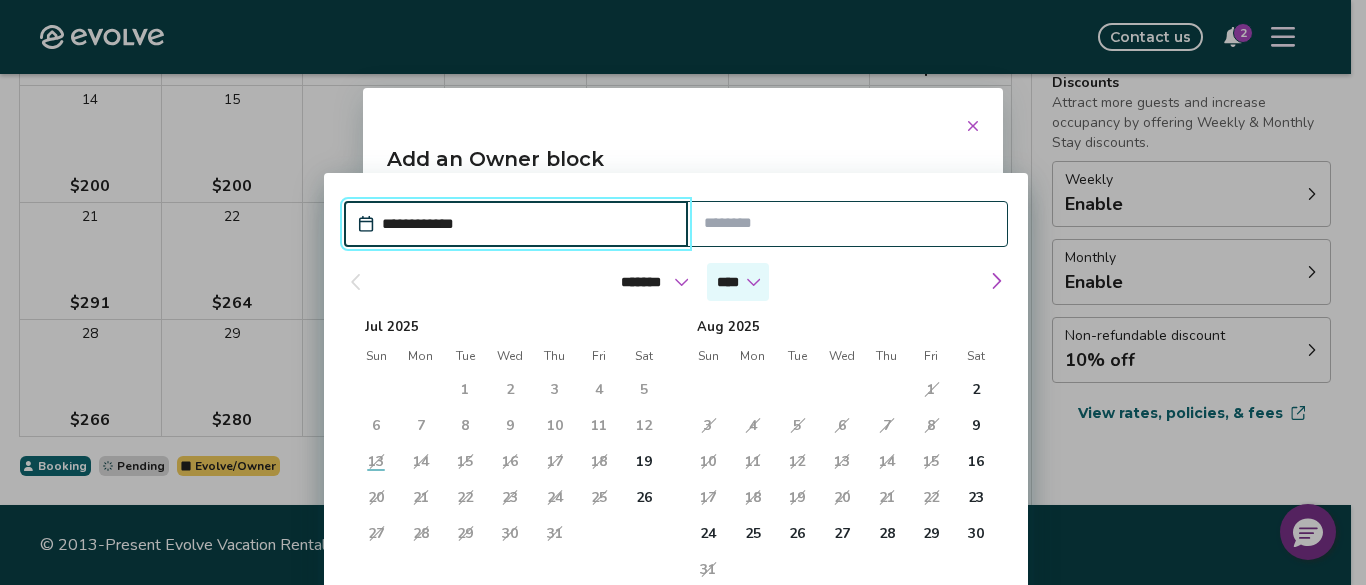 click on "**** ****" at bounding box center (738, 282) 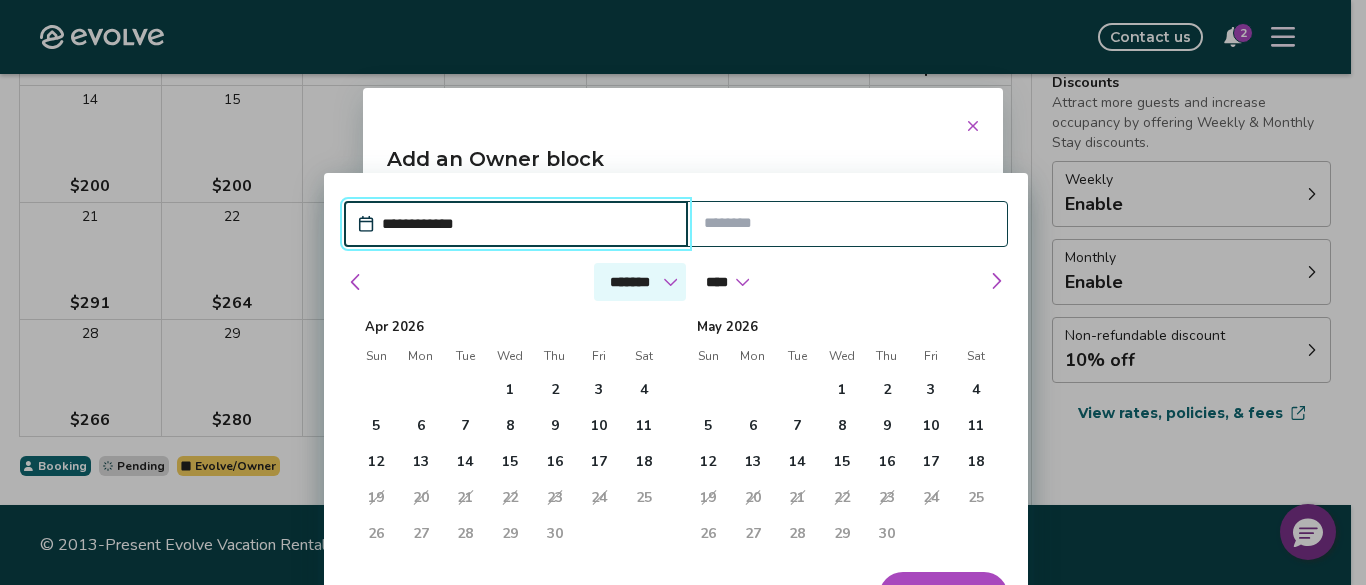 click on "******* ******** ***** ***** *** **** **** ****** ********* ******* ******** ********" at bounding box center [640, 282] 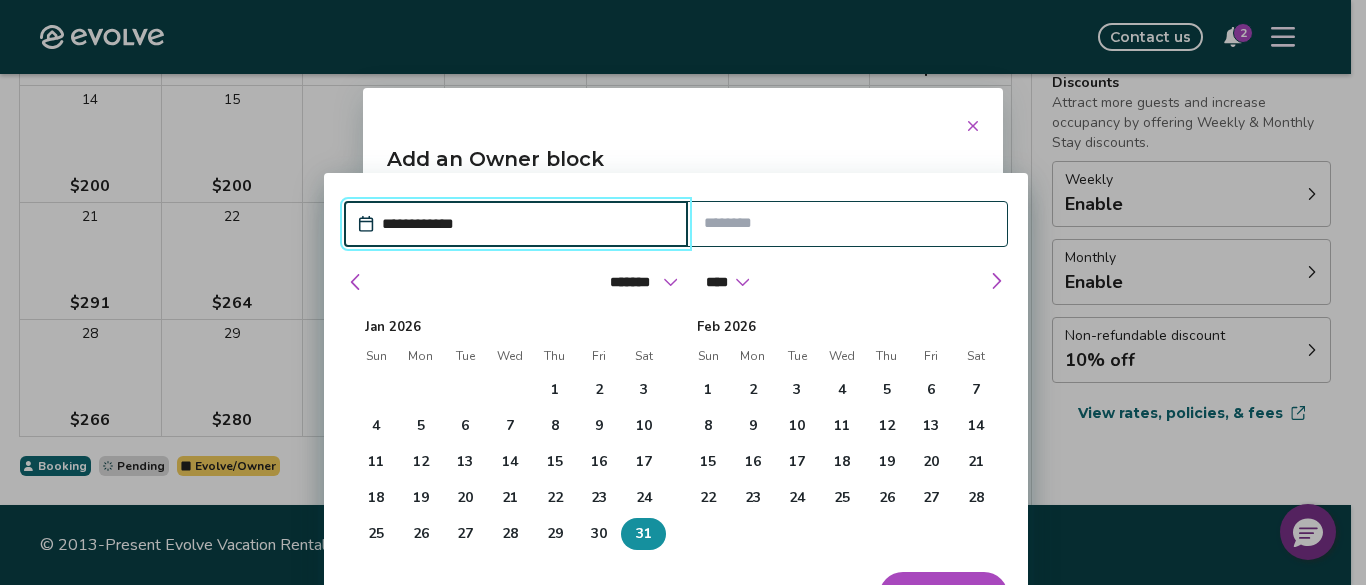 click on "31" at bounding box center (644, 534) 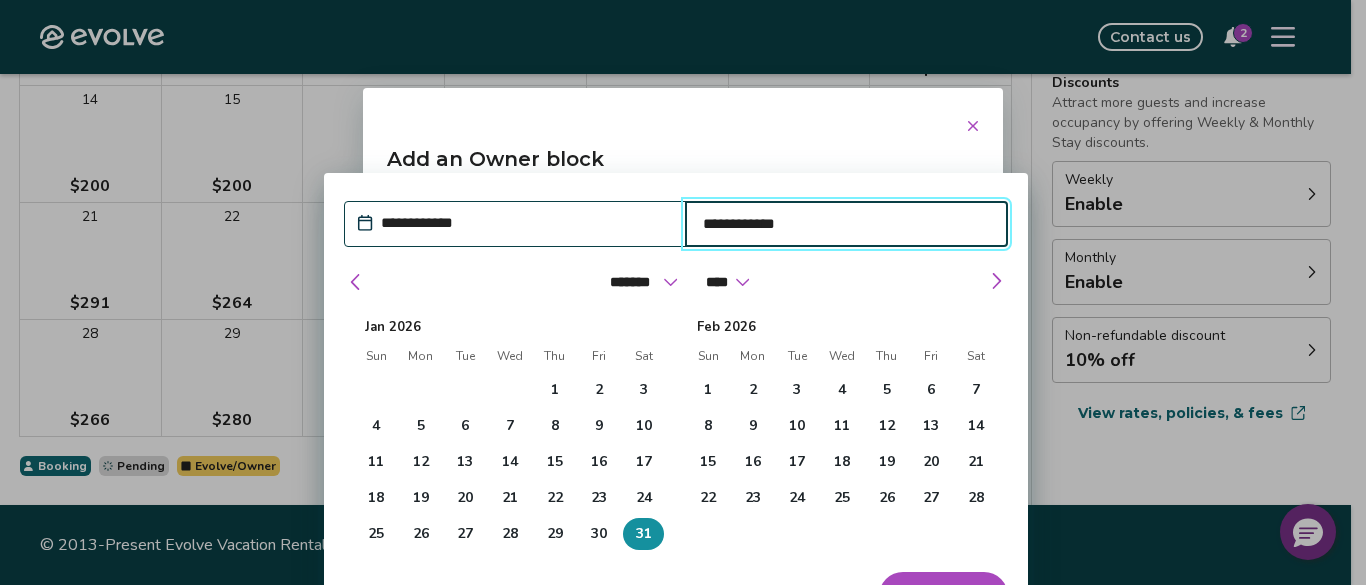 type on "*" 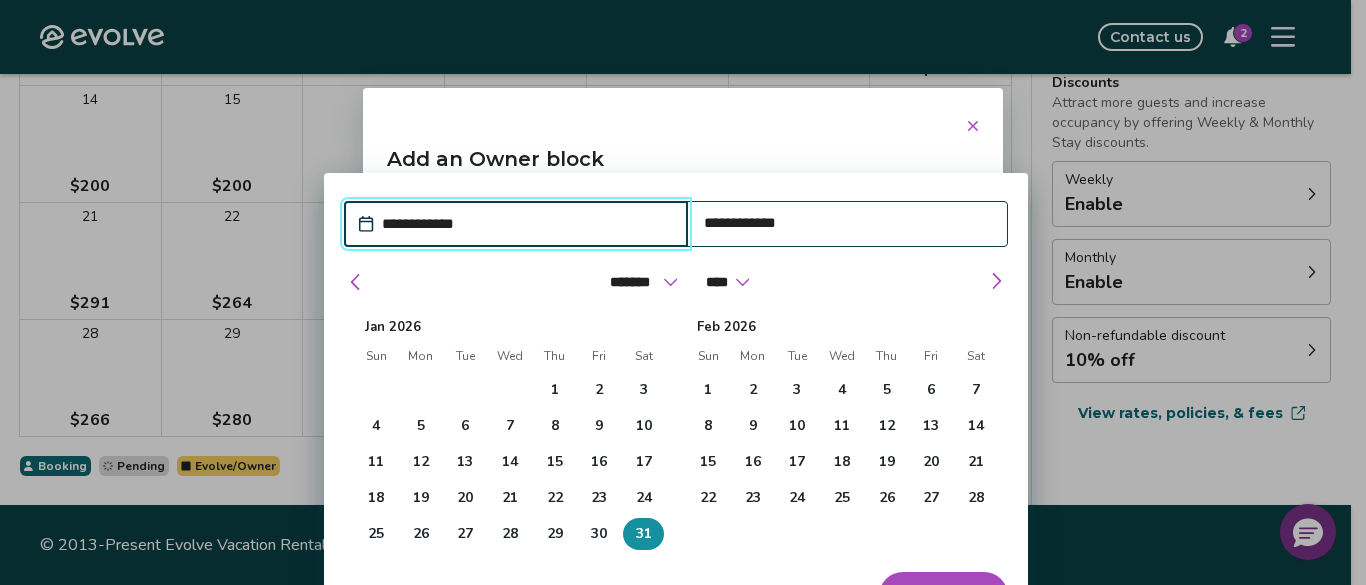 click on "**********" at bounding box center (526, 224) 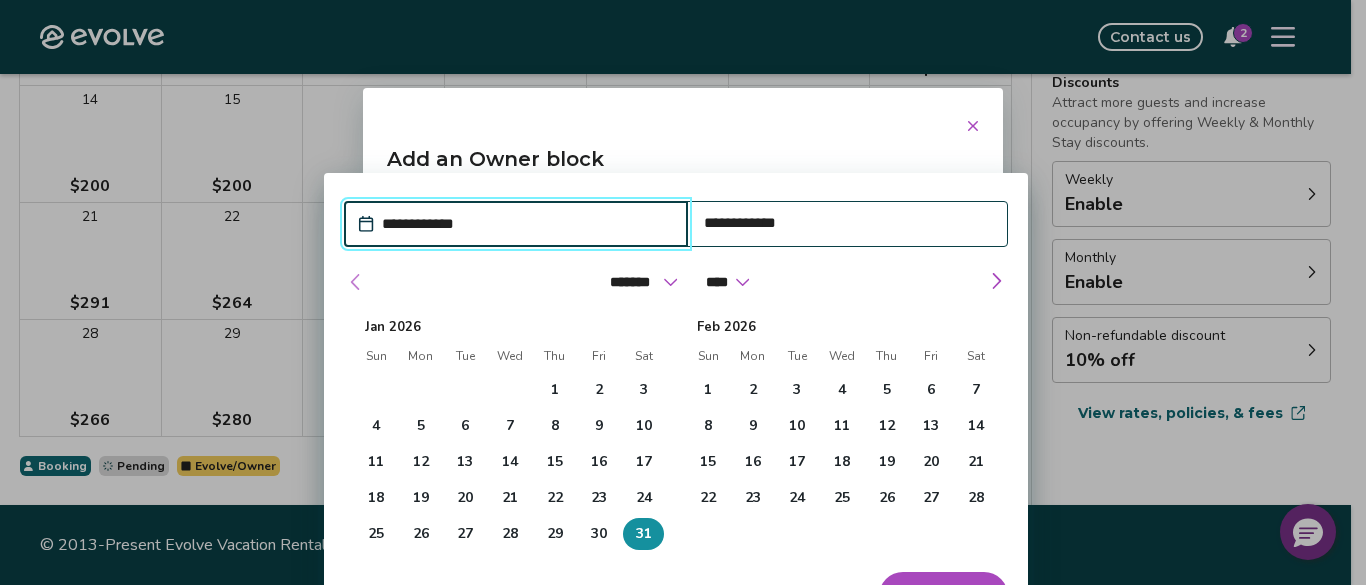 click at bounding box center [356, 282] 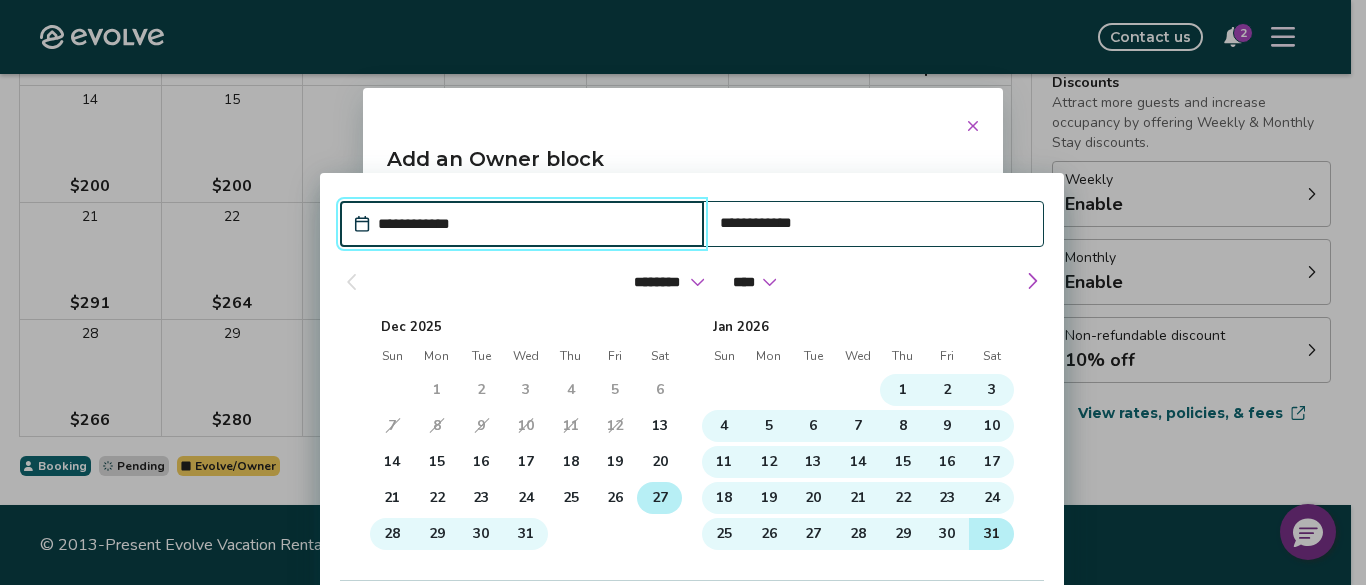 click on "27" at bounding box center (660, 498) 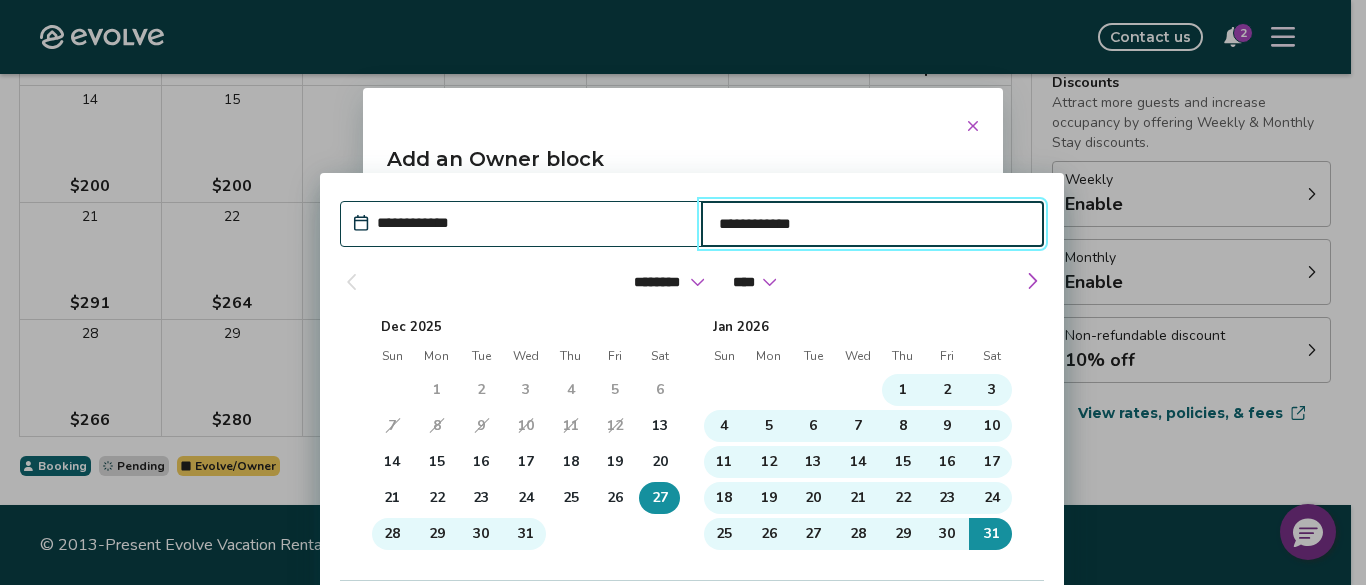 type on "*" 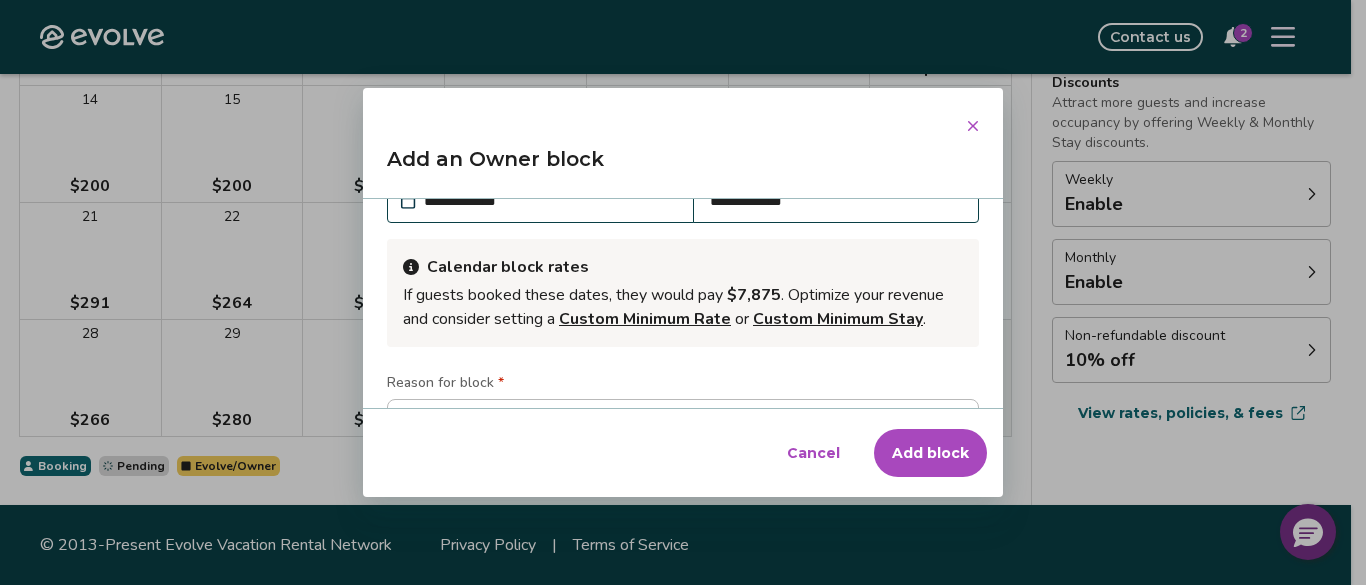click on "Add an Owner block" at bounding box center (683, 167) 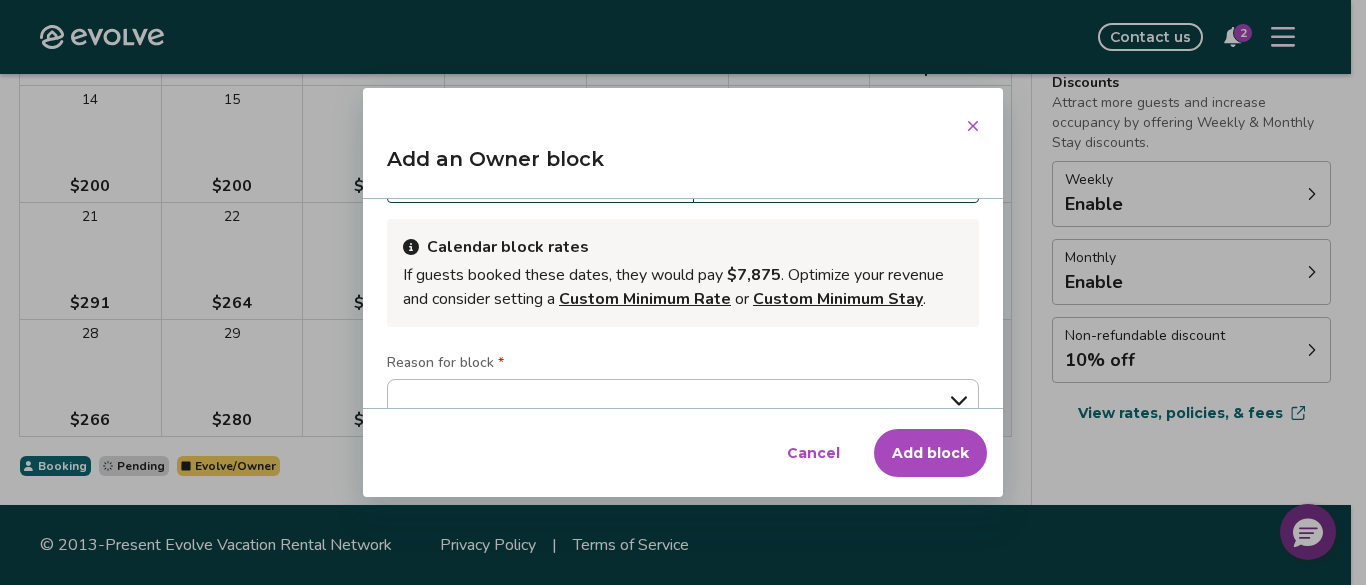 scroll, scrollTop: 200, scrollLeft: 0, axis: vertical 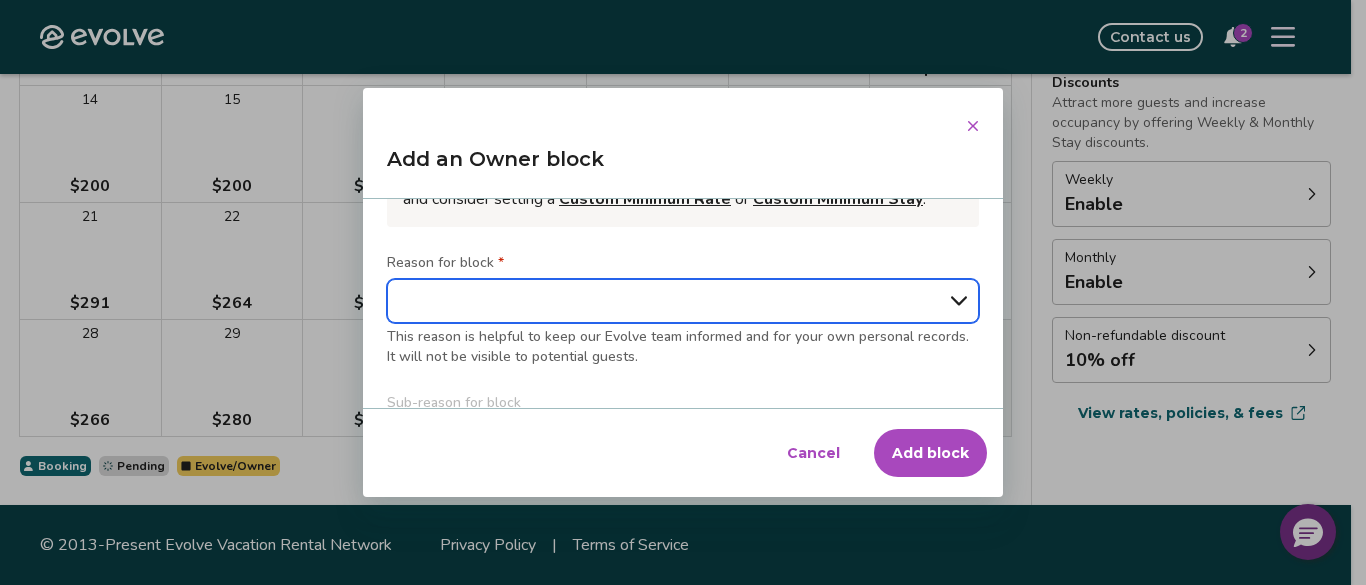 click on "**********" at bounding box center [683, 301] 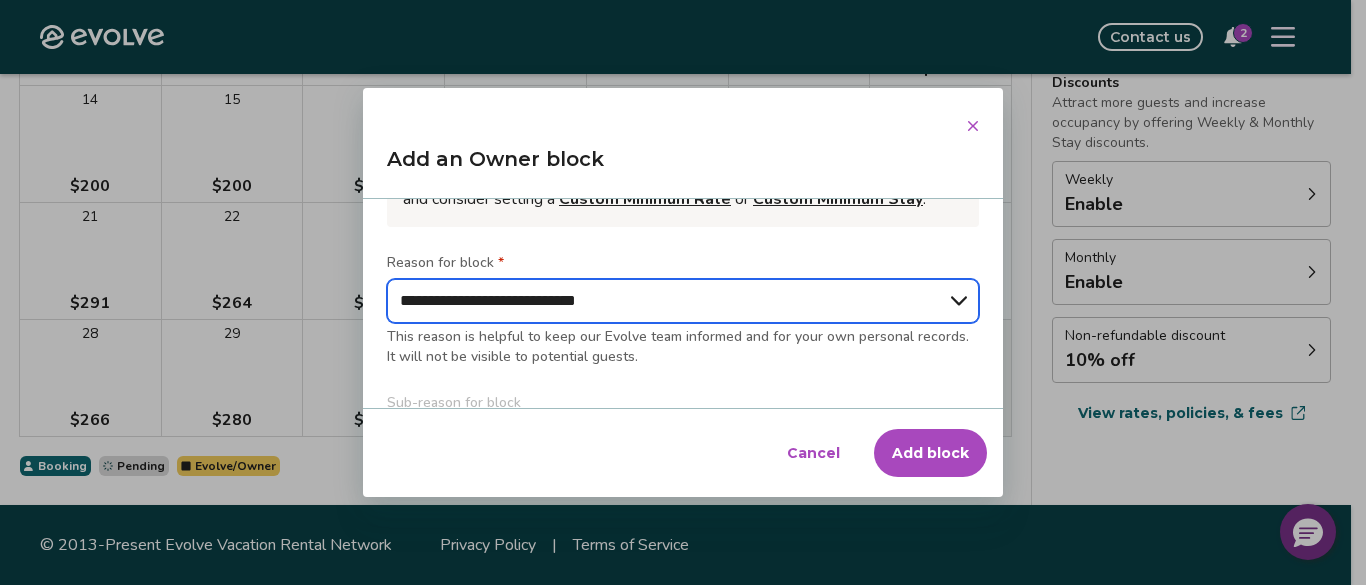click on "**********" at bounding box center [683, 301] 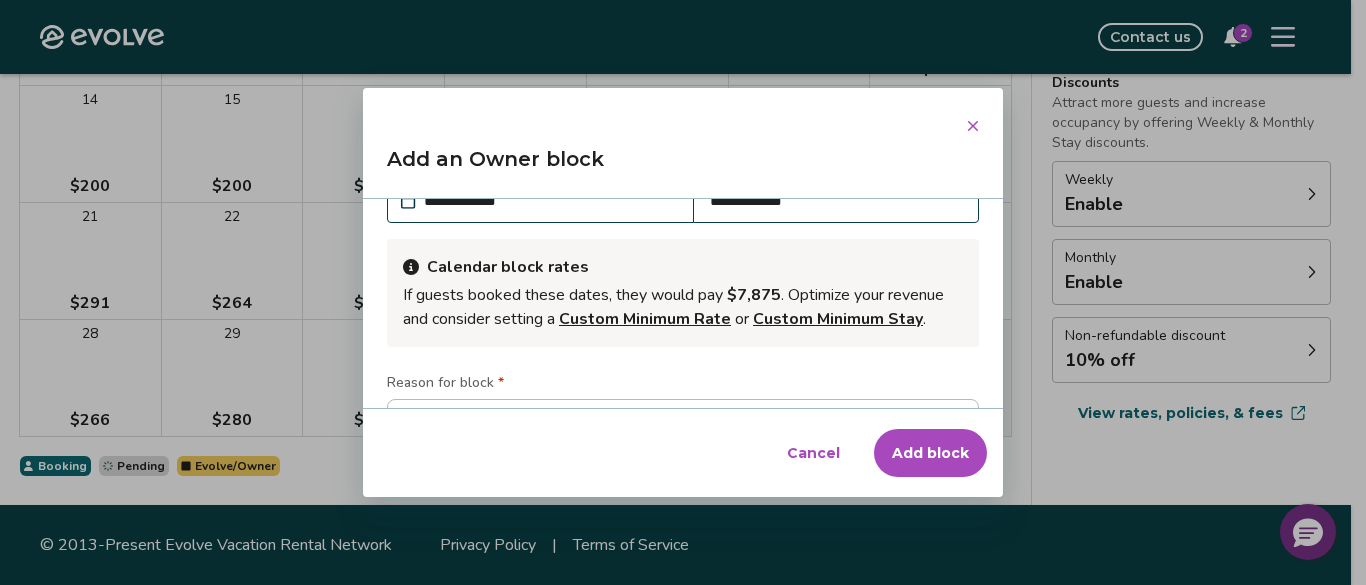 scroll, scrollTop: 40, scrollLeft: 0, axis: vertical 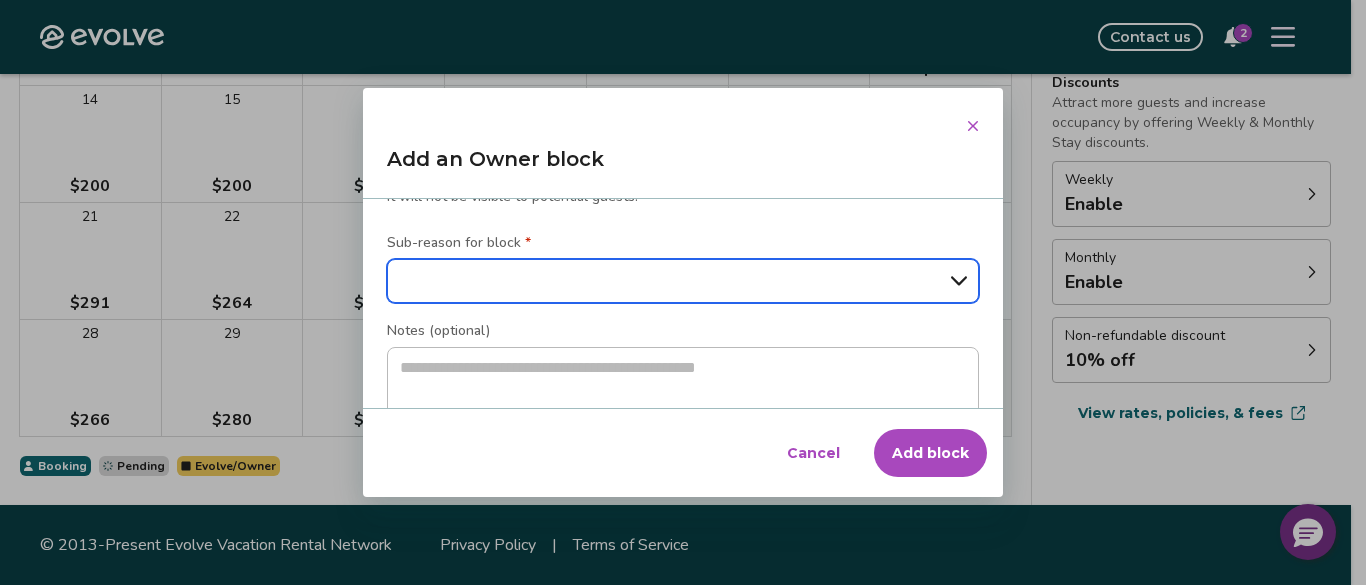 click on "**********" at bounding box center (683, 281) 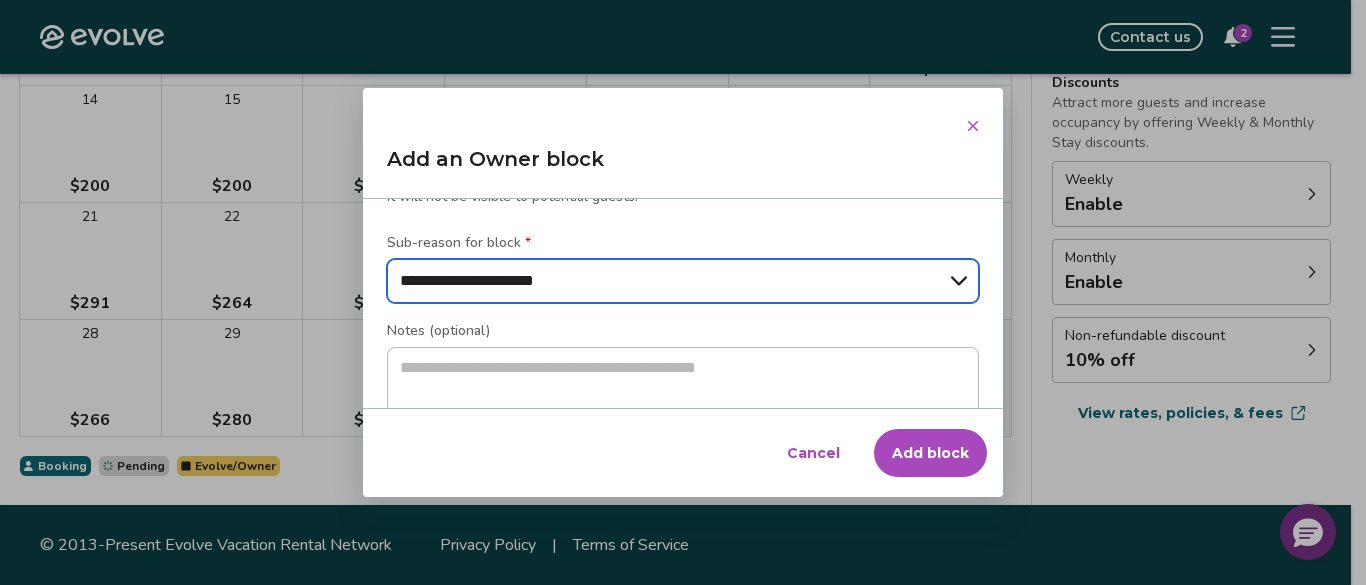 click on "**********" at bounding box center [683, 281] 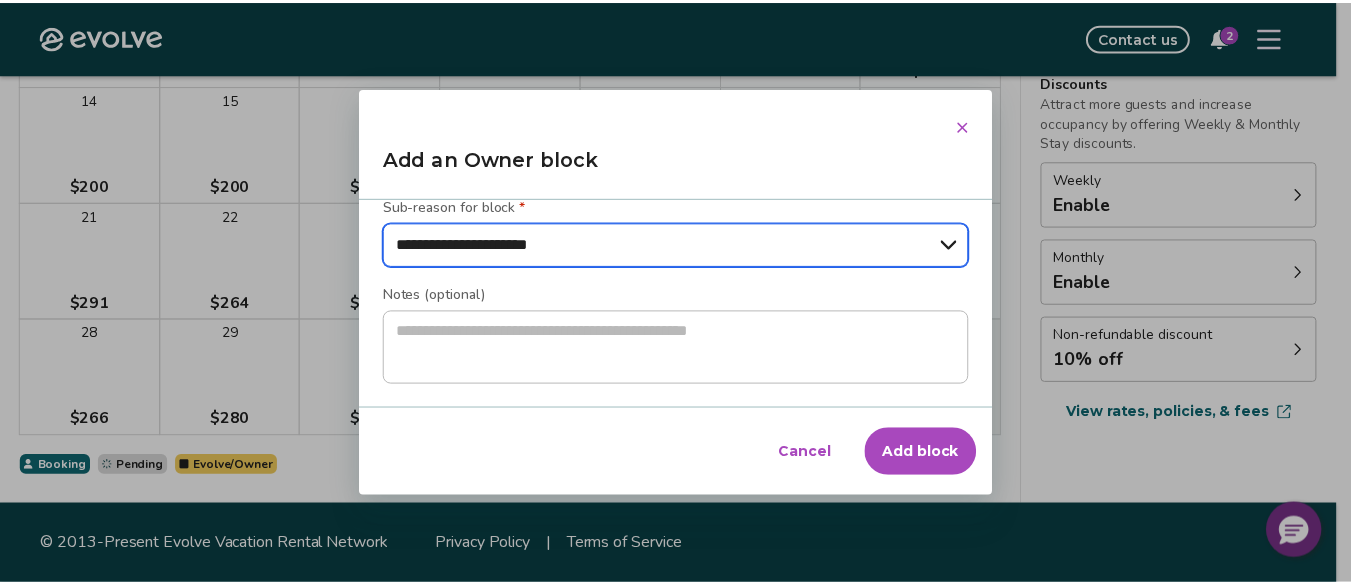 scroll, scrollTop: 426, scrollLeft: 0, axis: vertical 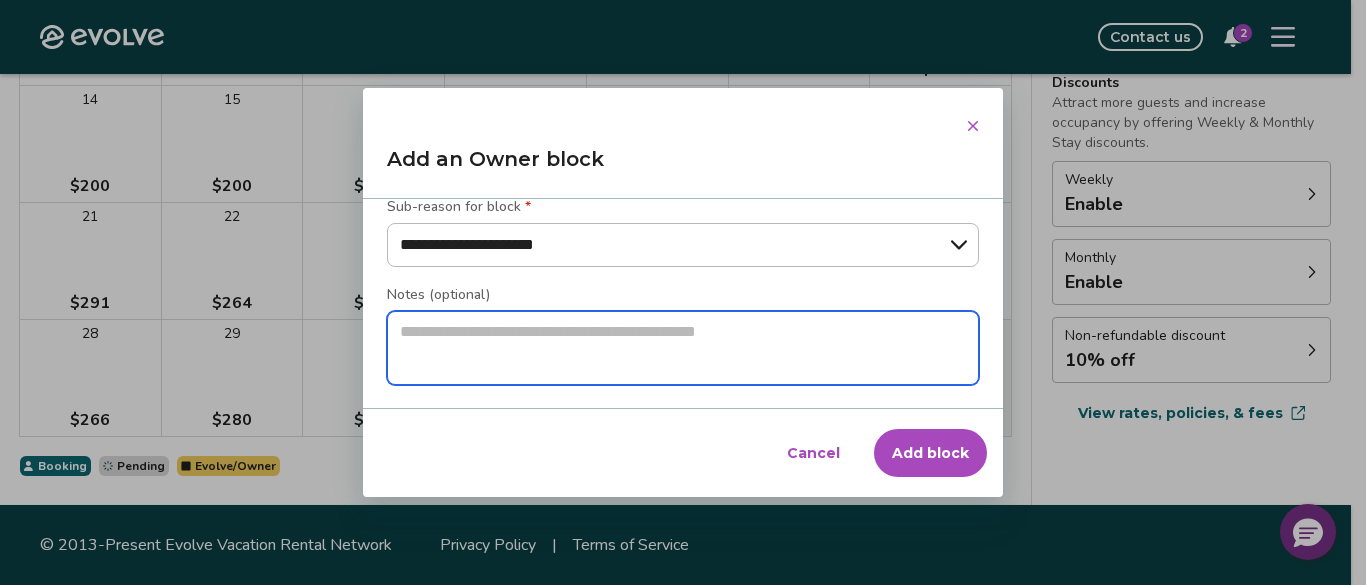 click at bounding box center (683, 348) 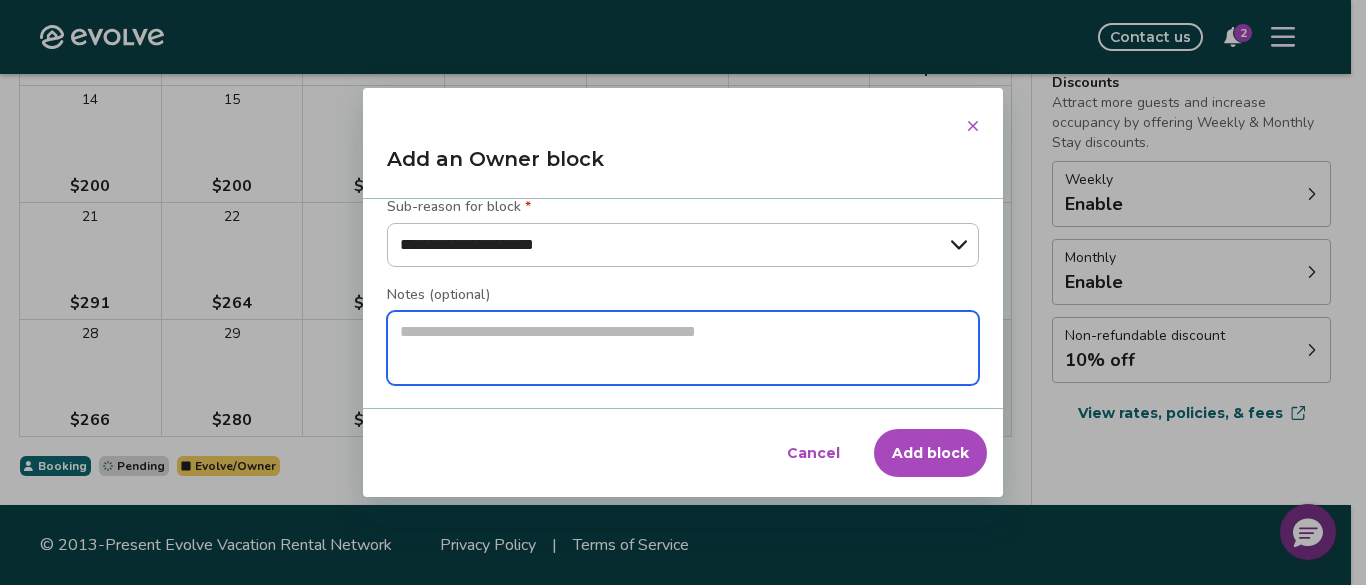 type on "*" 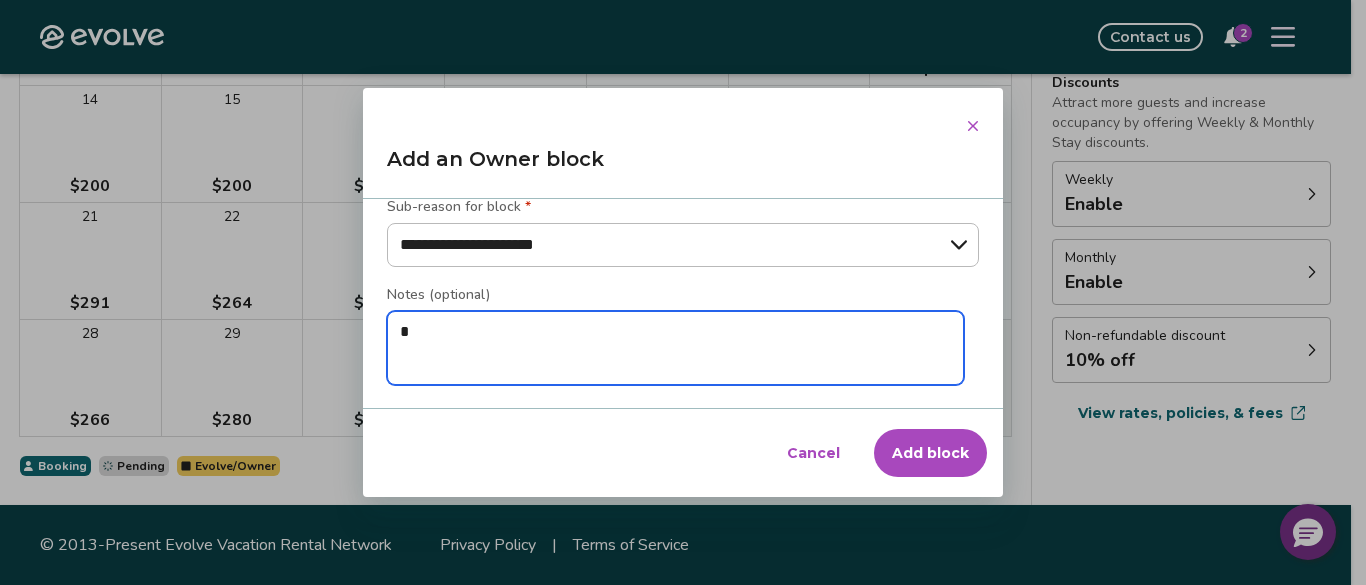 type on "*" 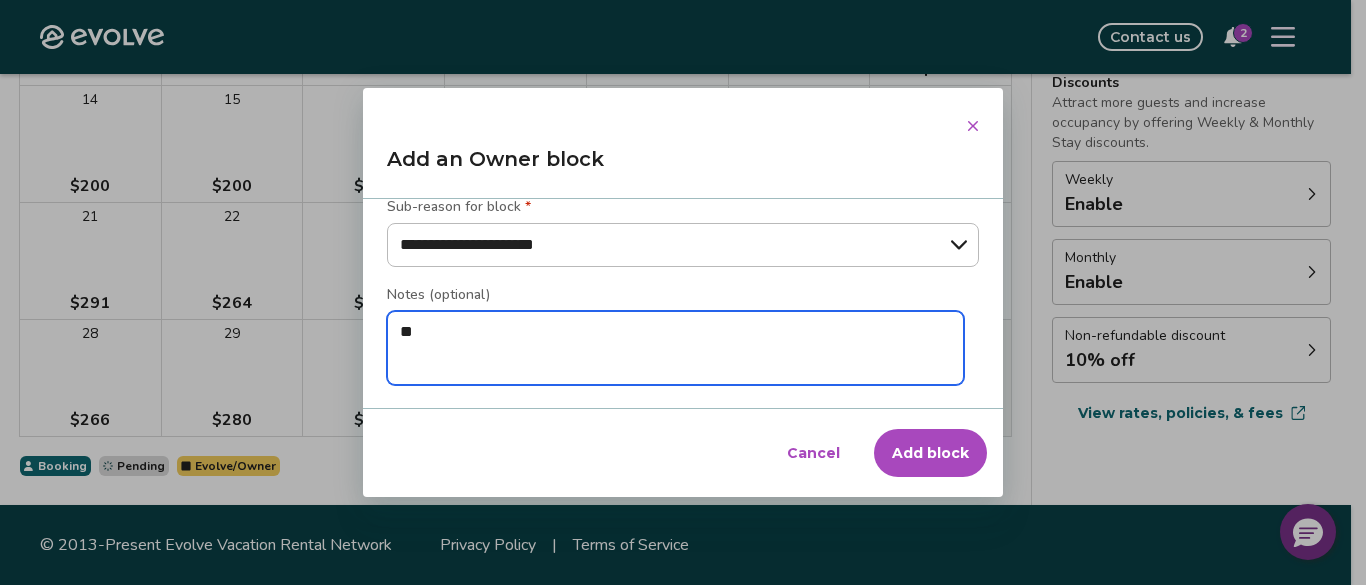 type on "*" 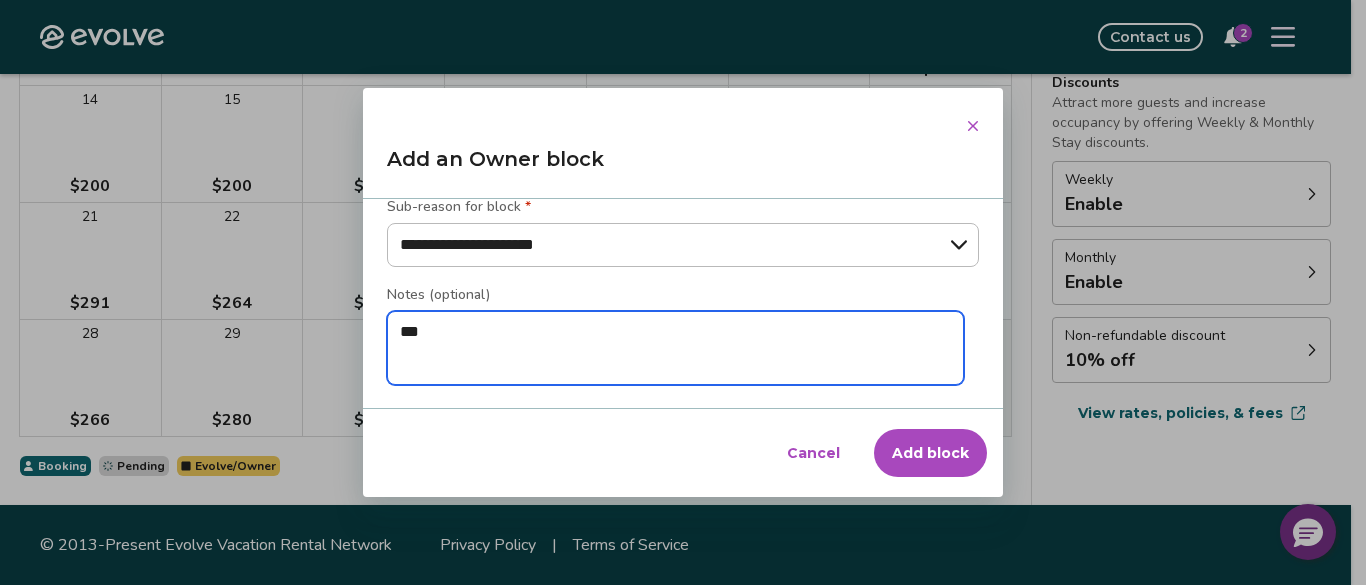type on "*" 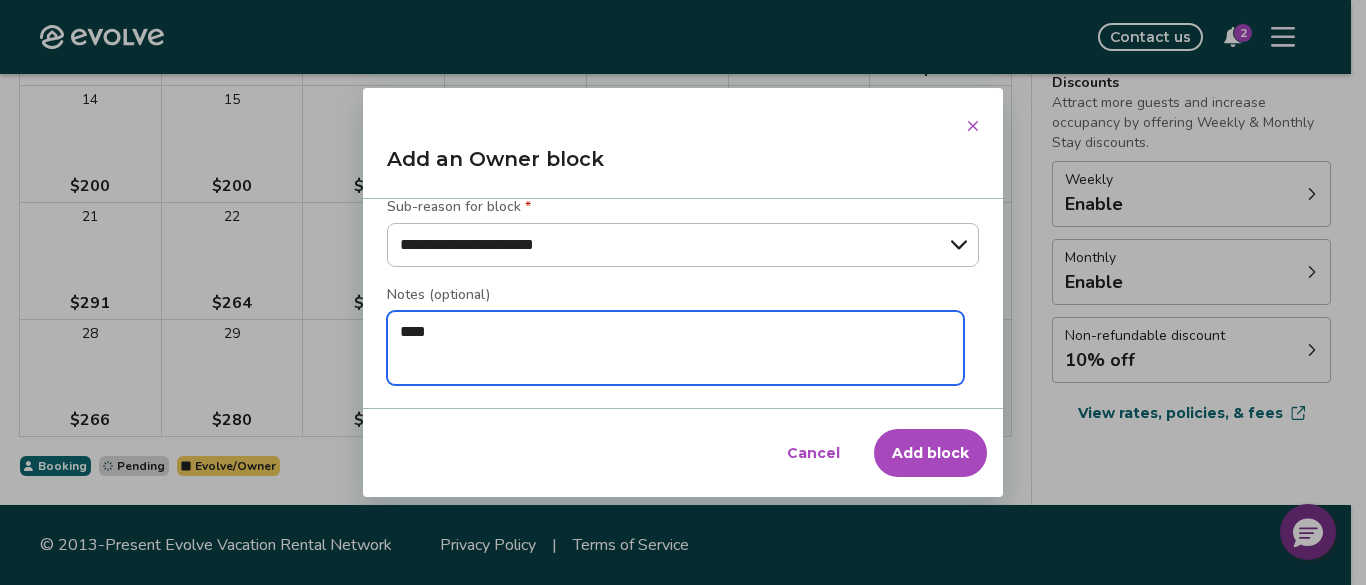 type on "*" 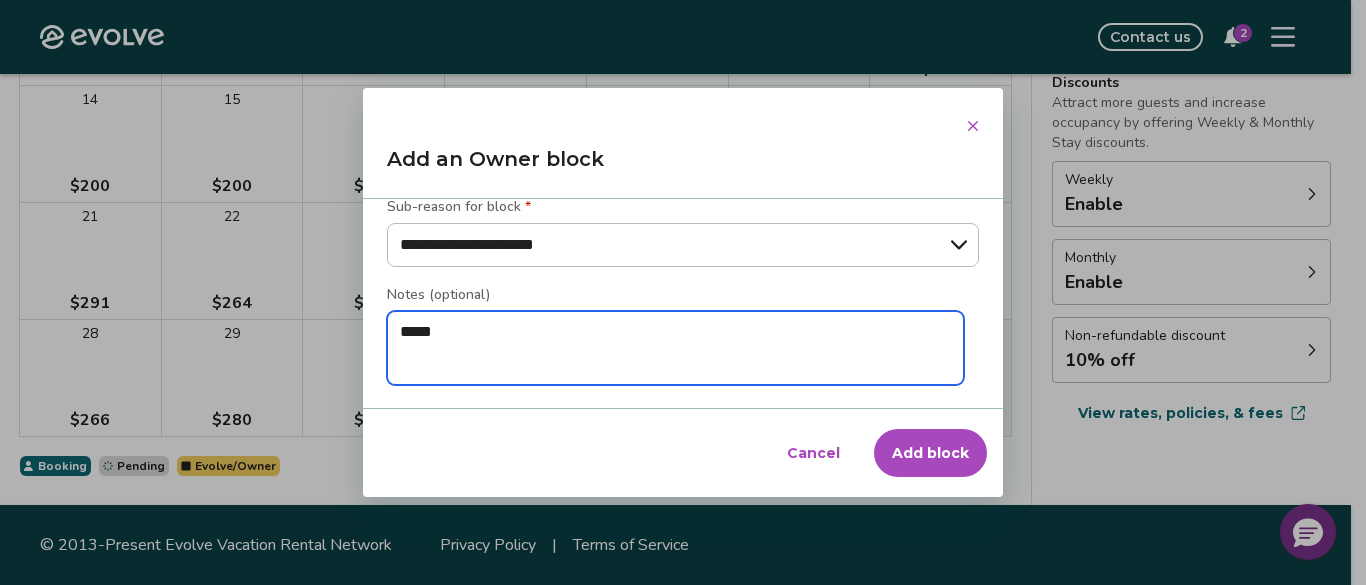 type on "*" 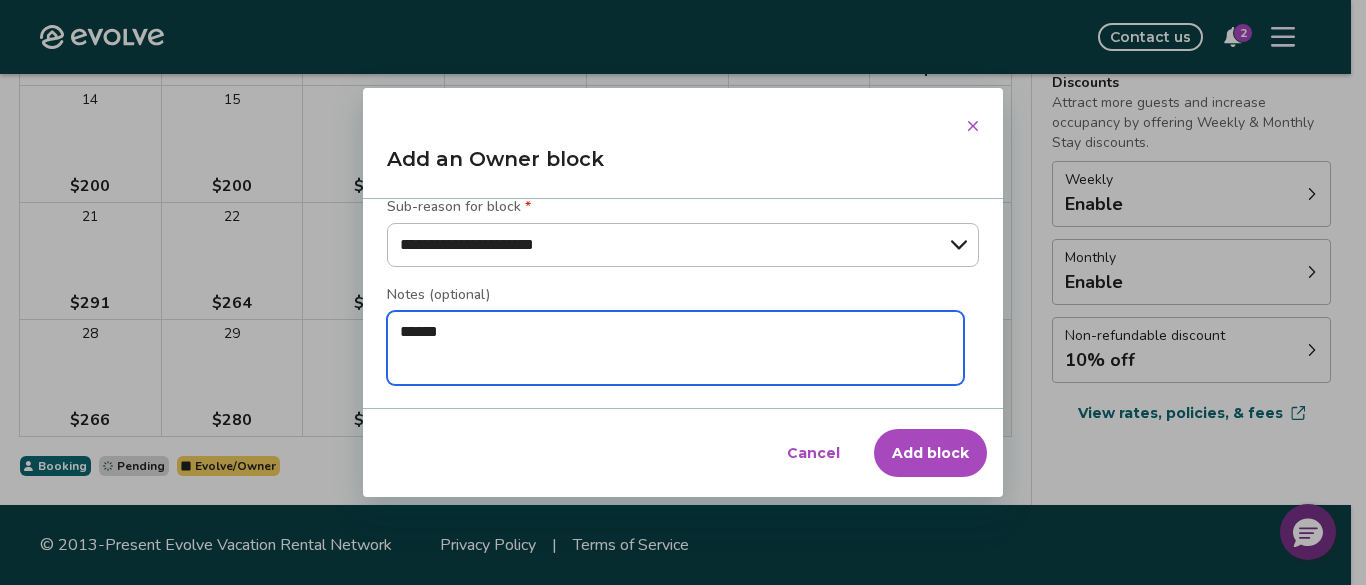 type on "*" 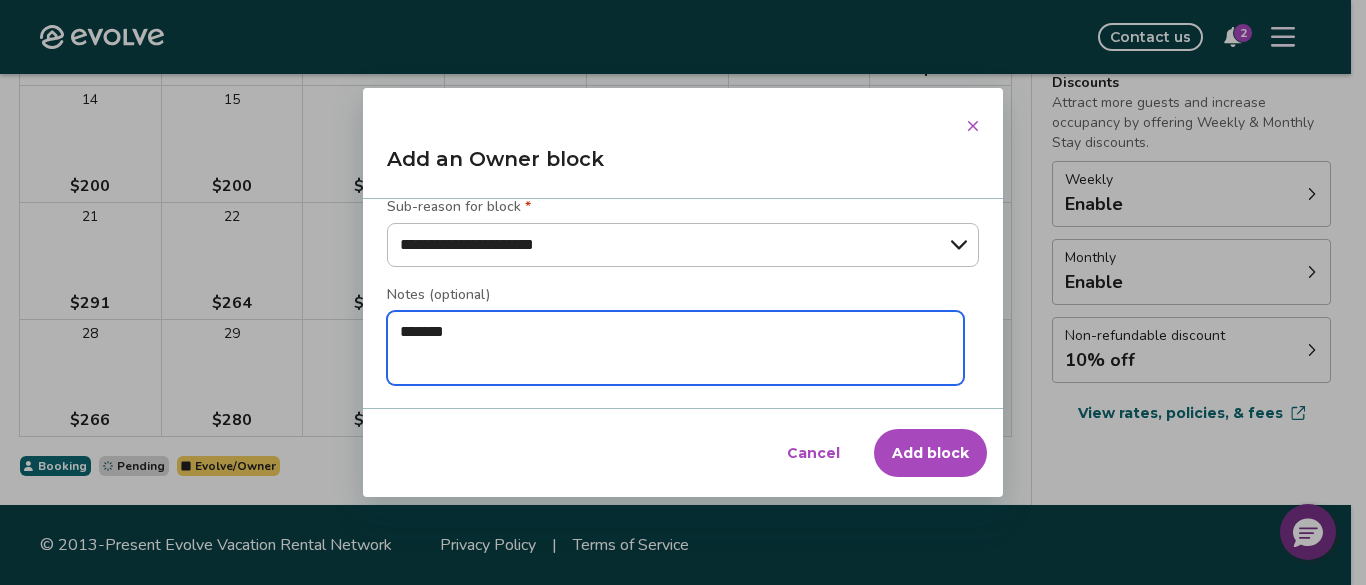 type on "*" 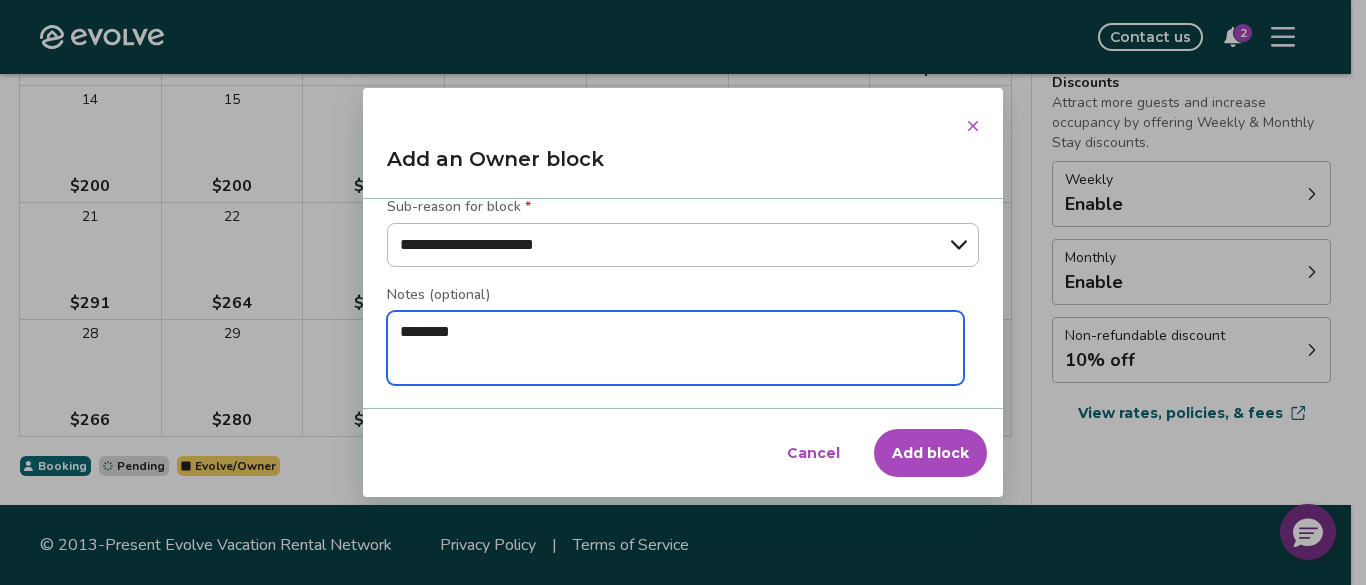 type on "*" 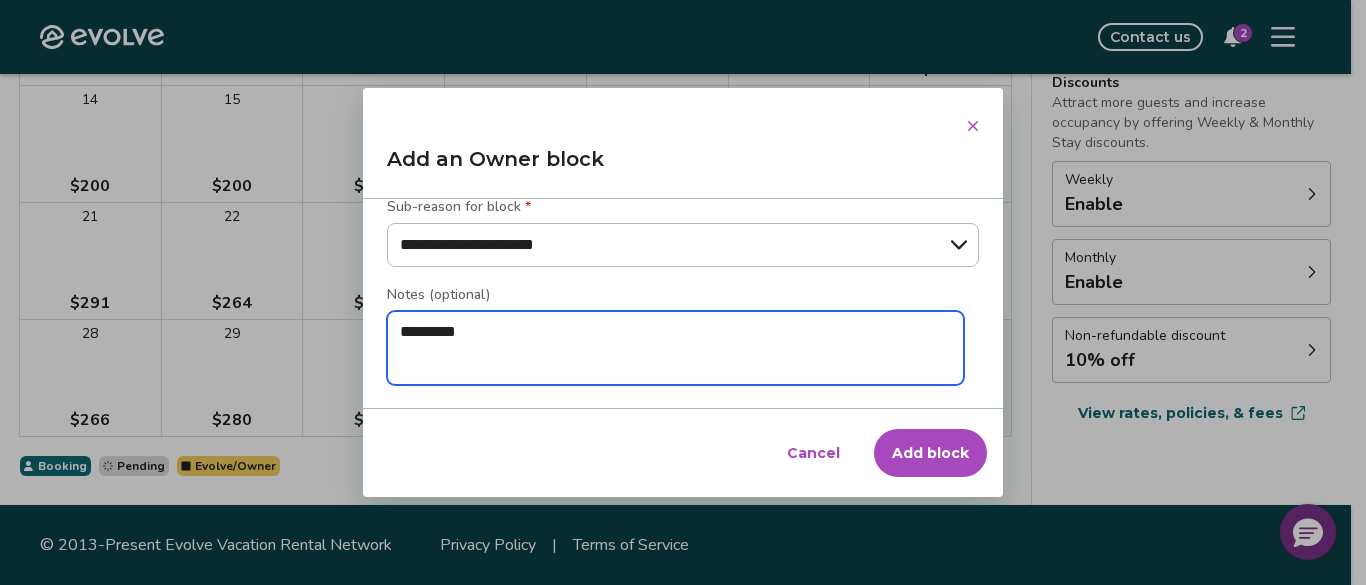 type on "*" 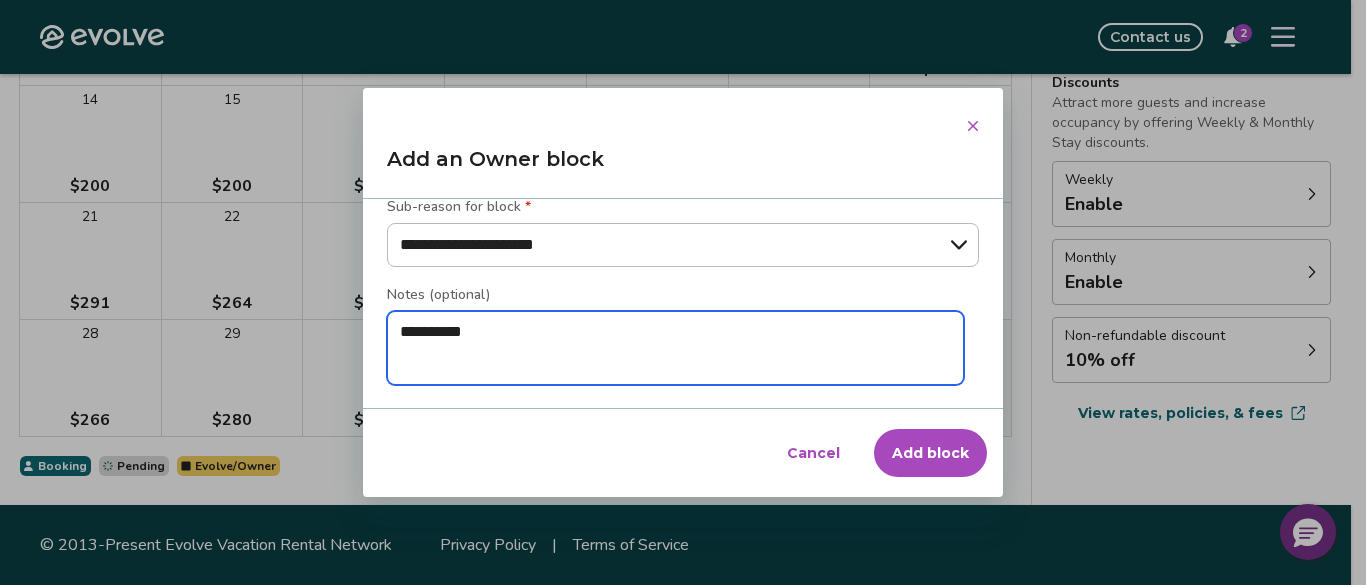 type on "*" 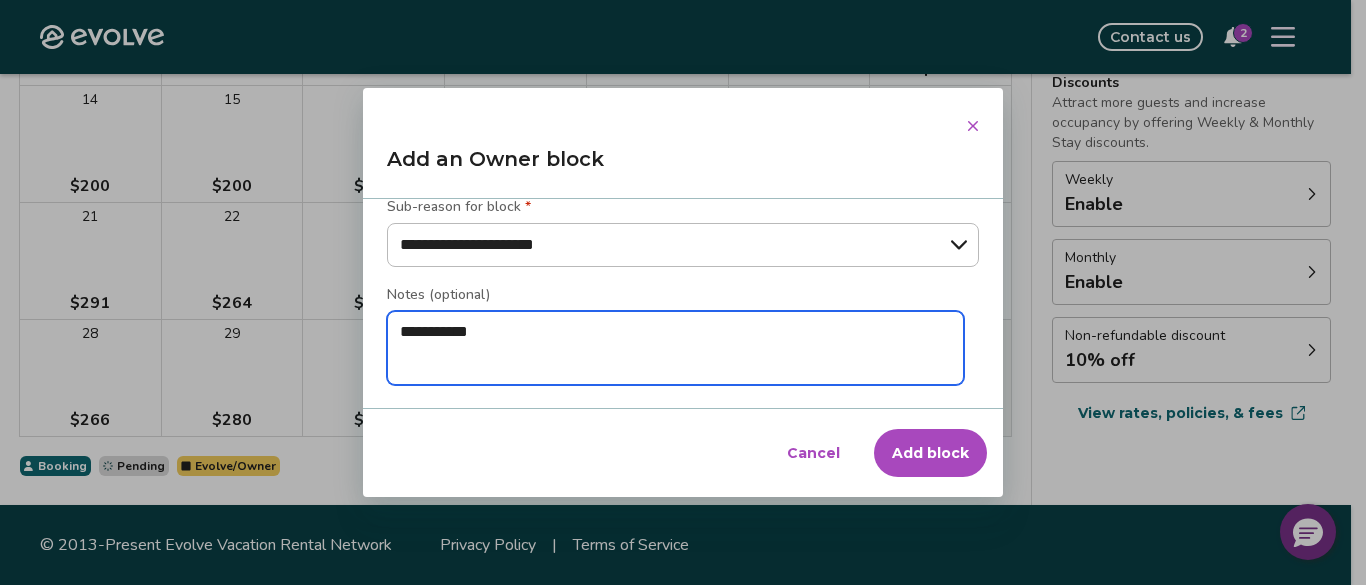 type on "*" 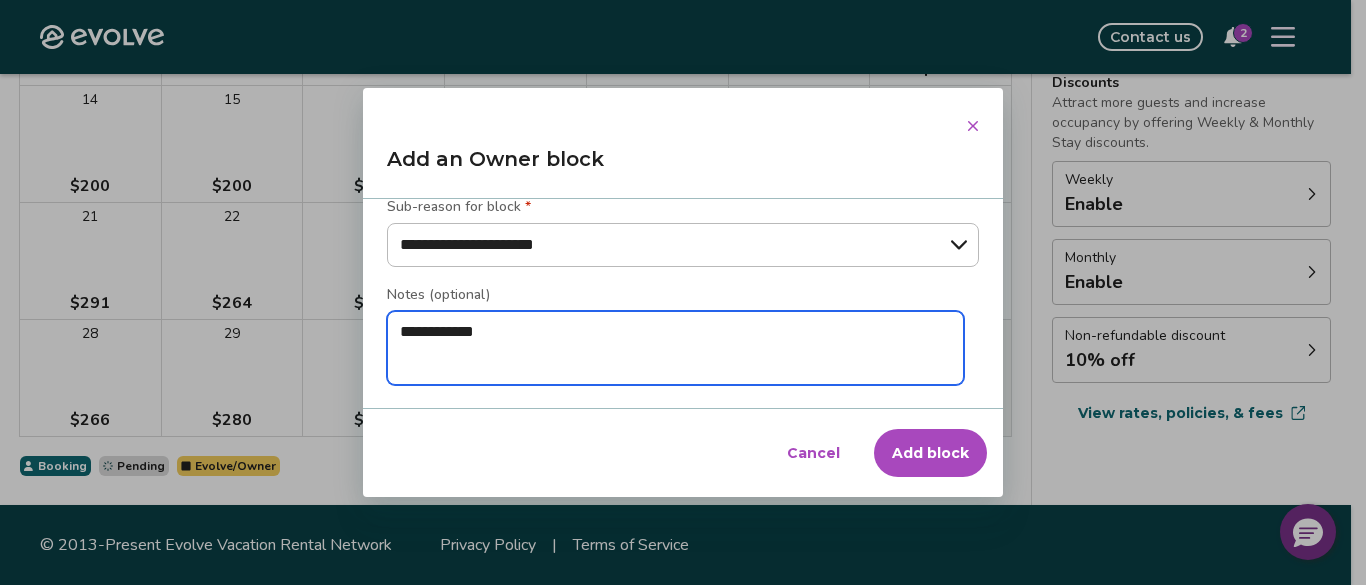 type on "*" 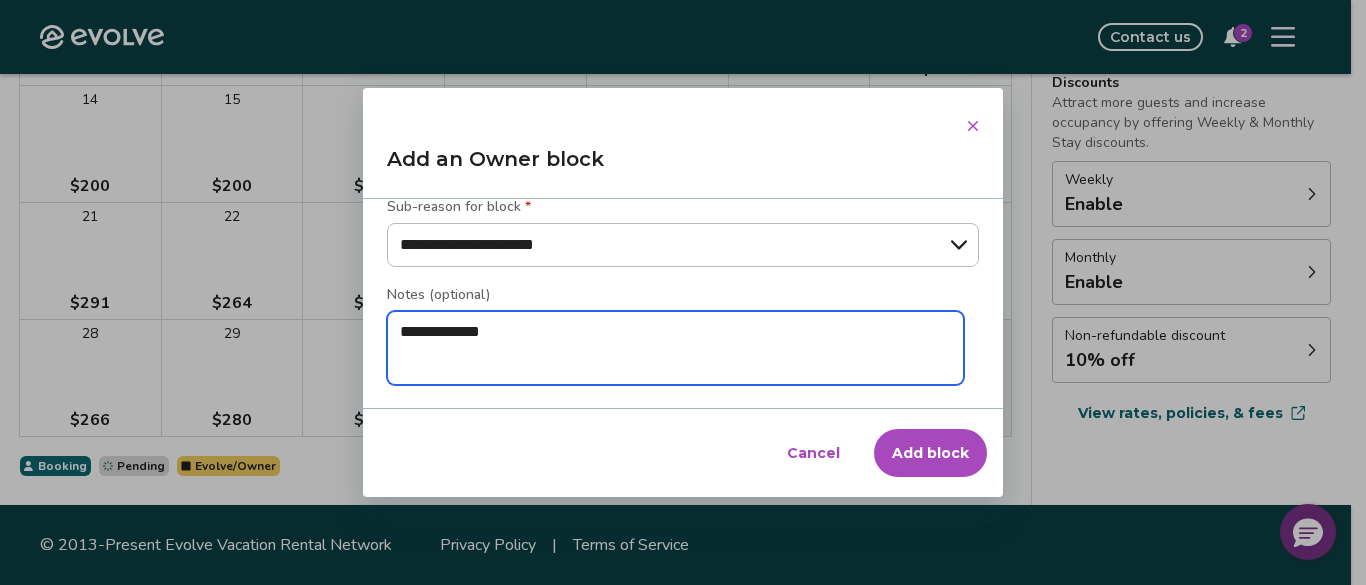 type on "*" 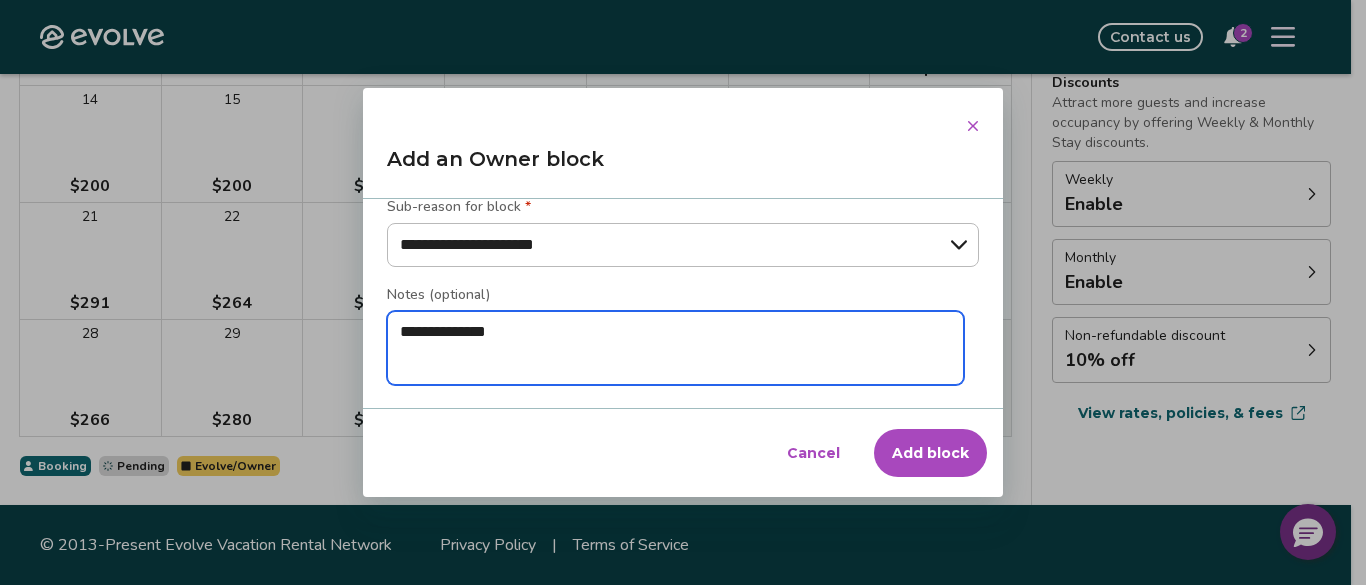 type on "*" 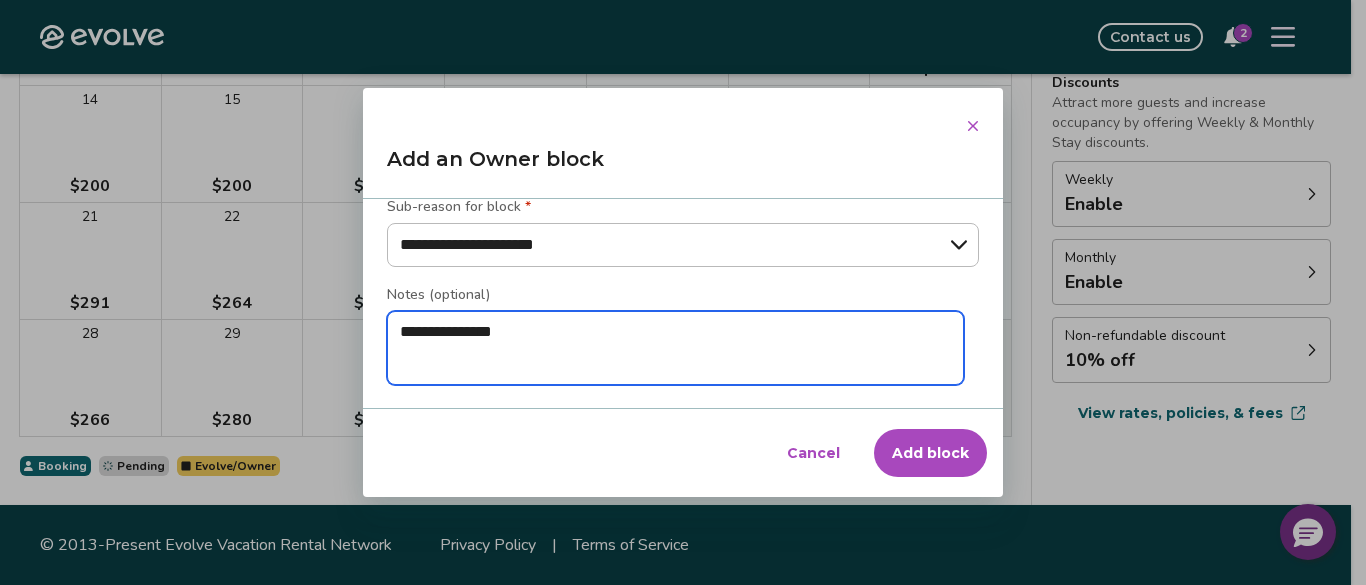 type on "*" 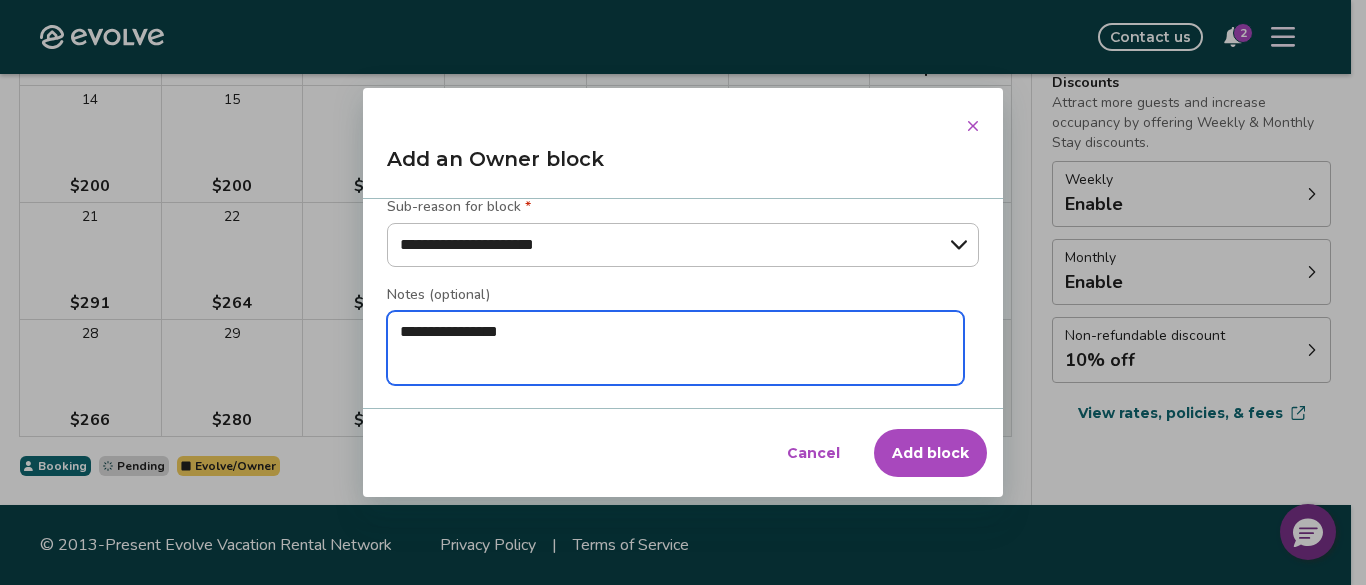 type on "*" 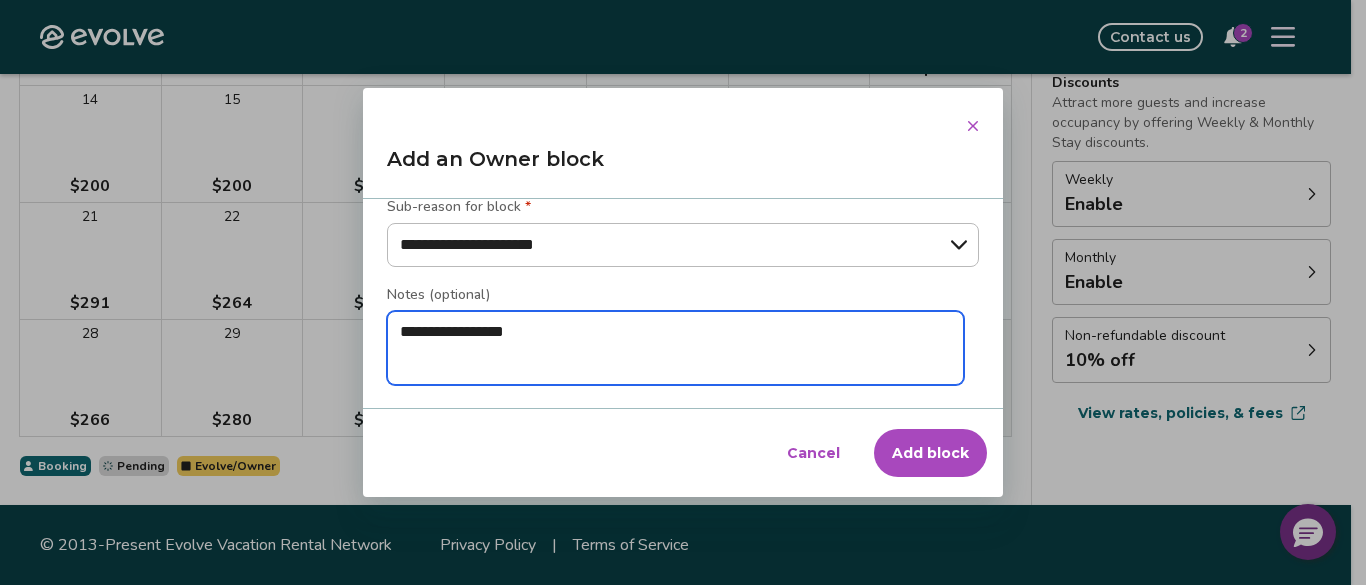 type on "*" 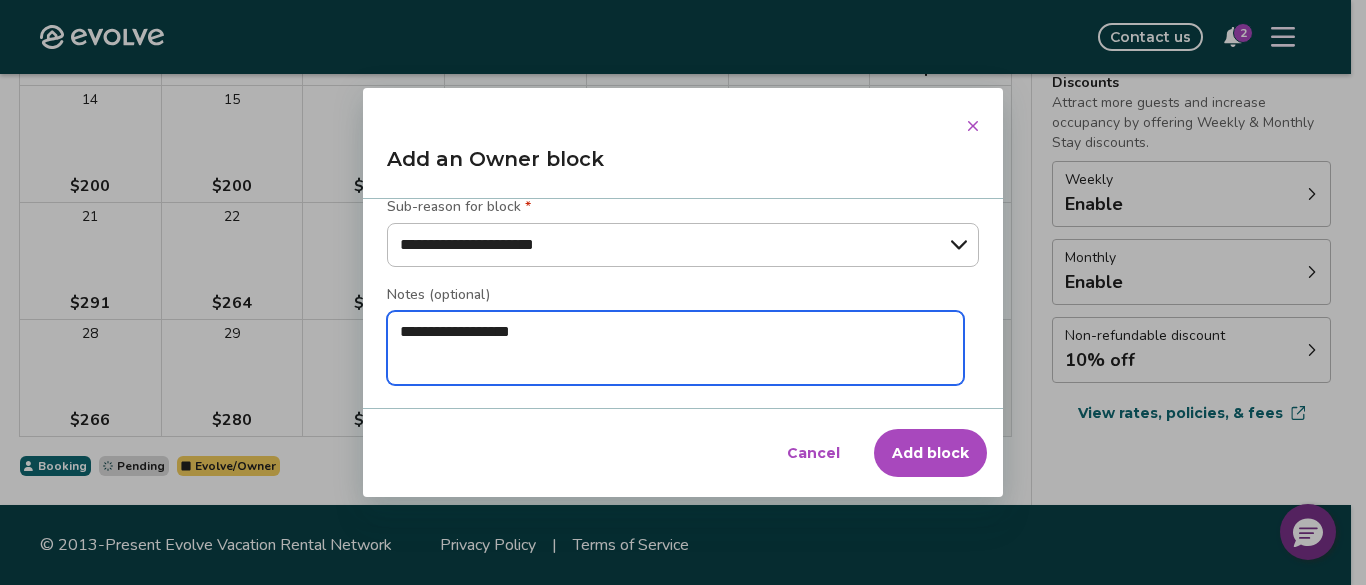 type on "*" 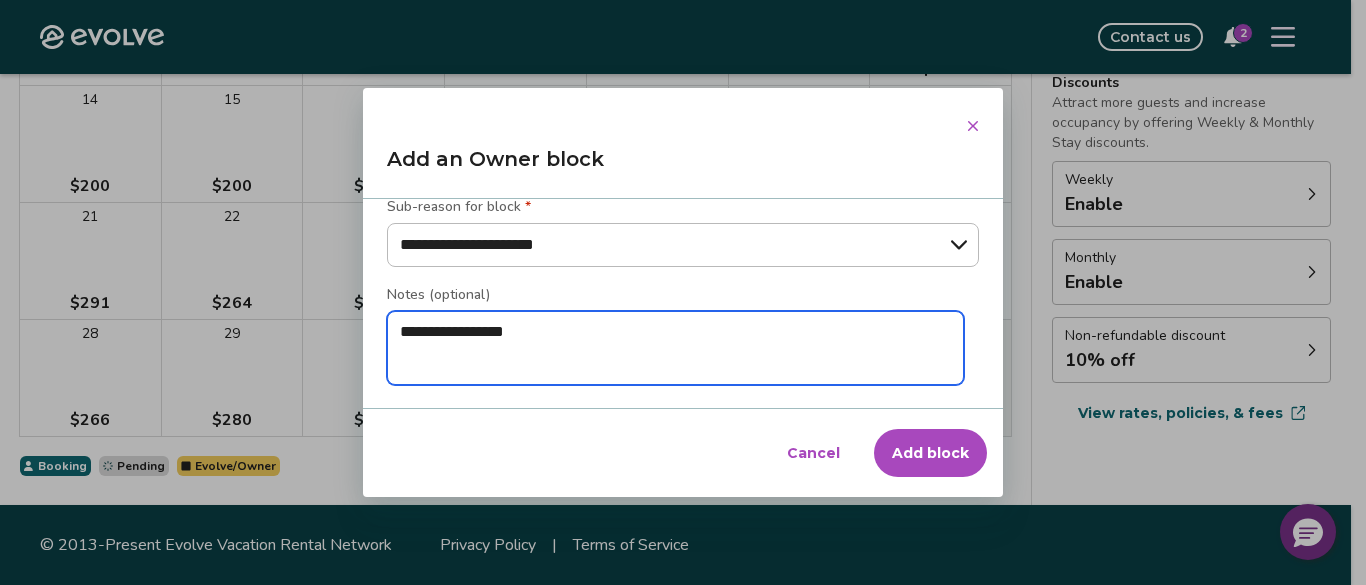 type on "*" 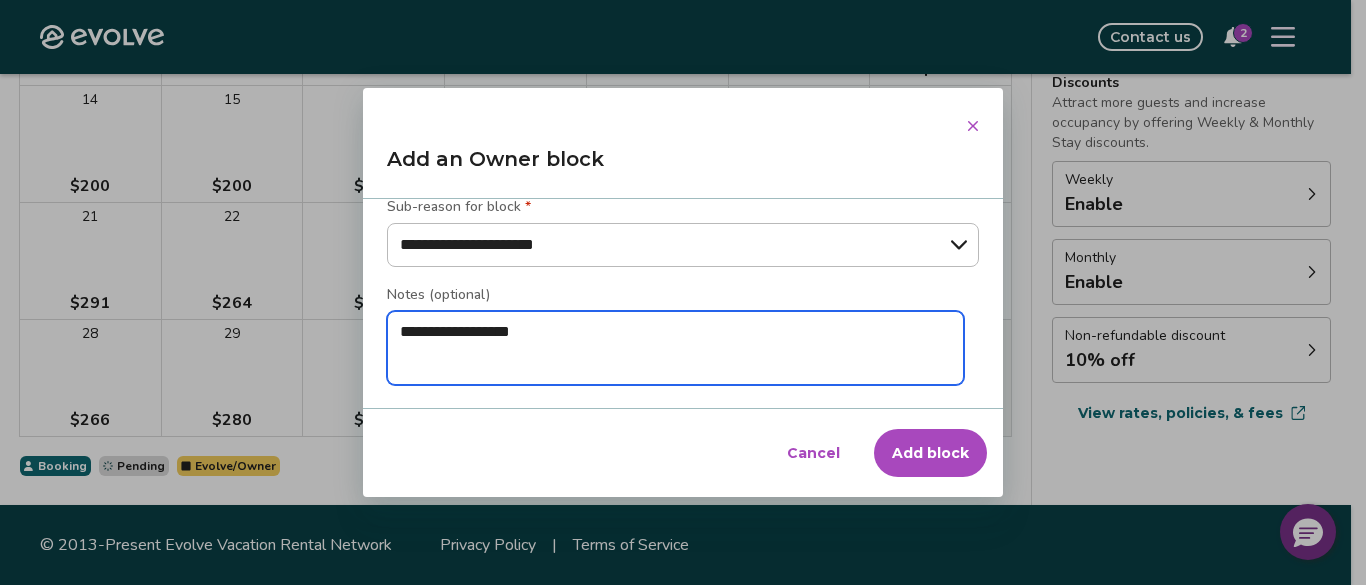 type on "*" 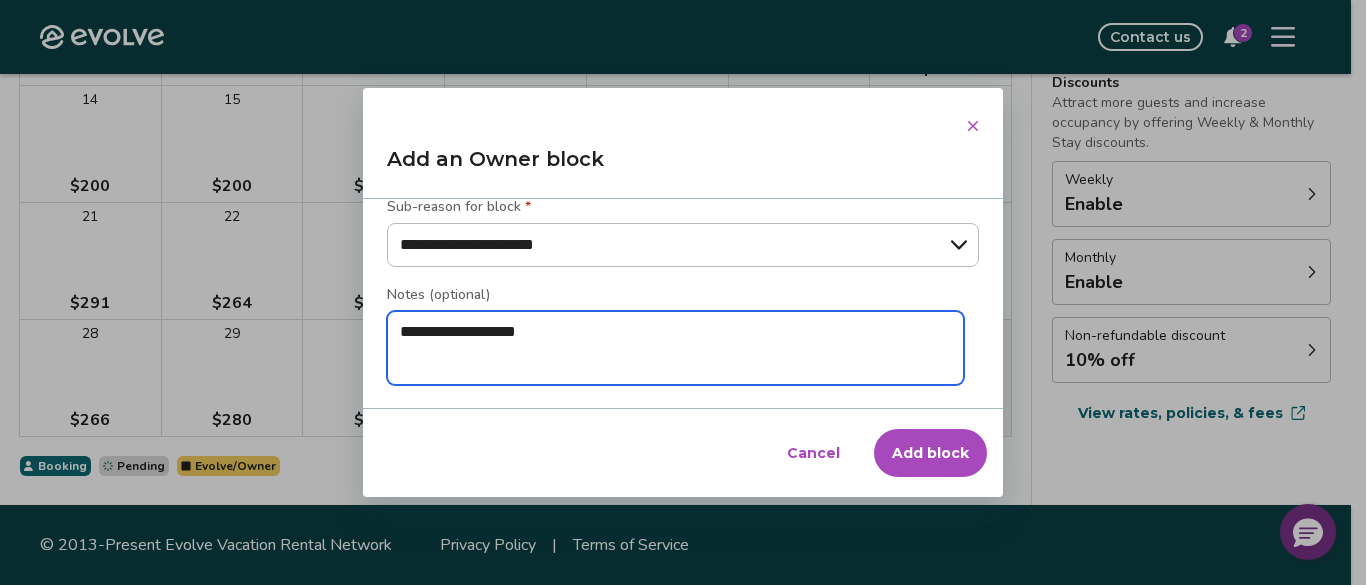 type on "*" 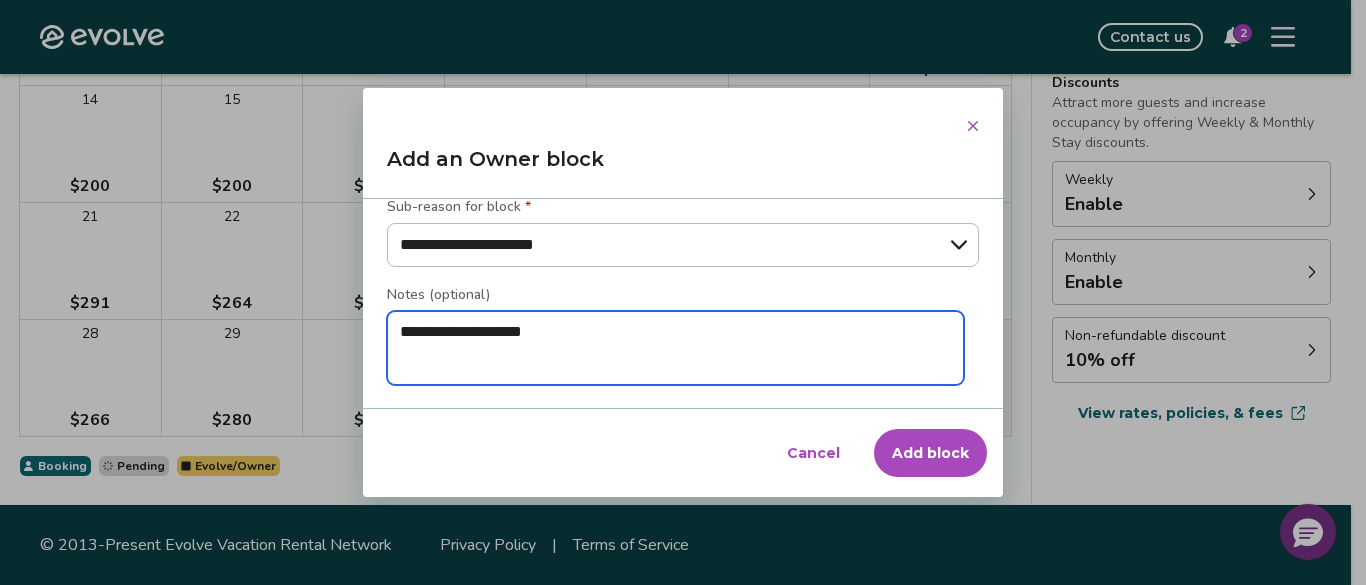 type on "*" 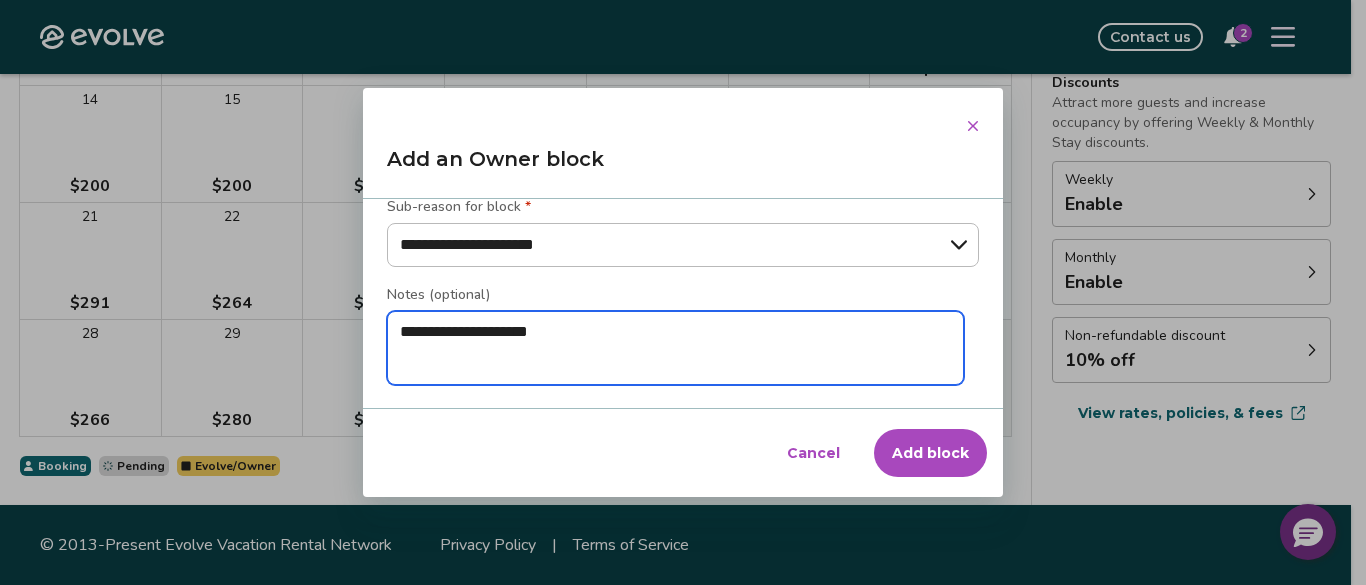 type on "*" 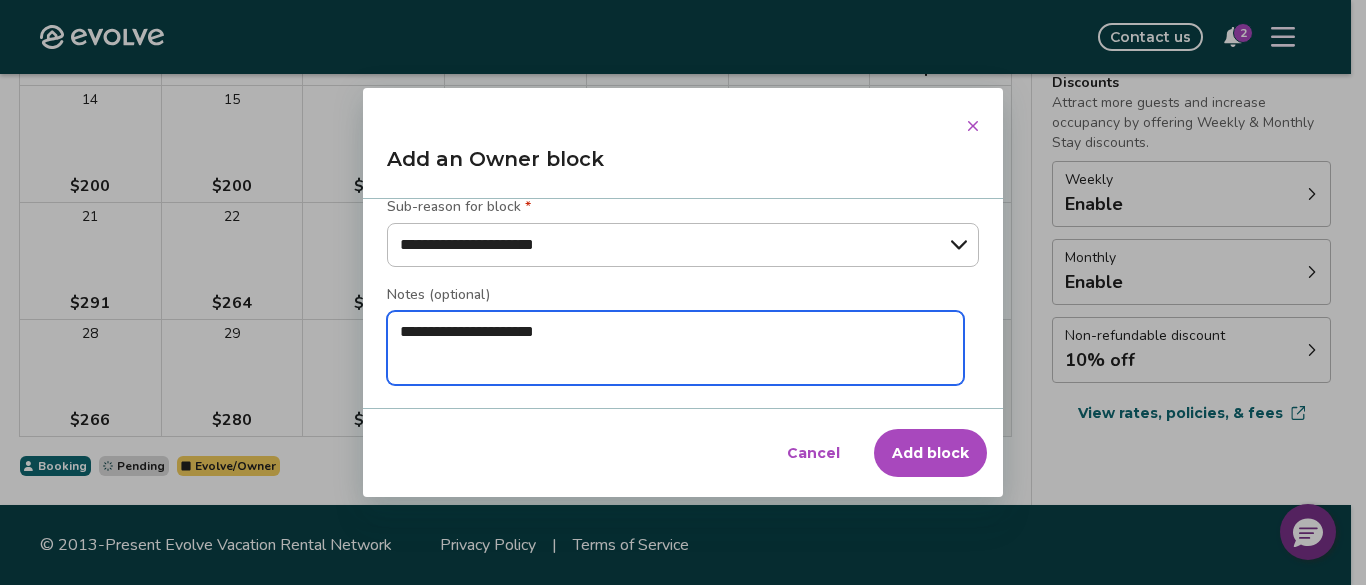 type on "*" 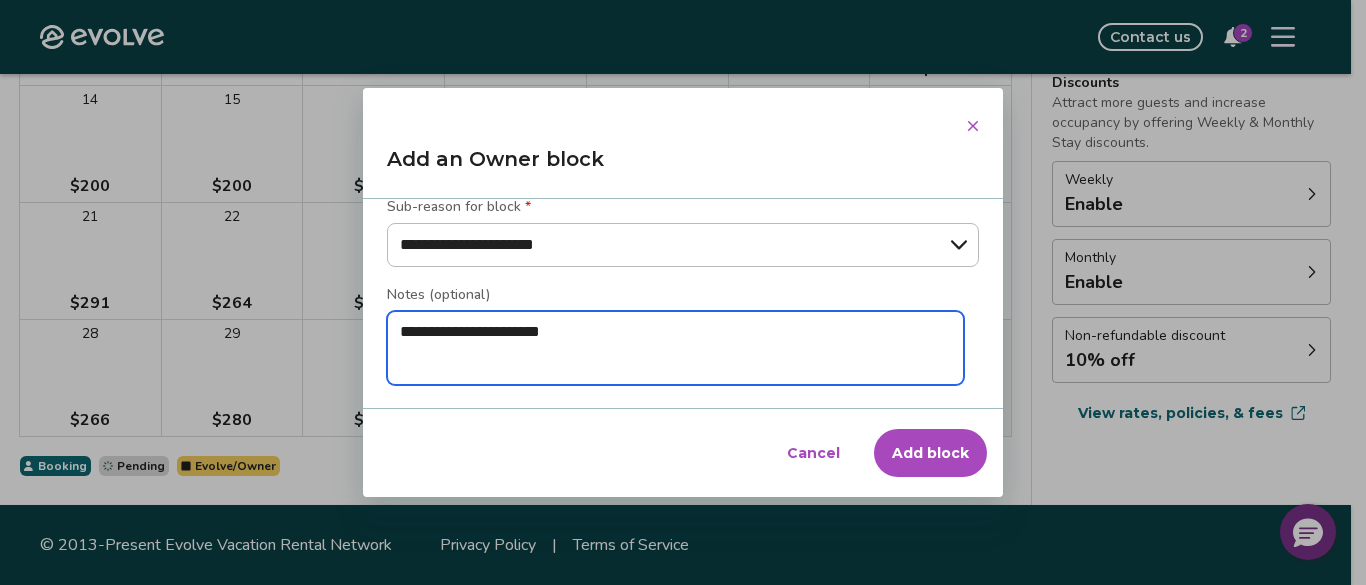type on "*" 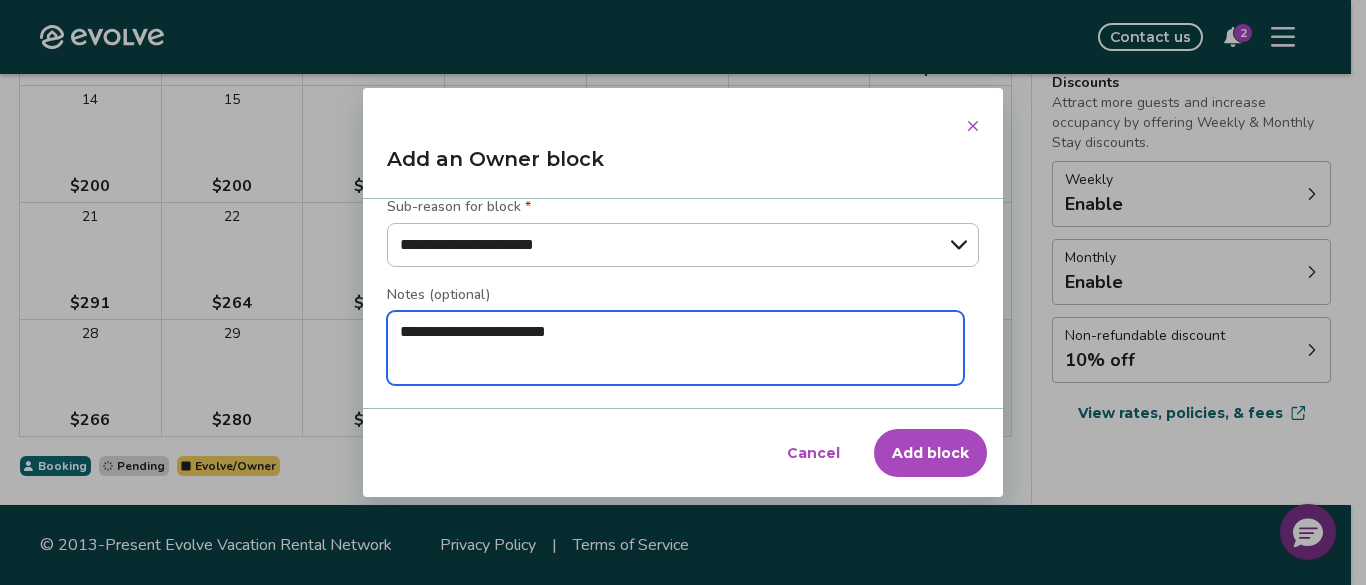 type on "*" 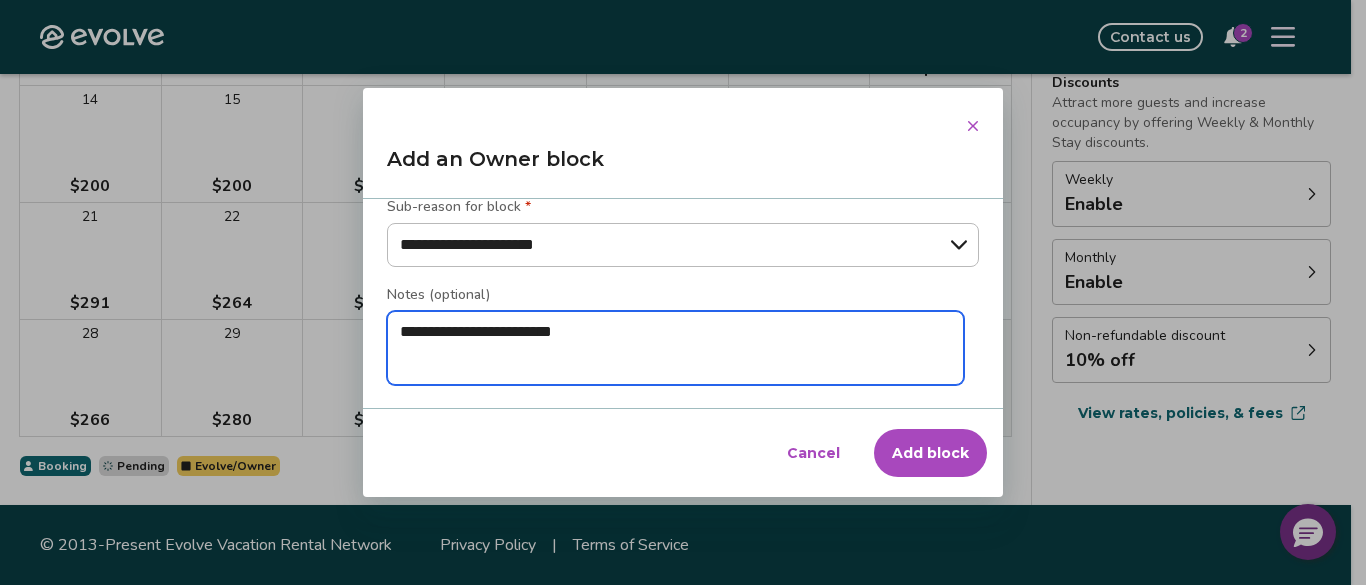 type on "*" 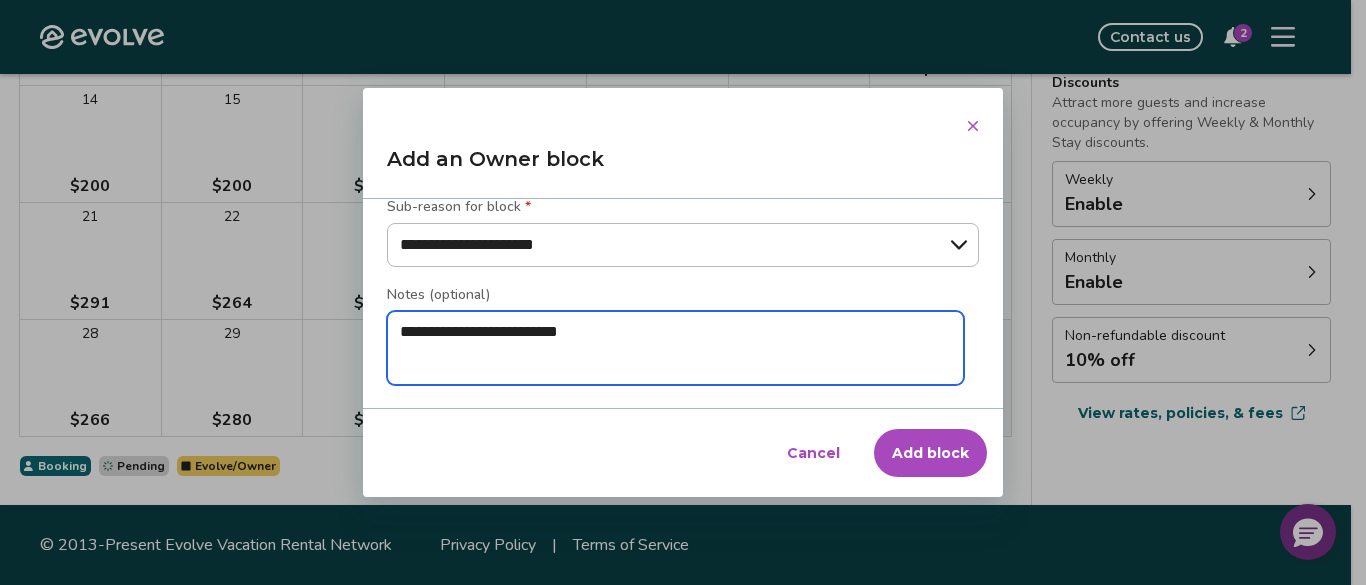 type on "**********" 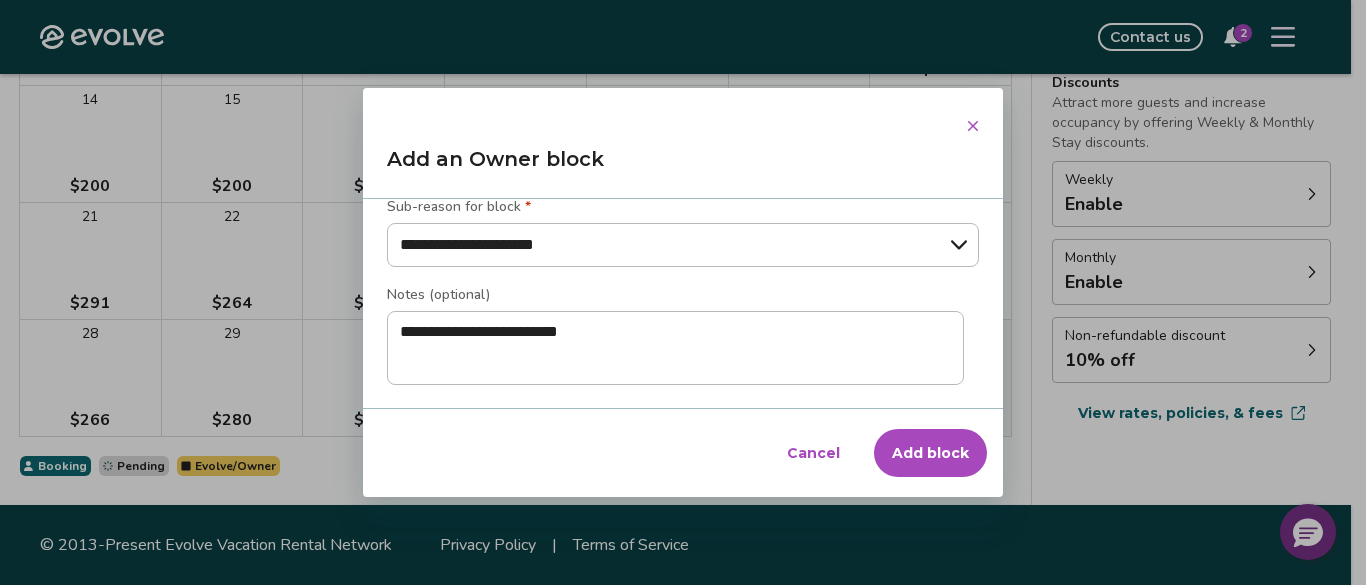 click on "Add block" at bounding box center [930, 453] 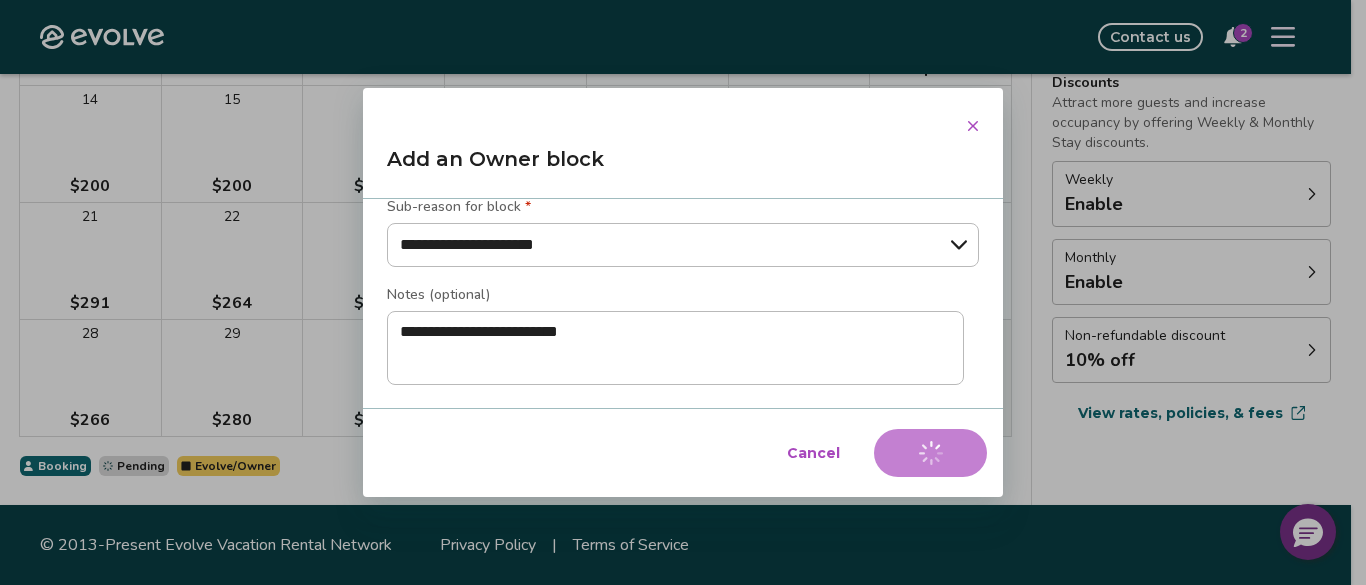 type on "*" 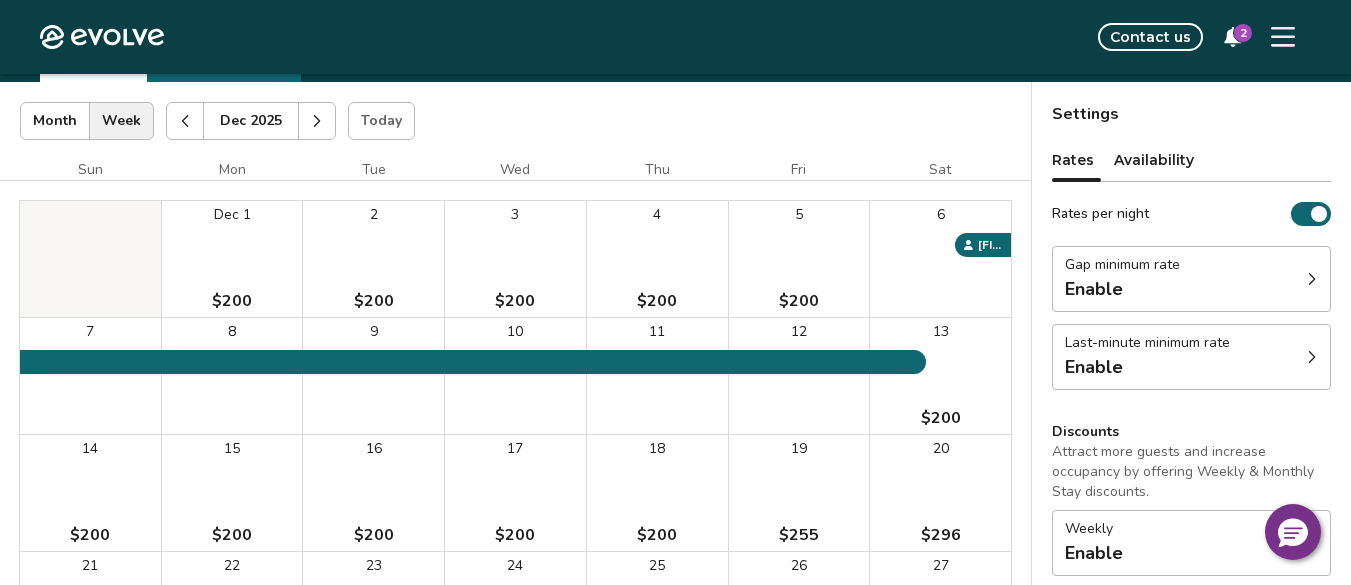 scroll, scrollTop: 0, scrollLeft: 0, axis: both 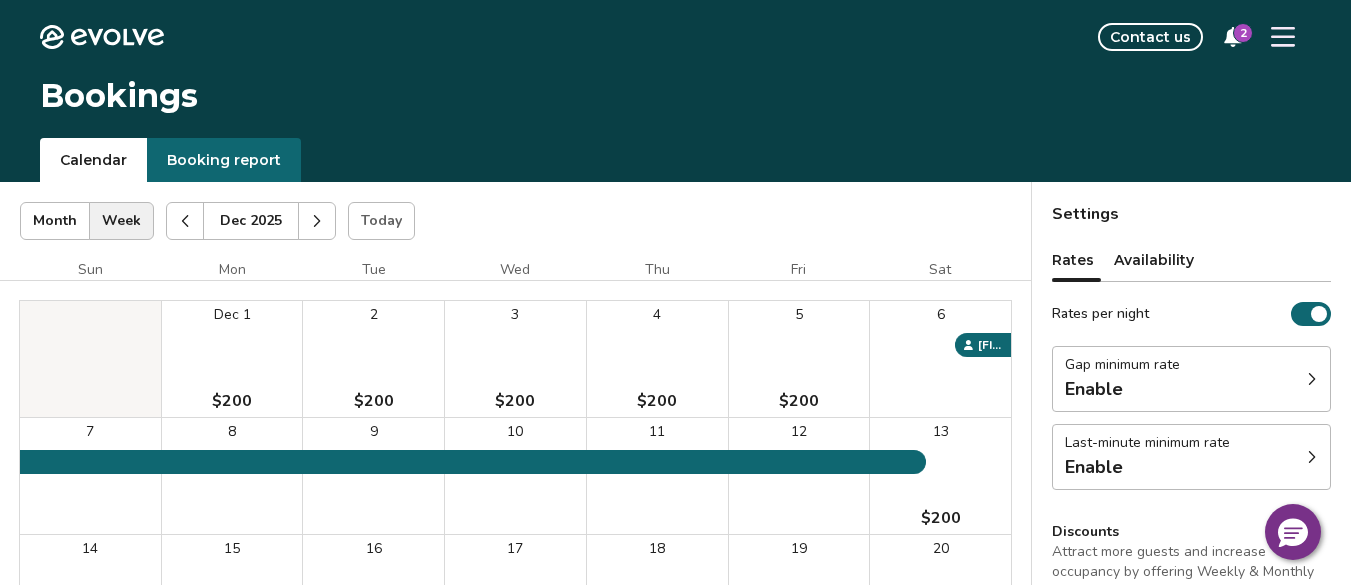 click 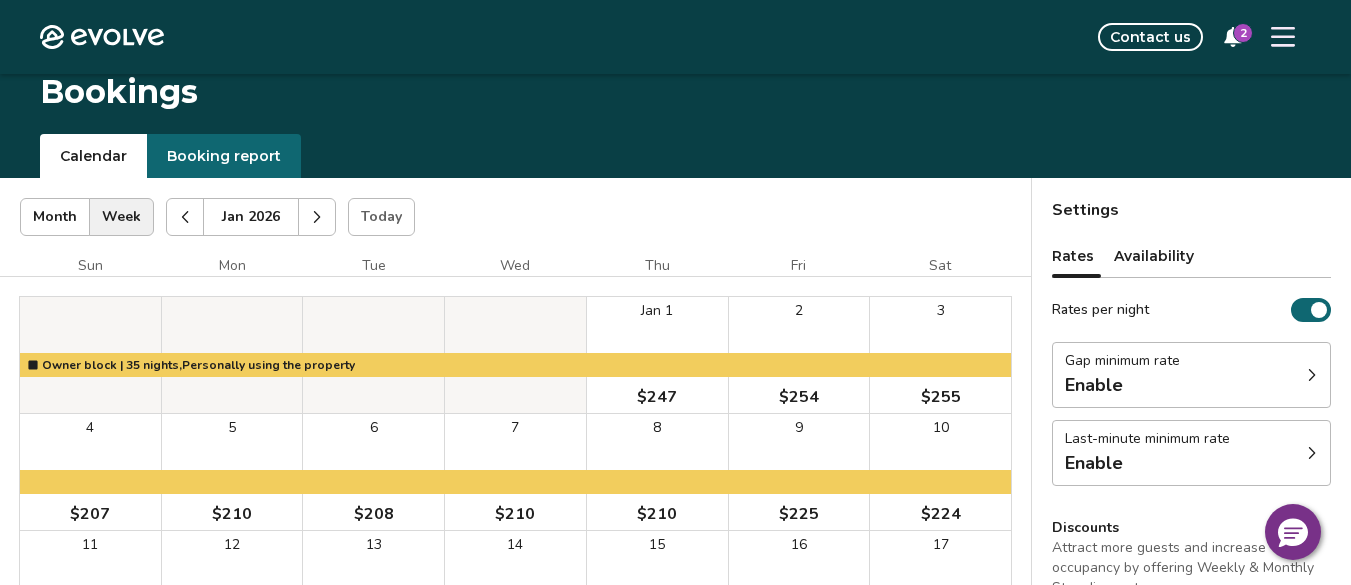 scroll, scrollTop: 0, scrollLeft: 0, axis: both 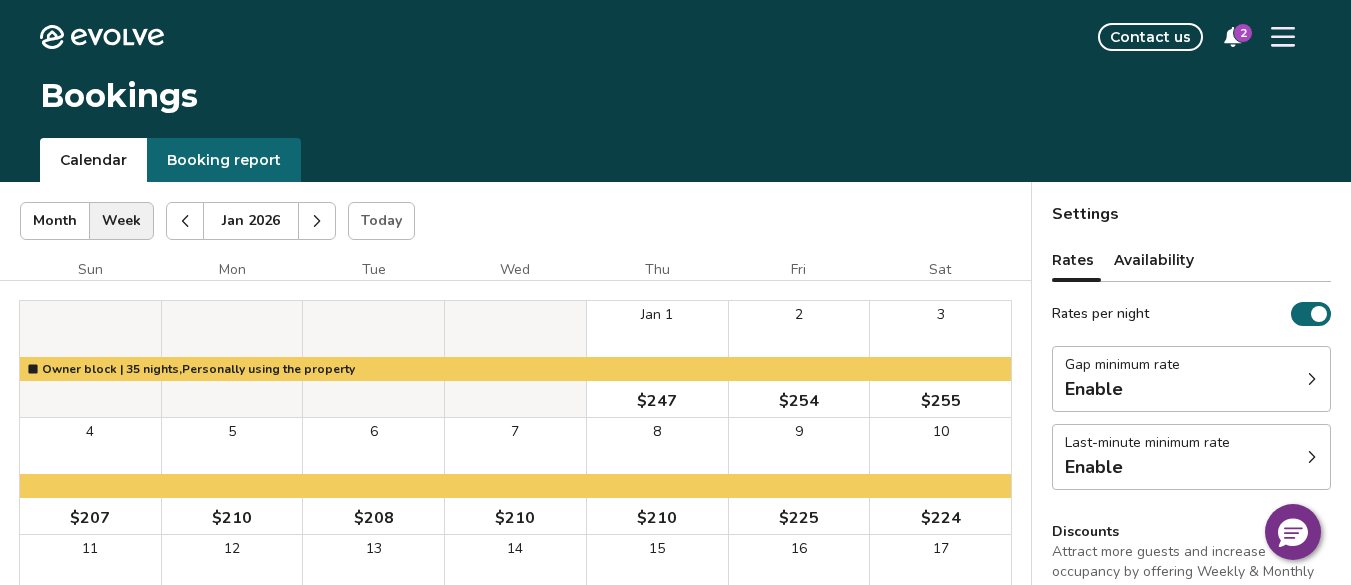 click at bounding box center (185, 221) 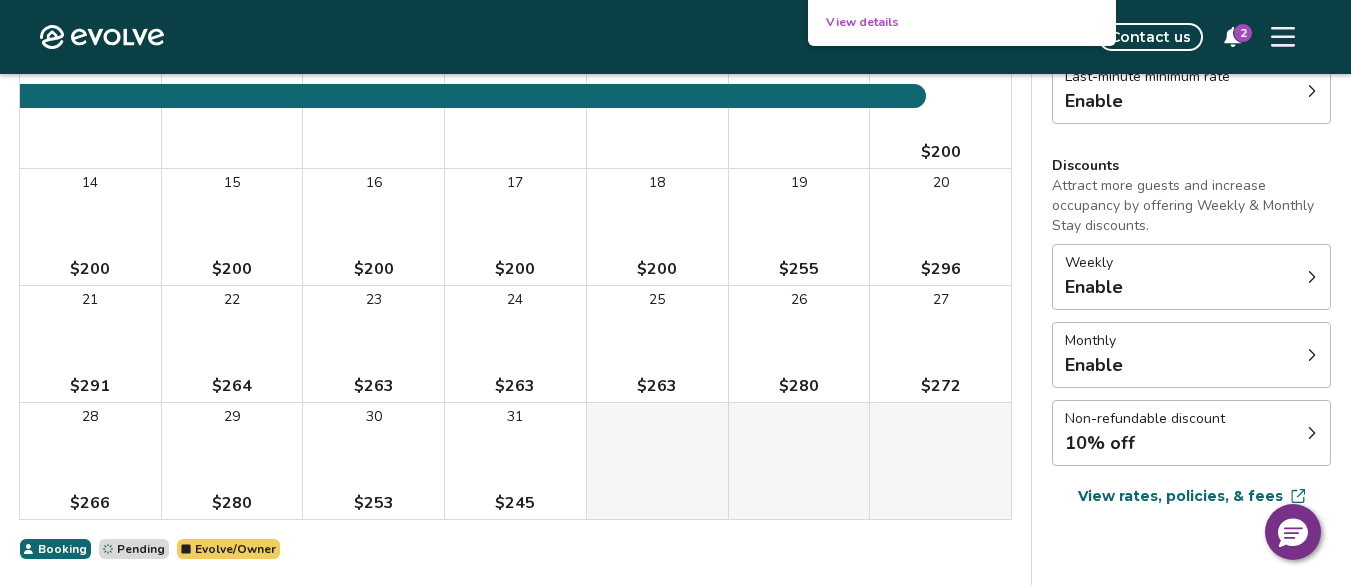 scroll, scrollTop: 451, scrollLeft: 0, axis: vertical 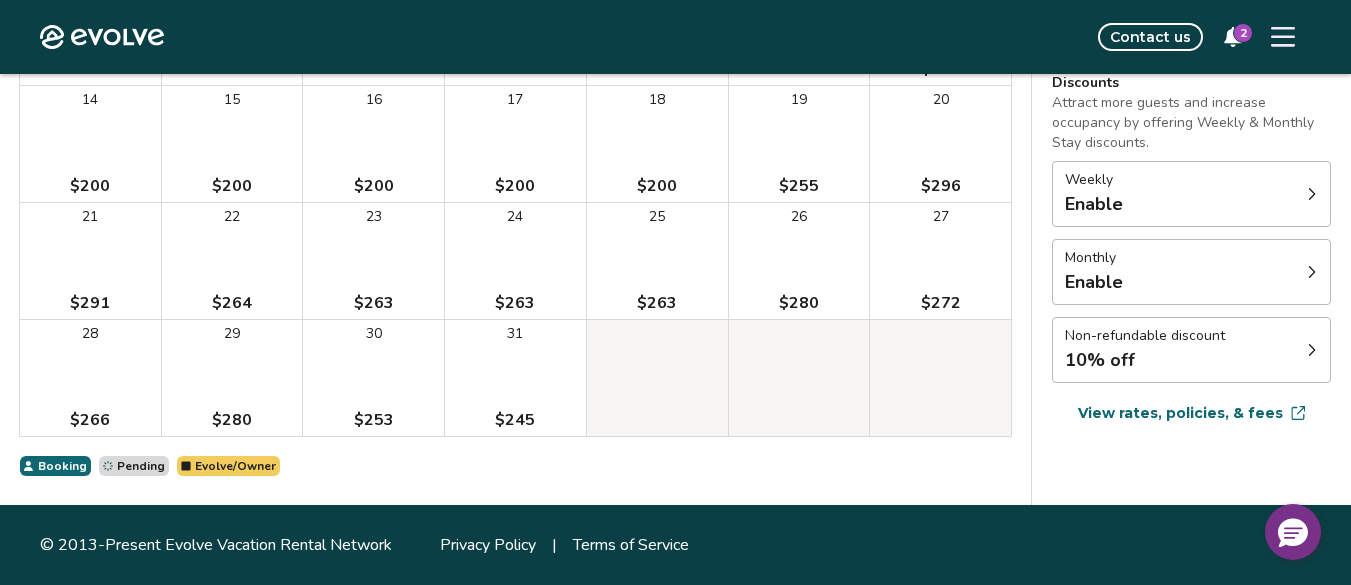click on "27 $272" at bounding box center [940, 261] 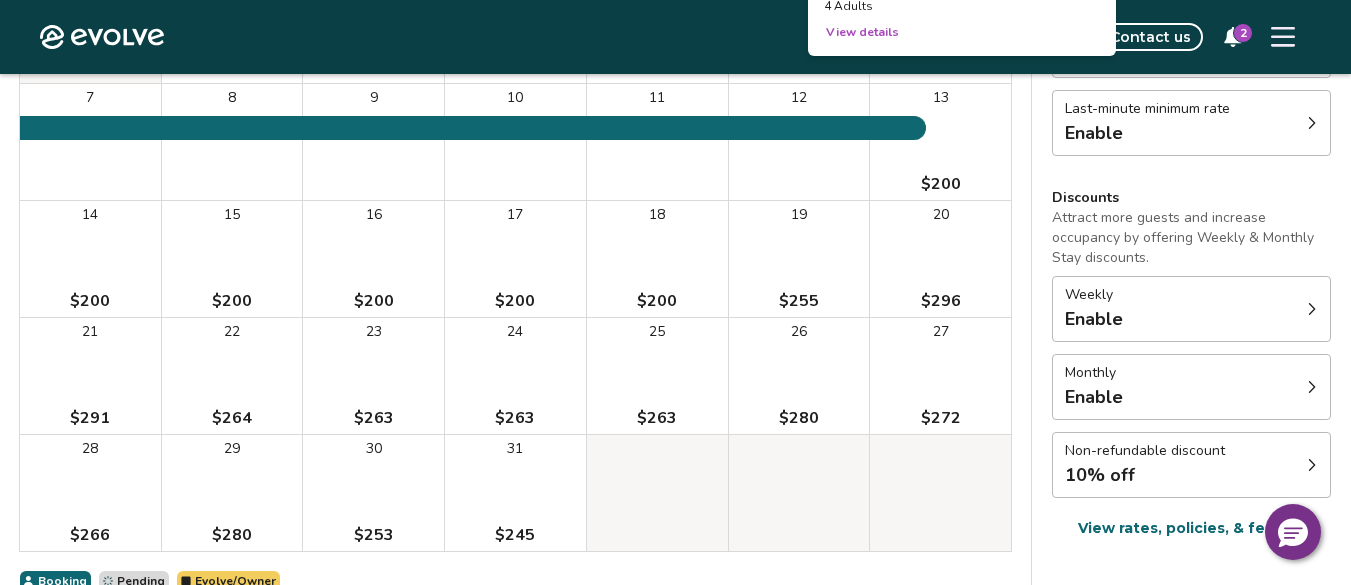 scroll, scrollTop: 451, scrollLeft: 0, axis: vertical 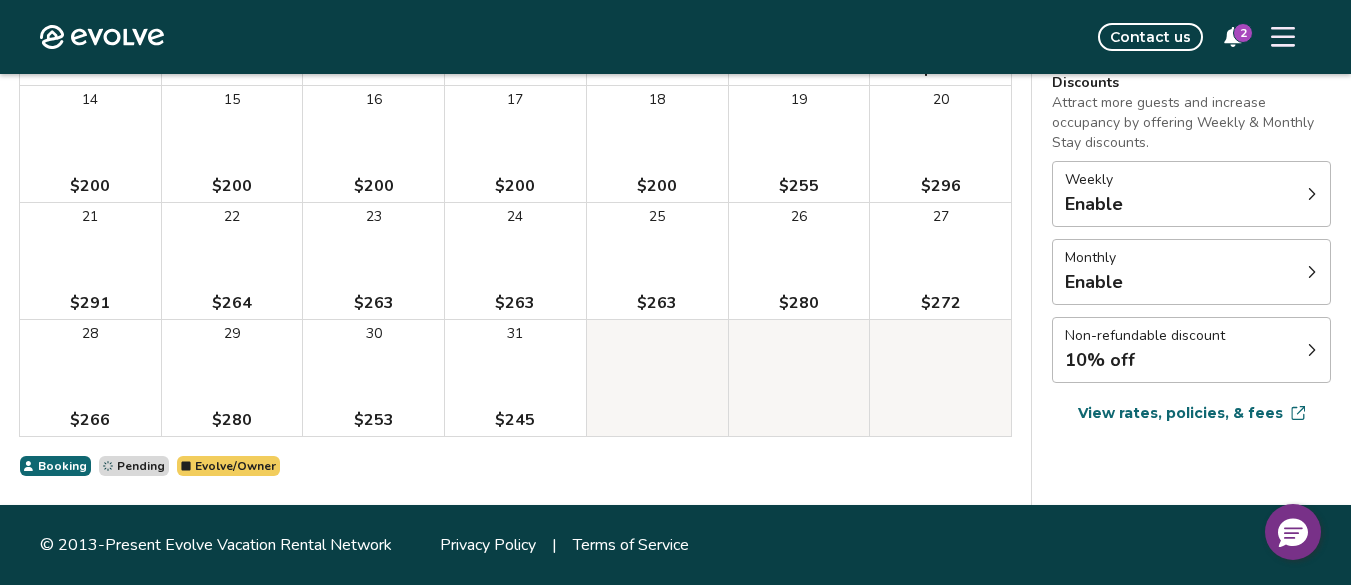 click on "27 $272" at bounding box center [940, 261] 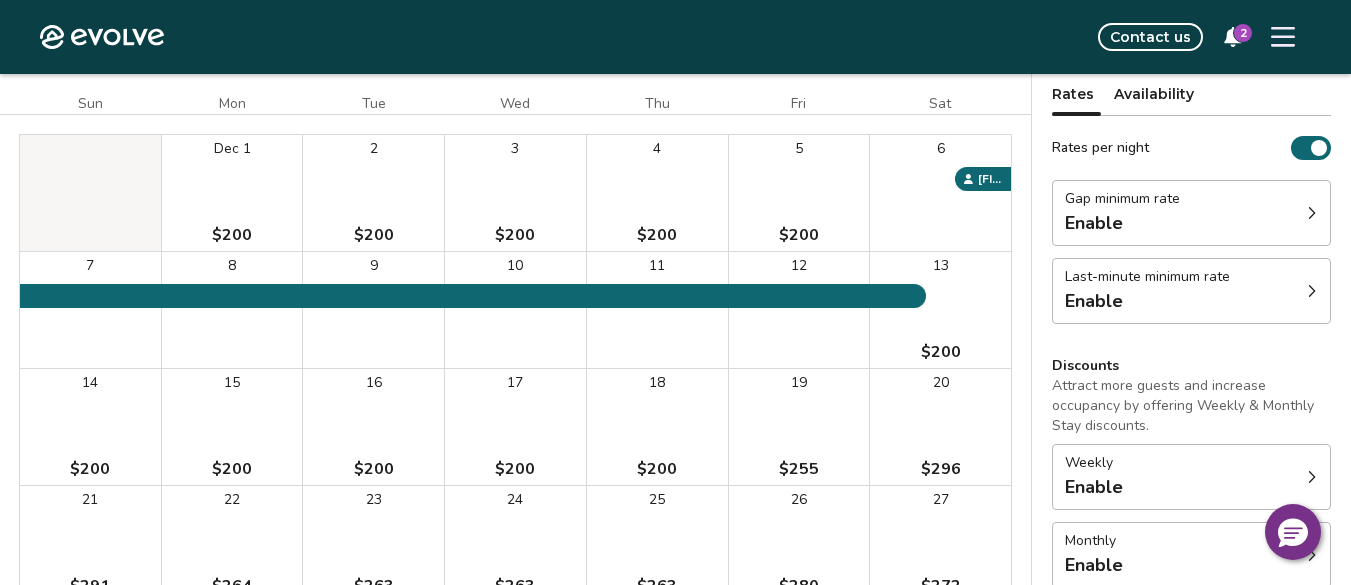 scroll, scrollTop: 0, scrollLeft: 0, axis: both 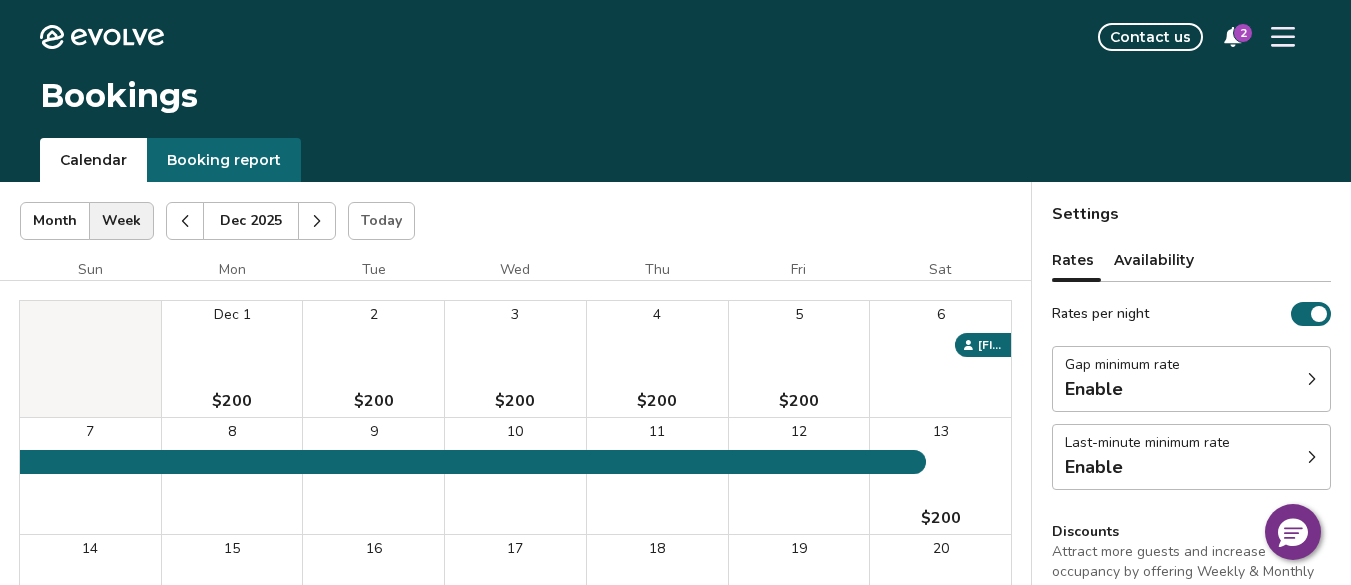 click 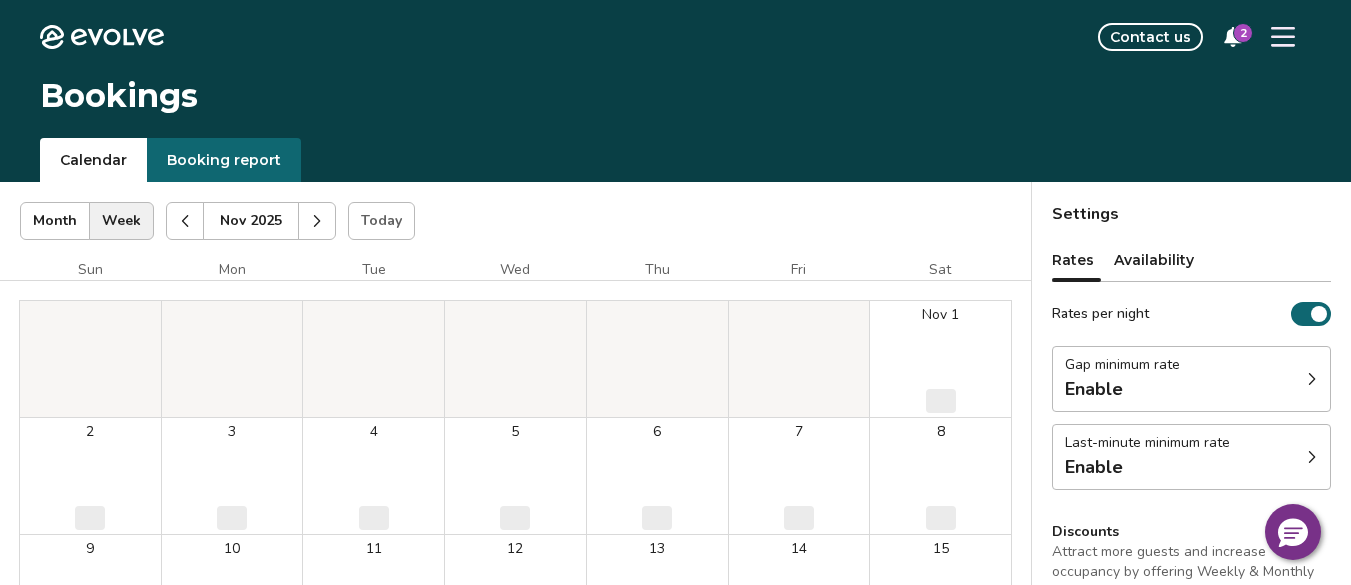 click 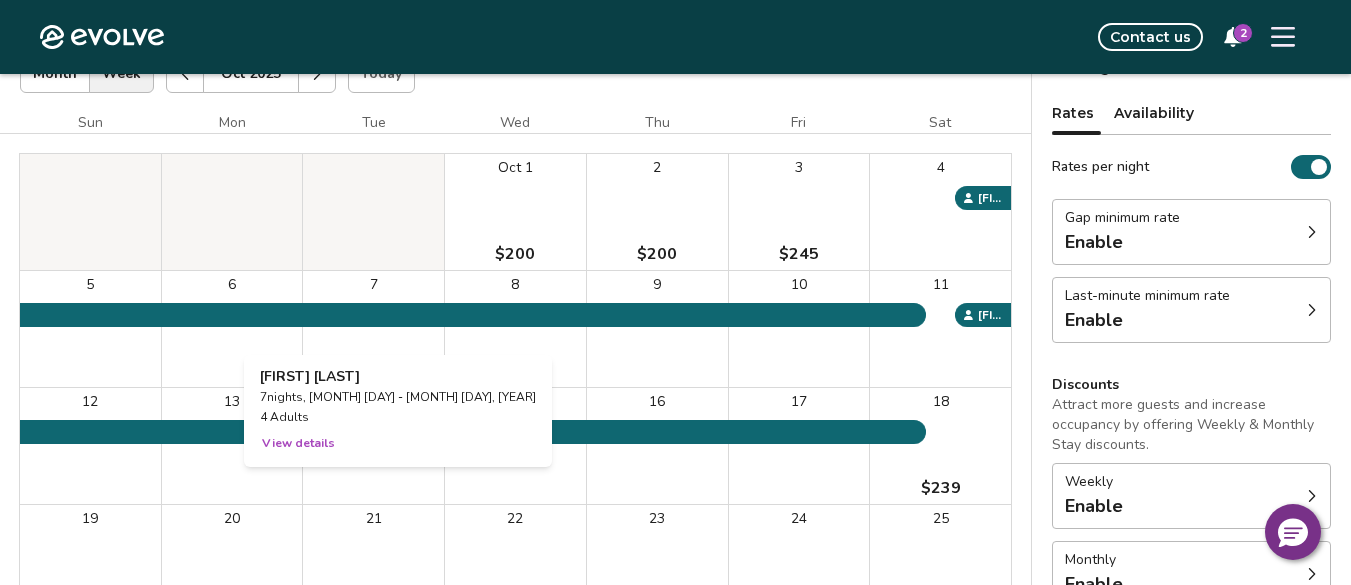 scroll, scrollTop: 100, scrollLeft: 0, axis: vertical 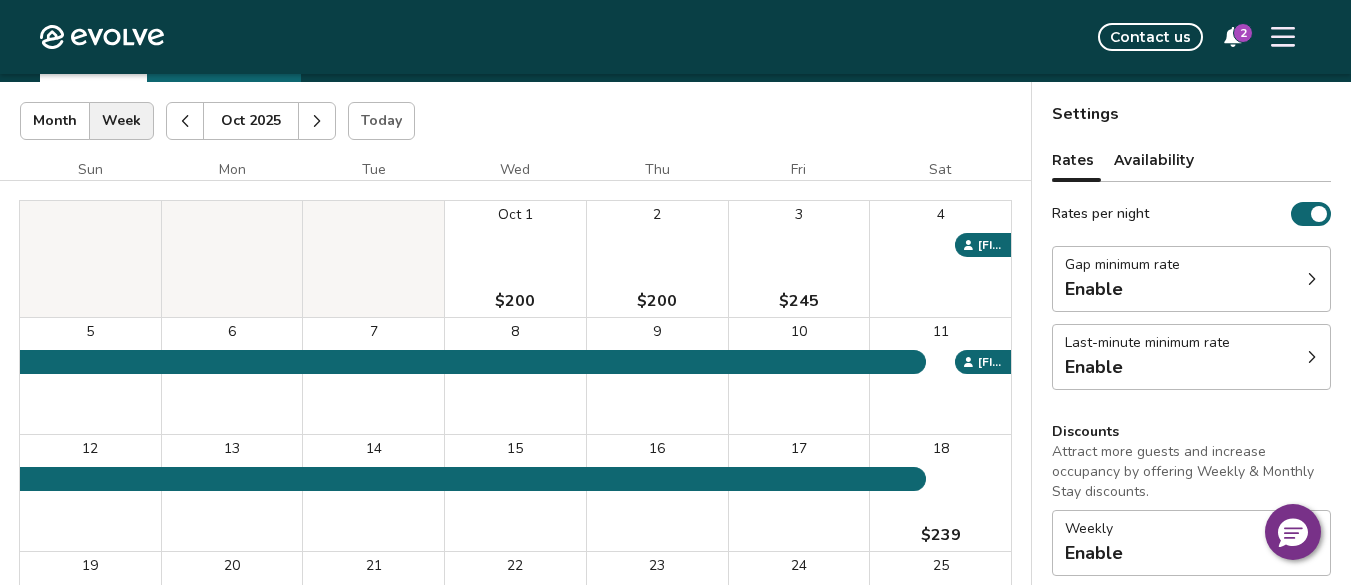 click at bounding box center [317, 121] 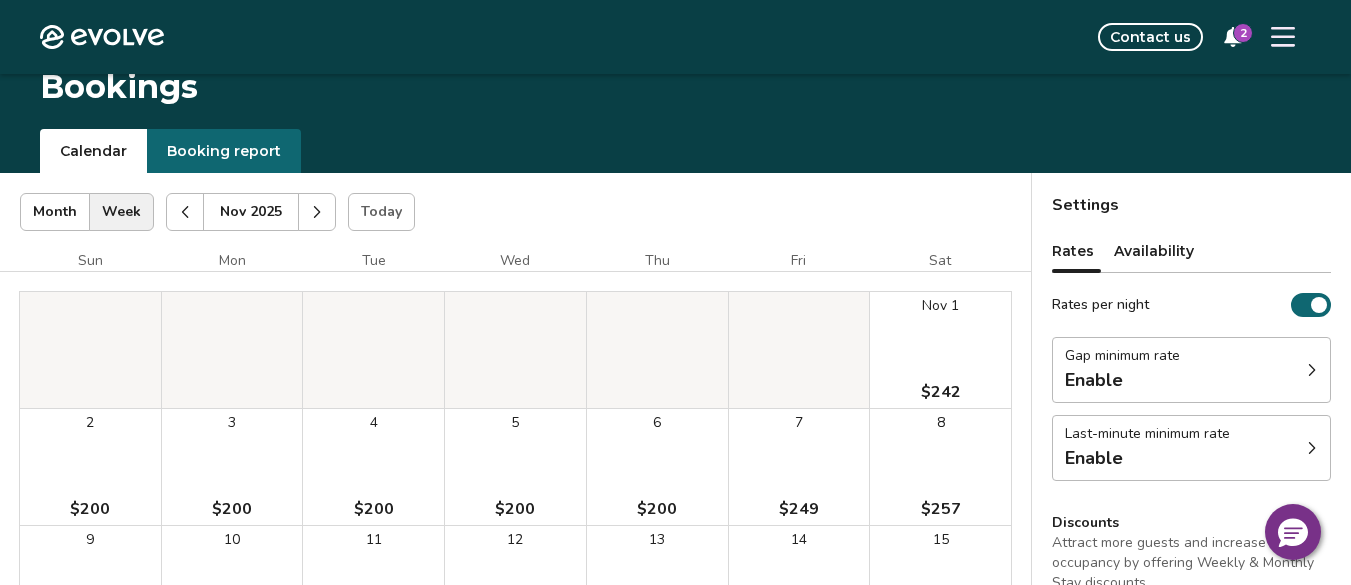 scroll, scrollTop: 0, scrollLeft: 0, axis: both 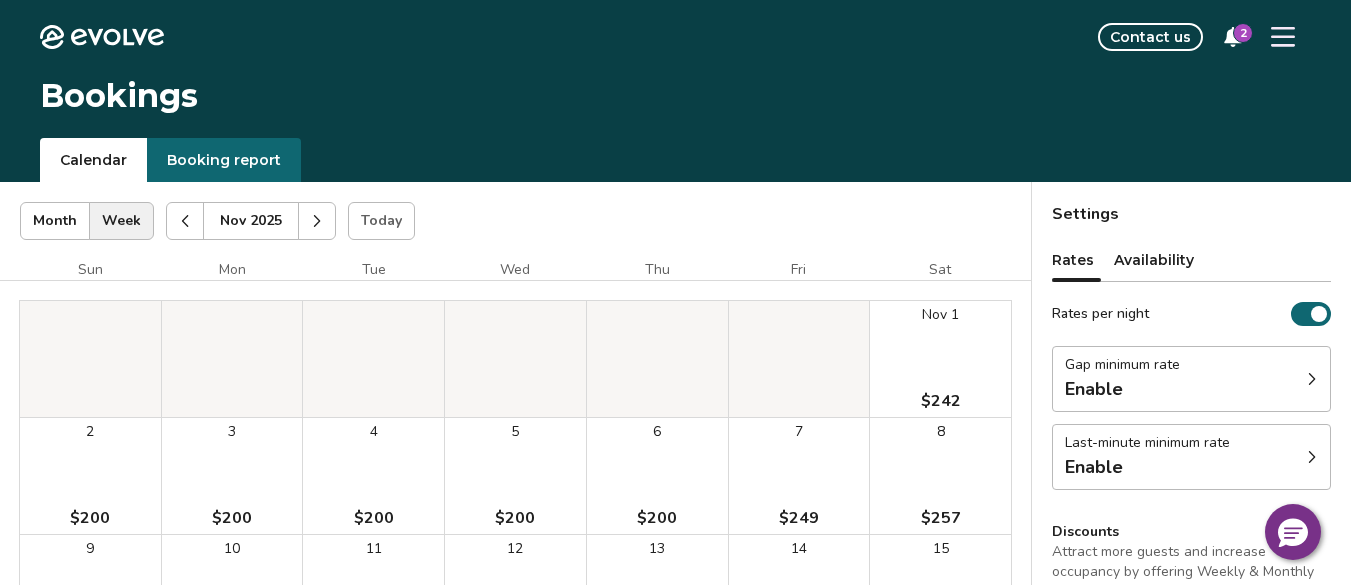 click 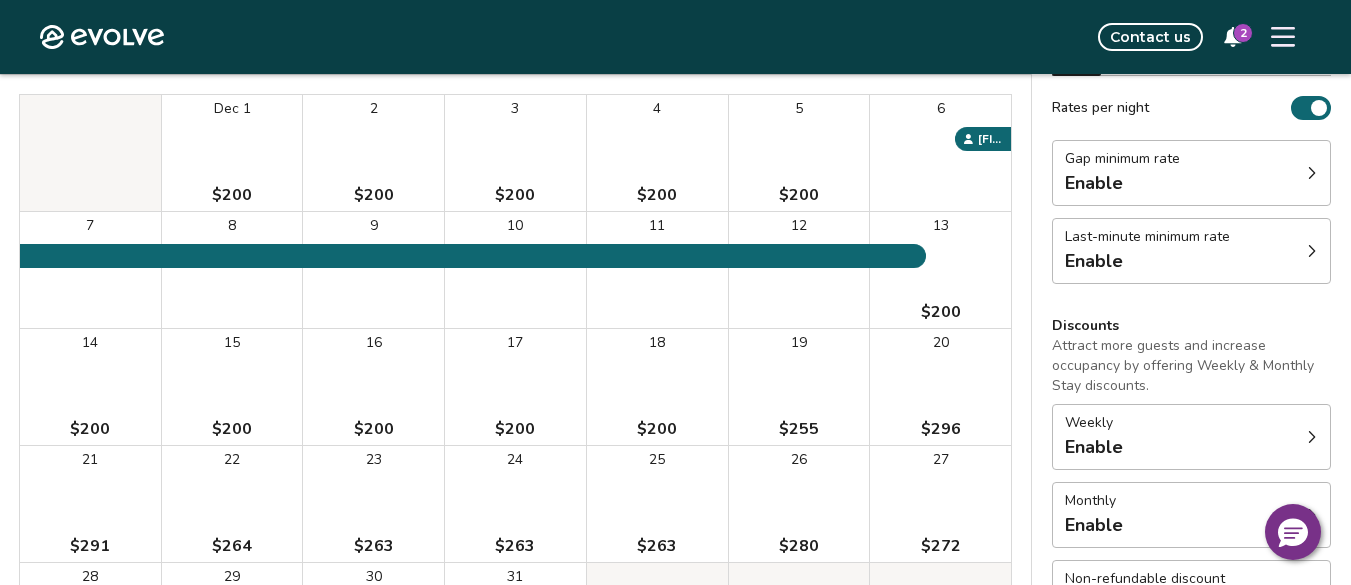 scroll, scrollTop: 151, scrollLeft: 0, axis: vertical 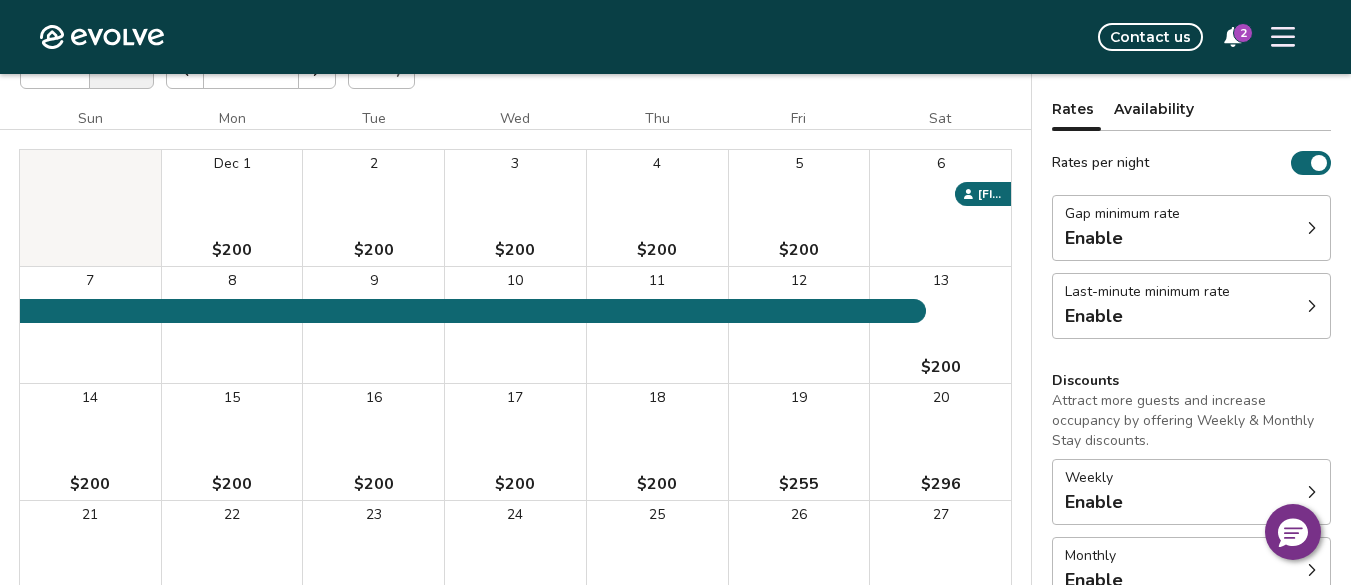 click on "27 $272" at bounding box center [940, 559] 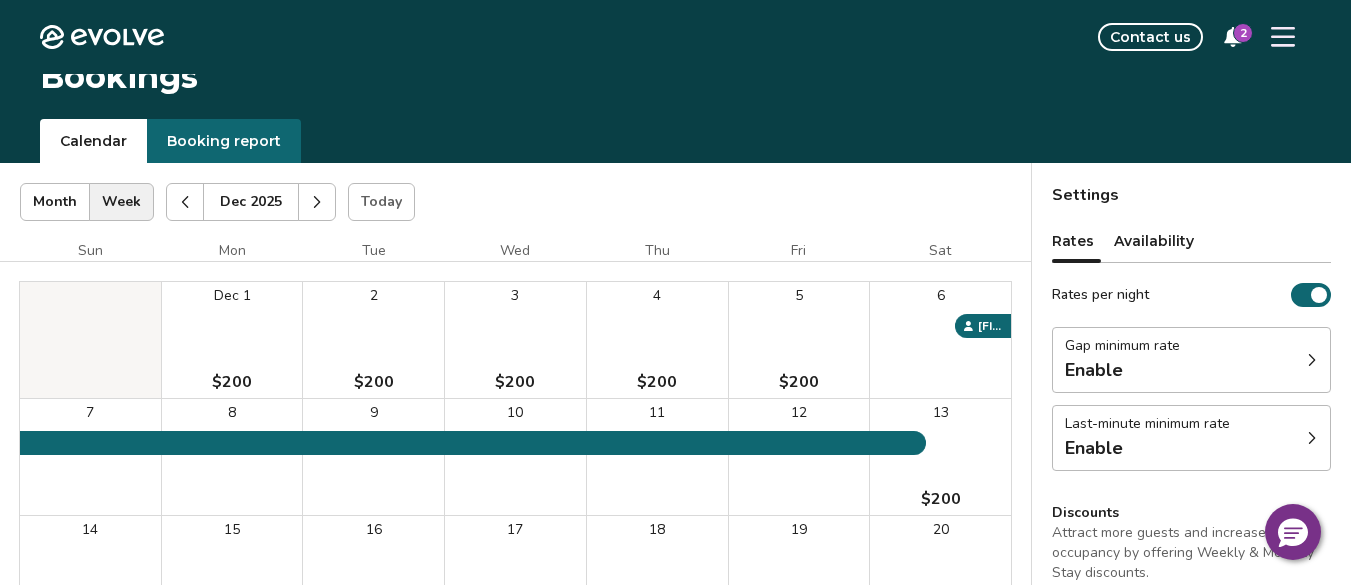 scroll, scrollTop: 0, scrollLeft: 0, axis: both 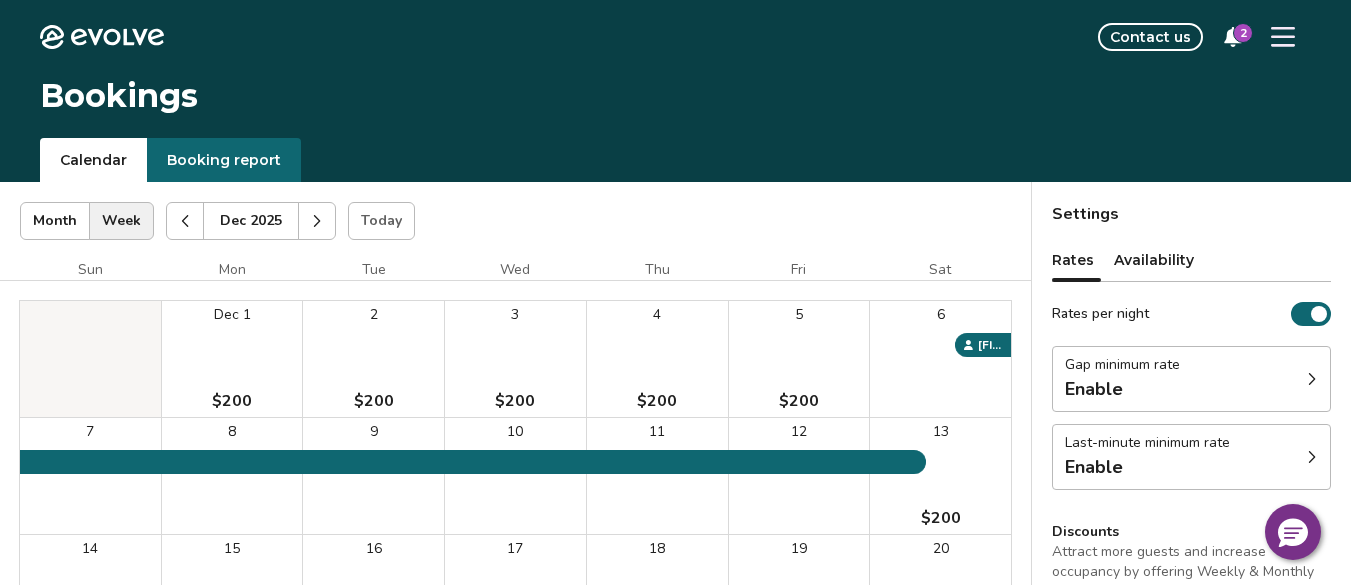 click 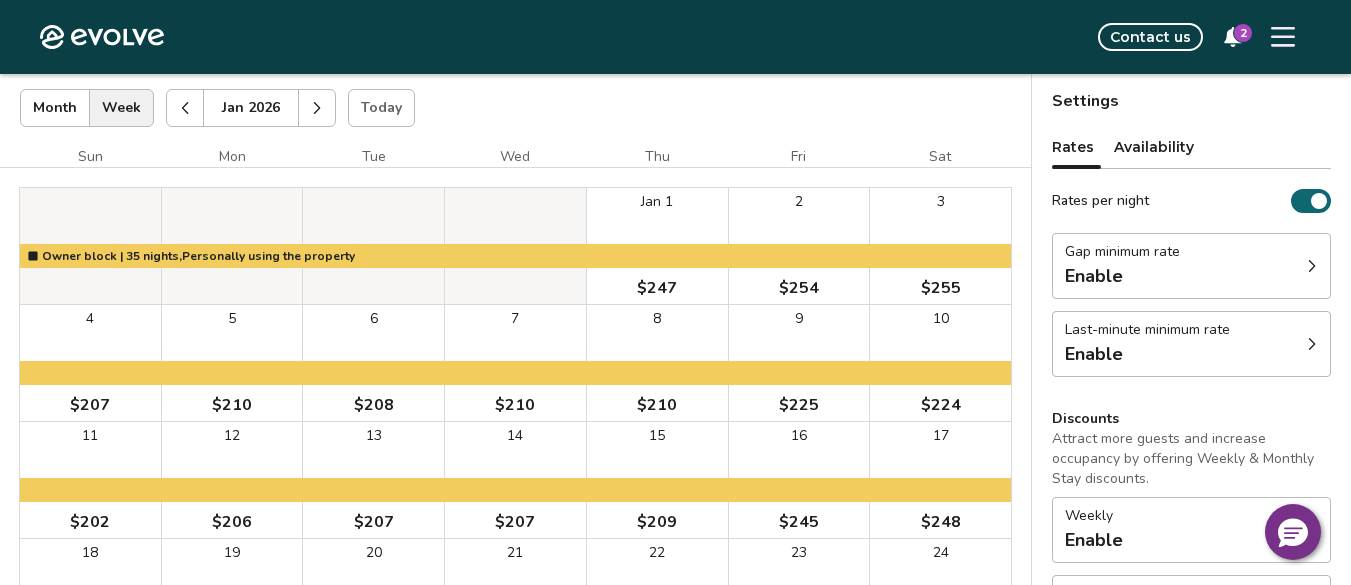 scroll, scrollTop: 0, scrollLeft: 0, axis: both 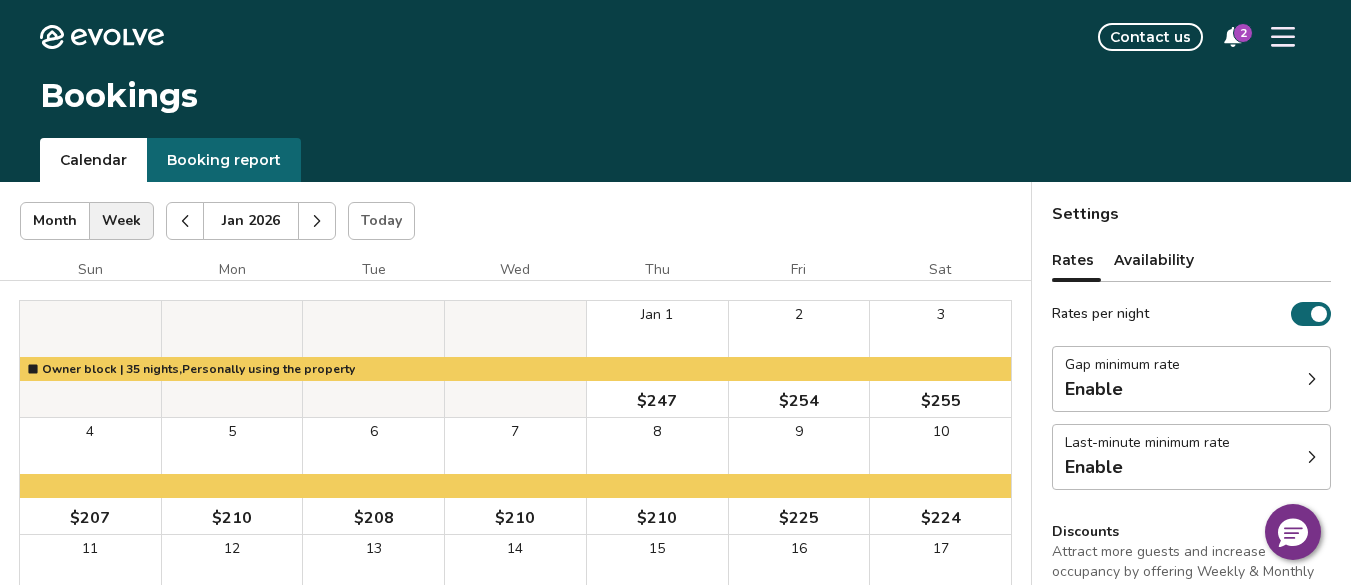 click 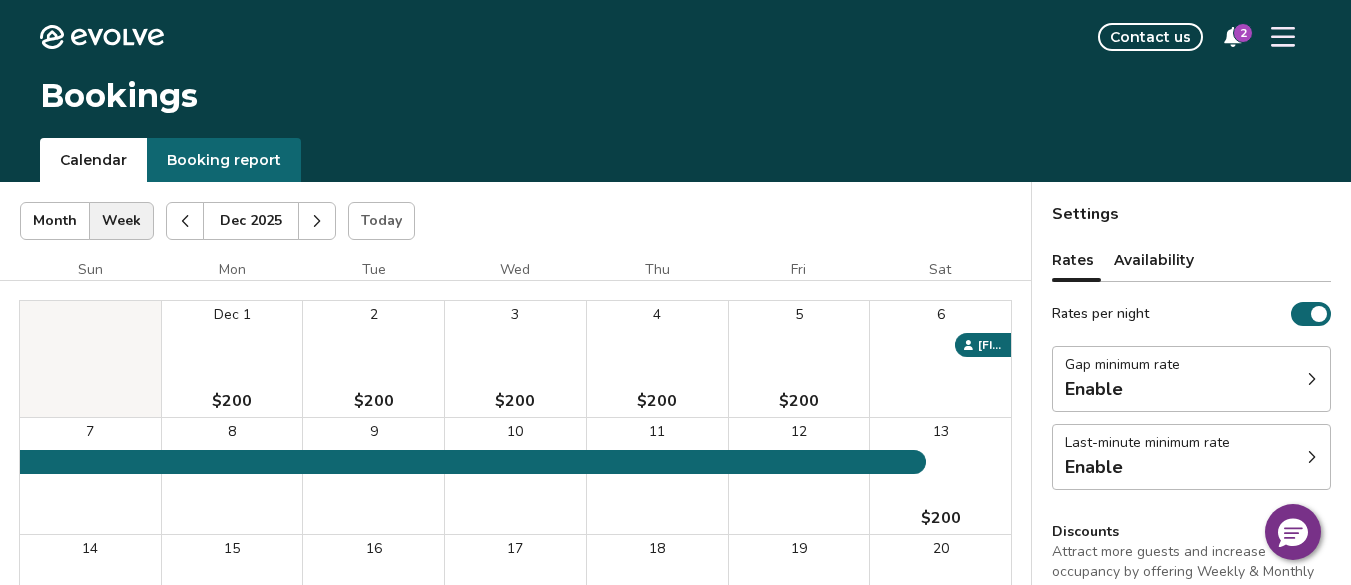 click 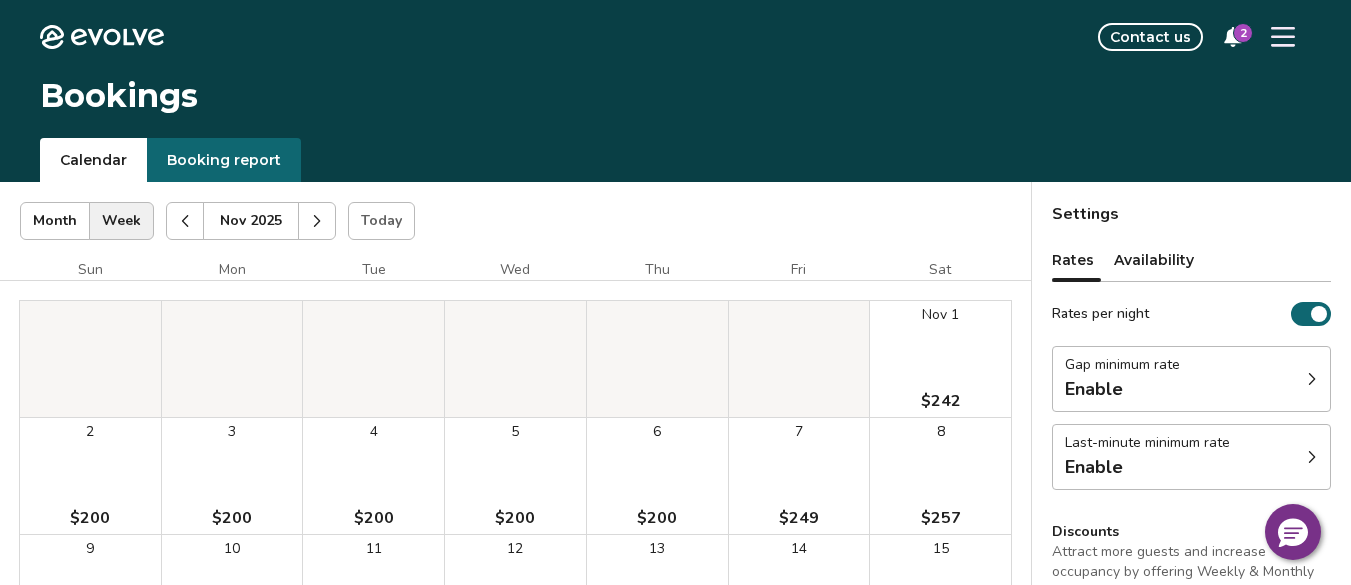 click 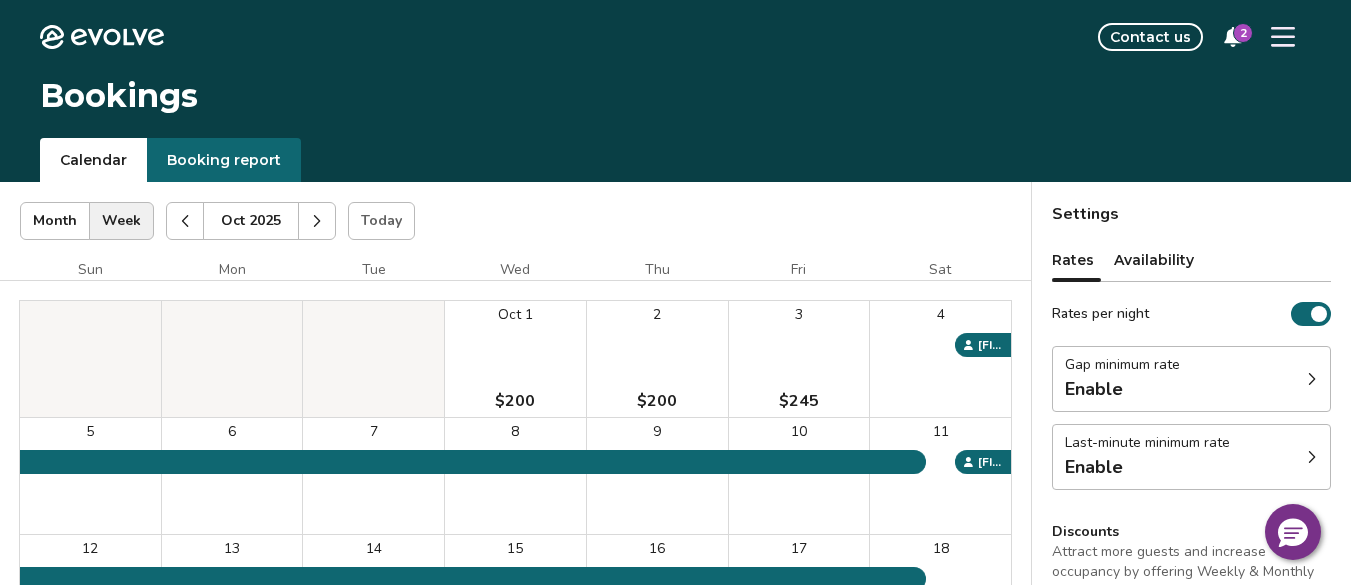 click 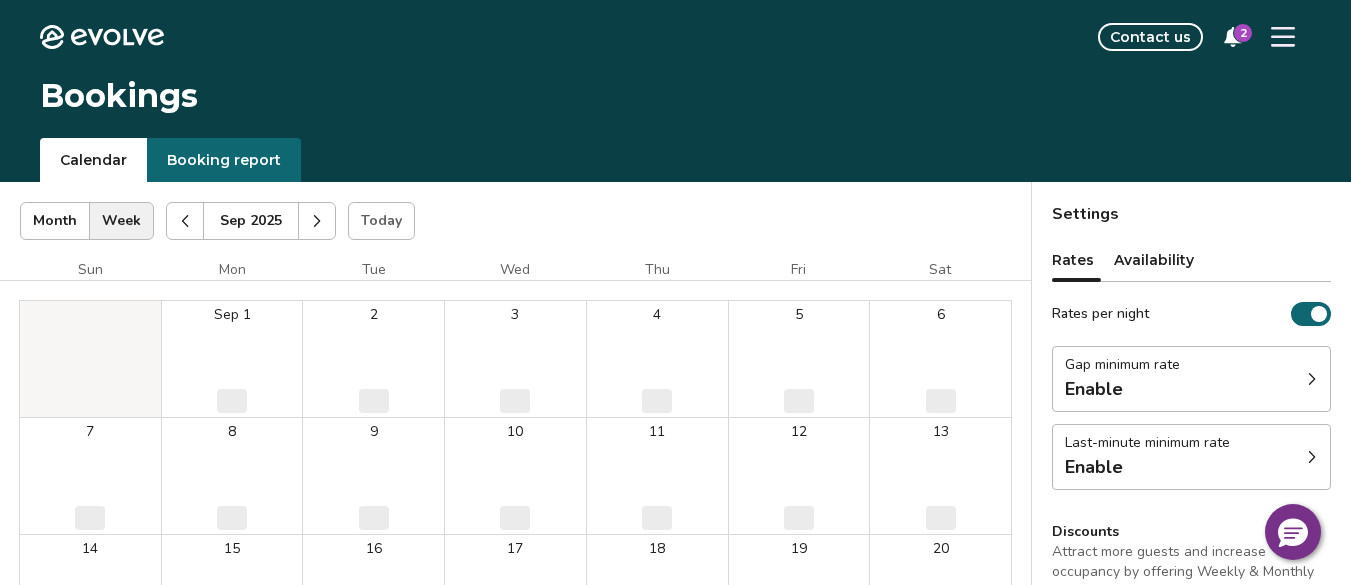 click 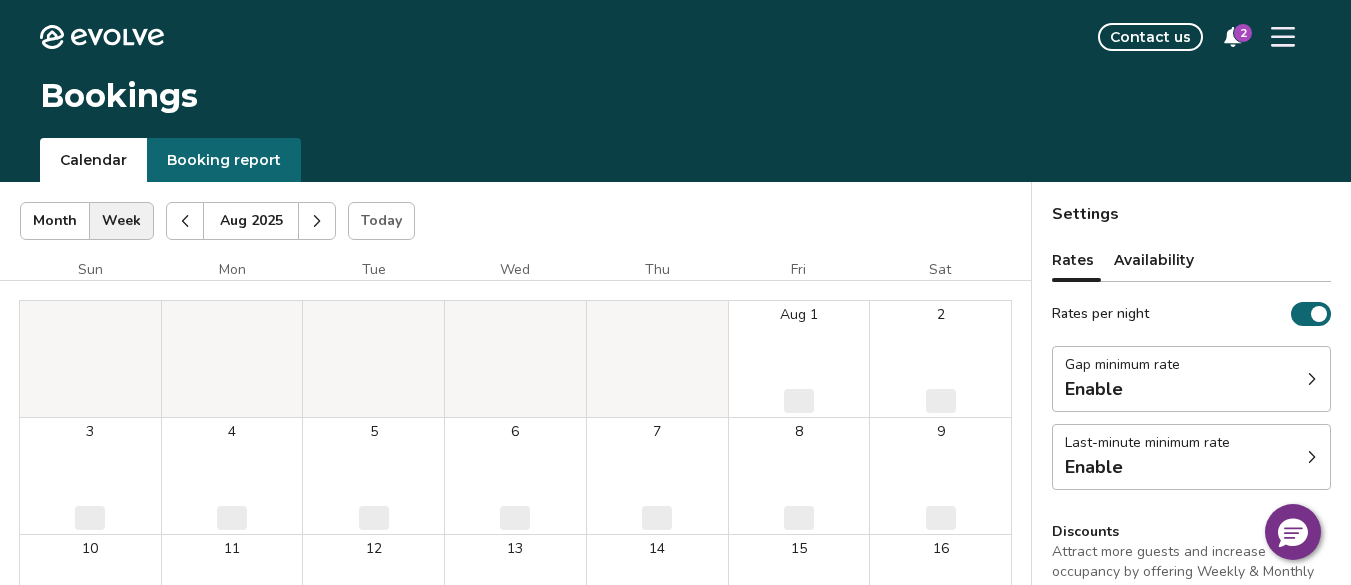 click 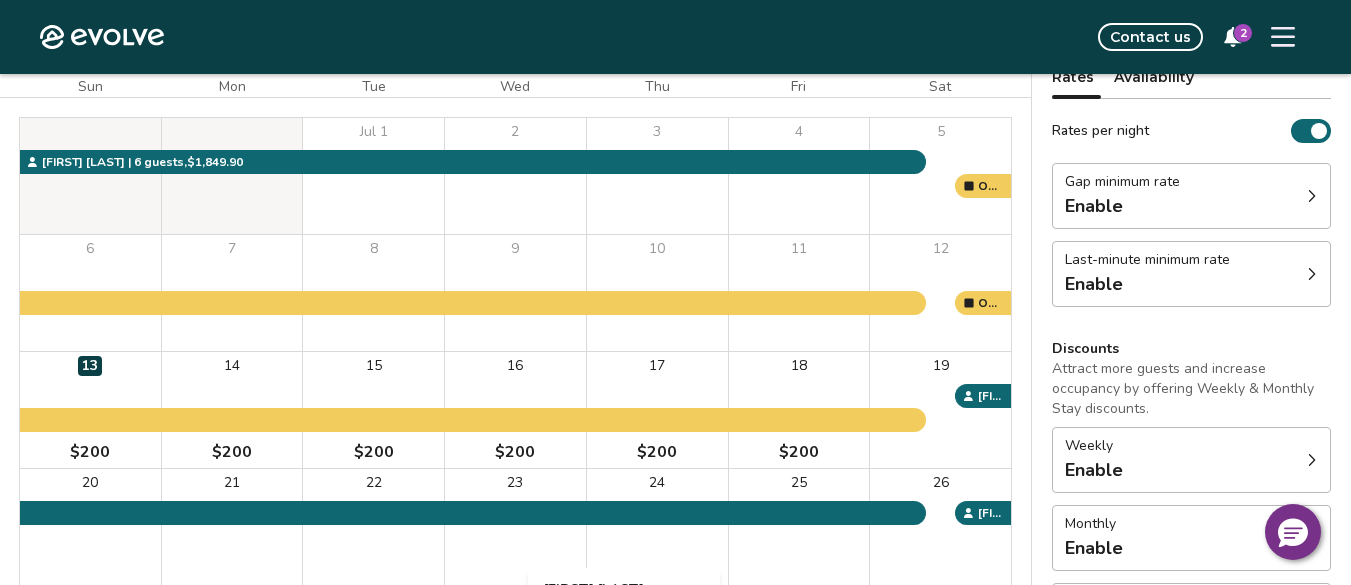 scroll, scrollTop: 100, scrollLeft: 0, axis: vertical 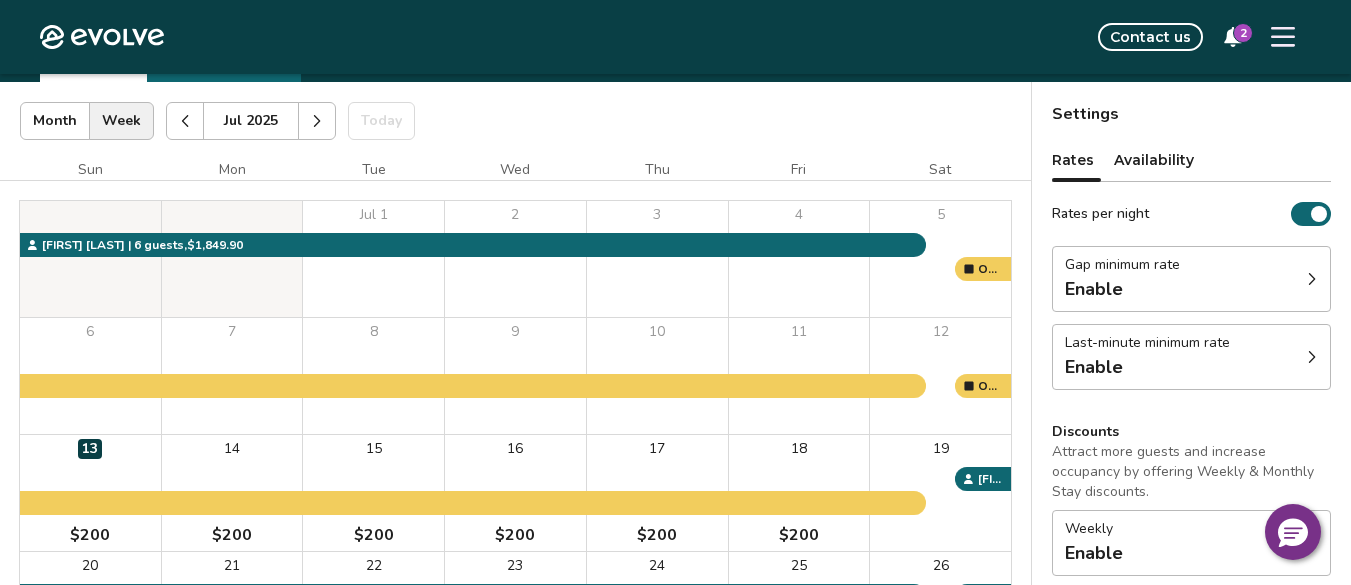 click 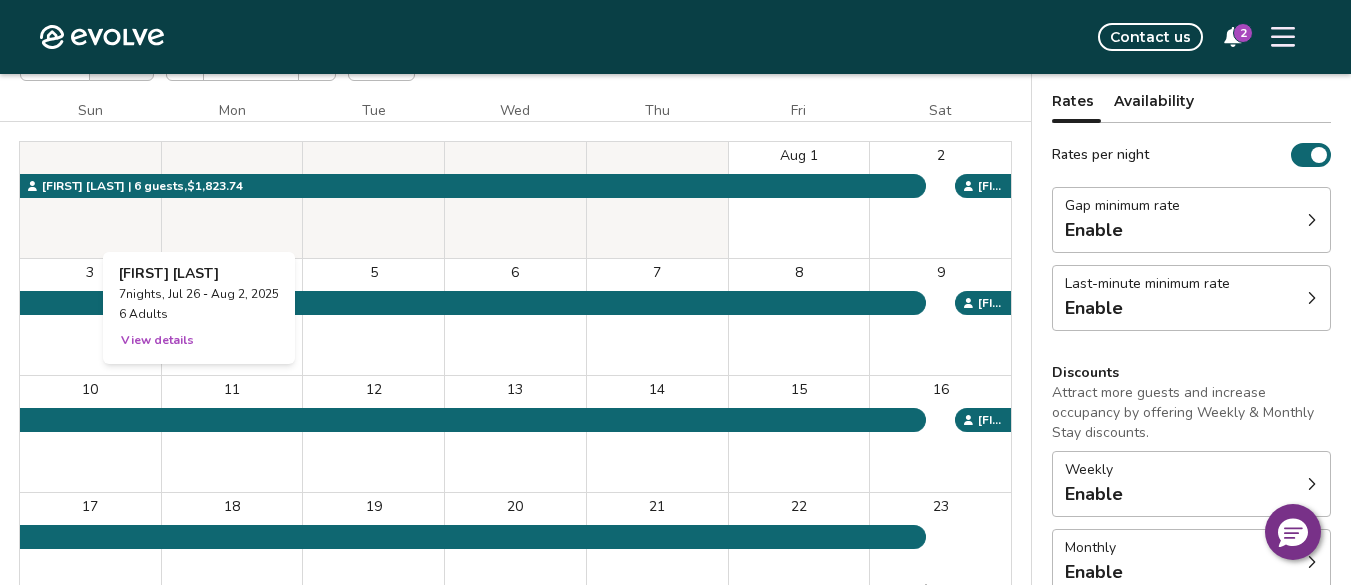 scroll, scrollTop: 59, scrollLeft: 0, axis: vertical 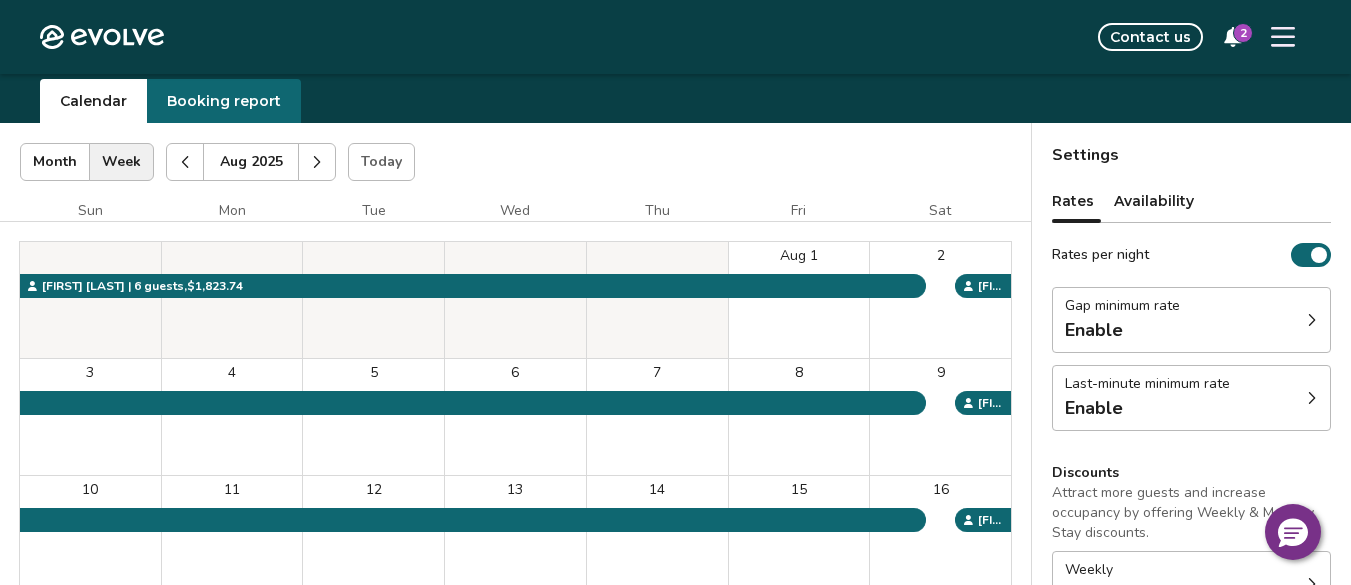 click 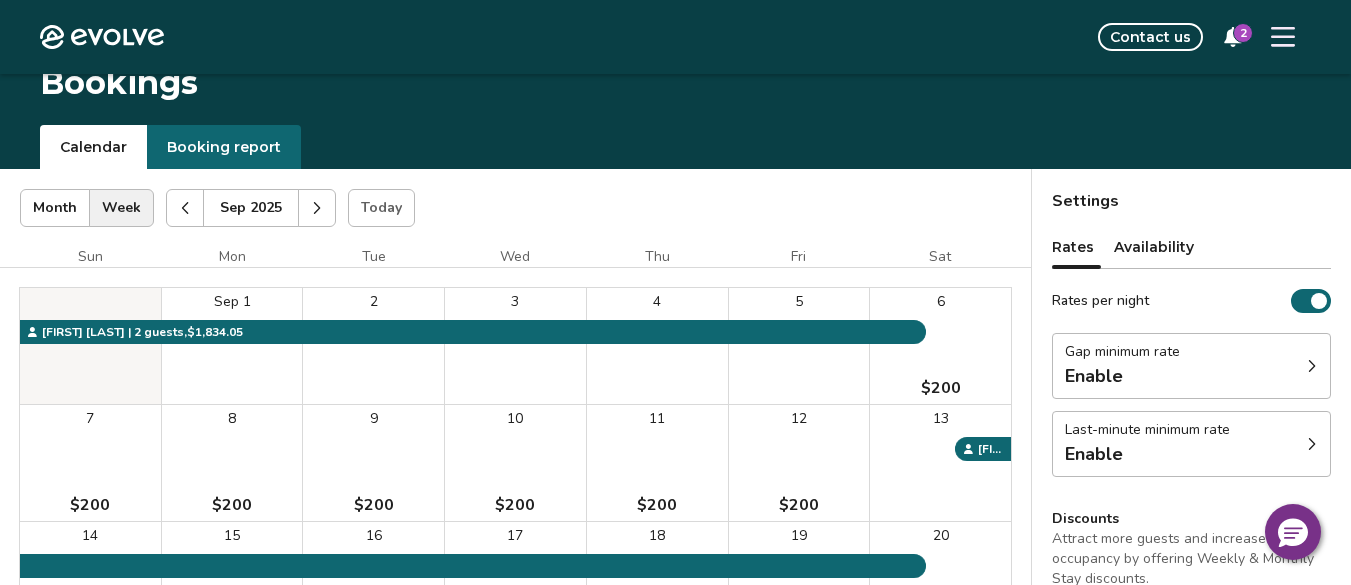 scroll, scrollTop: 0, scrollLeft: 0, axis: both 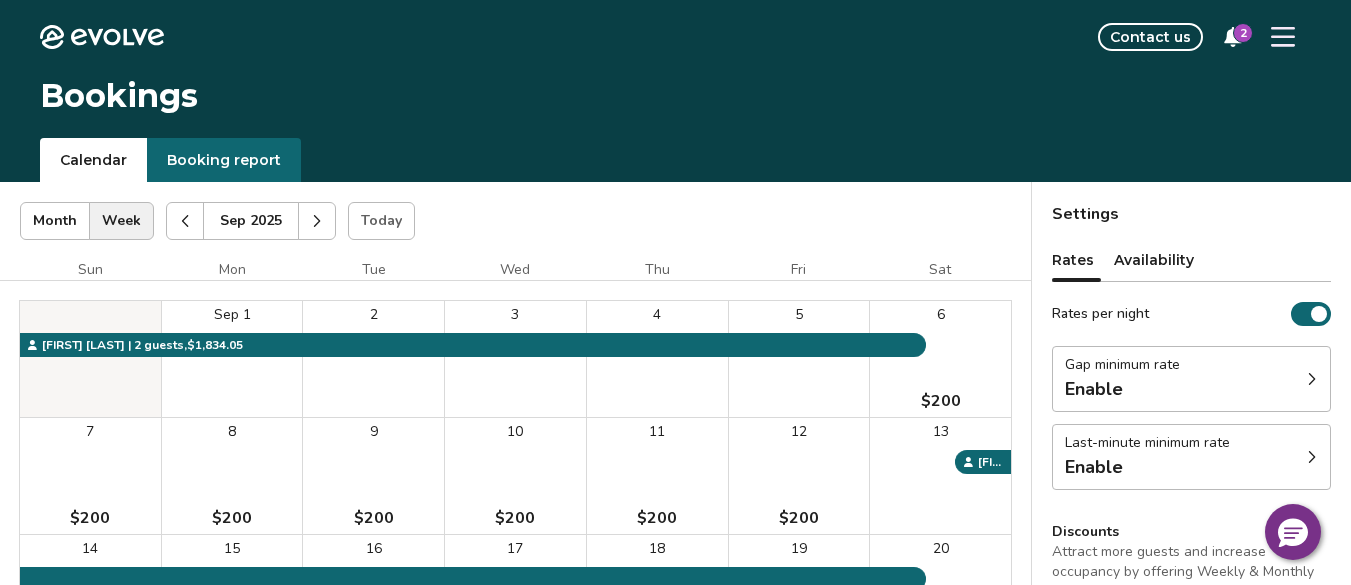 click 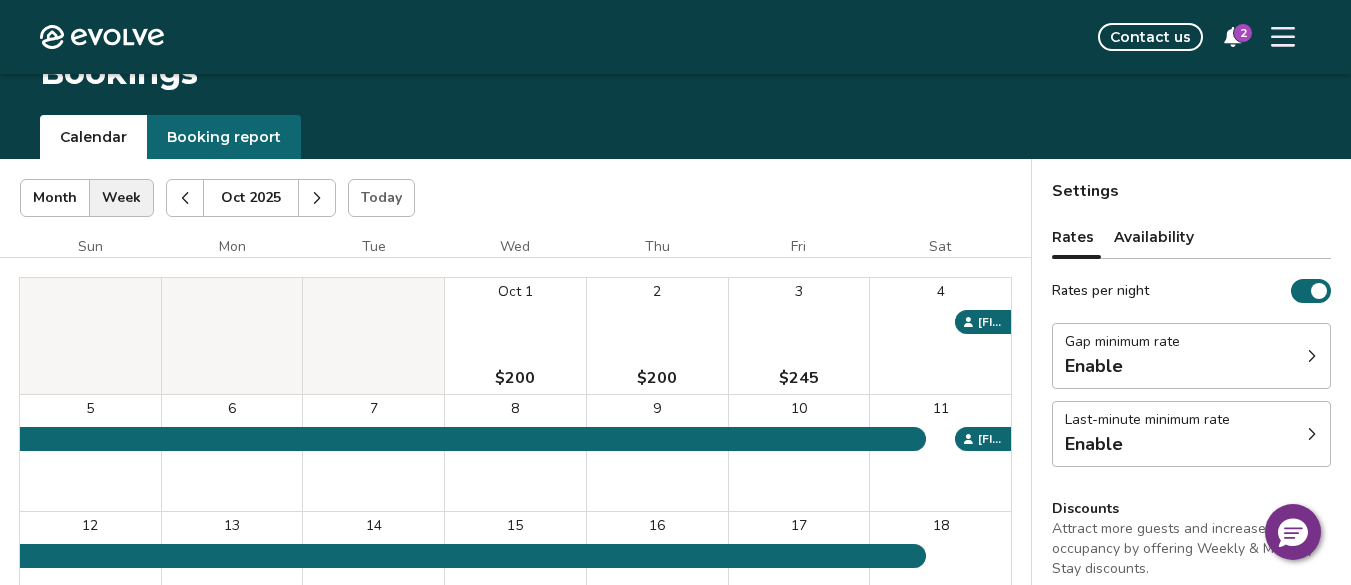 scroll, scrollTop: 0, scrollLeft: 0, axis: both 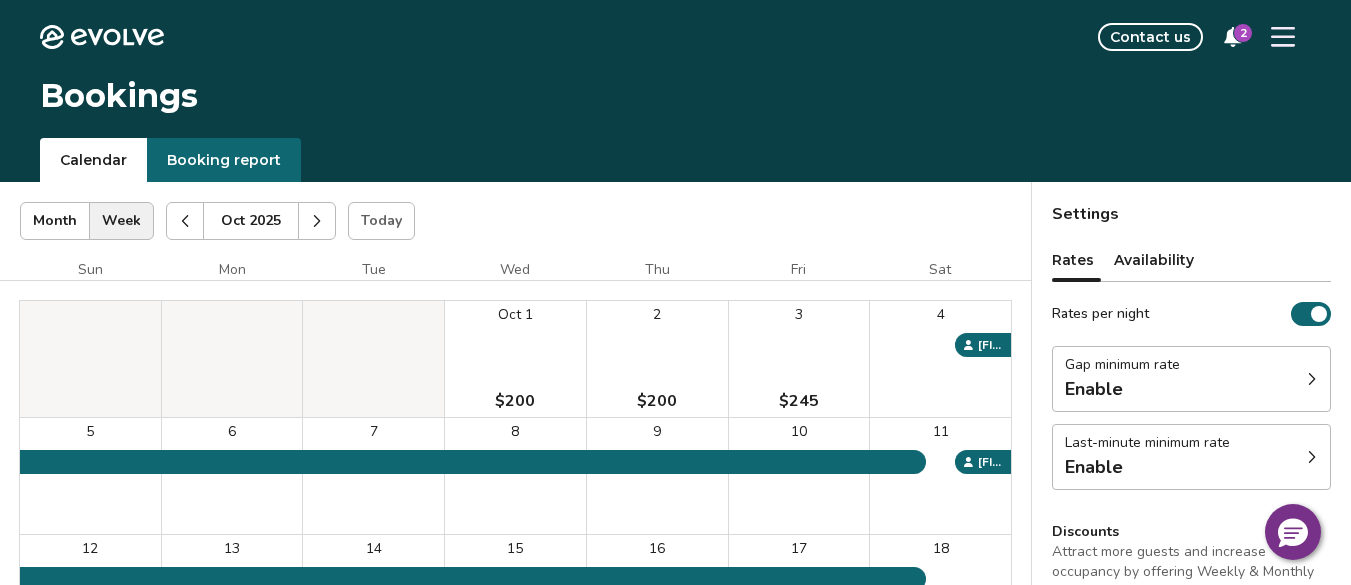 click at bounding box center (185, 221) 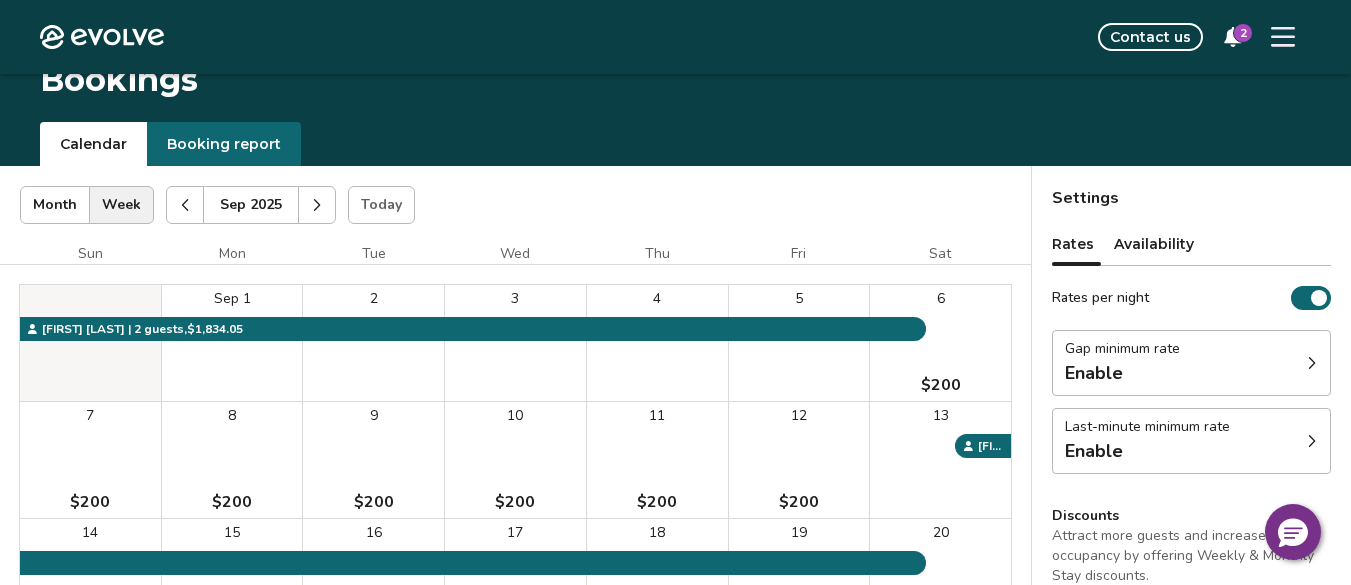 scroll, scrollTop: 0, scrollLeft: 0, axis: both 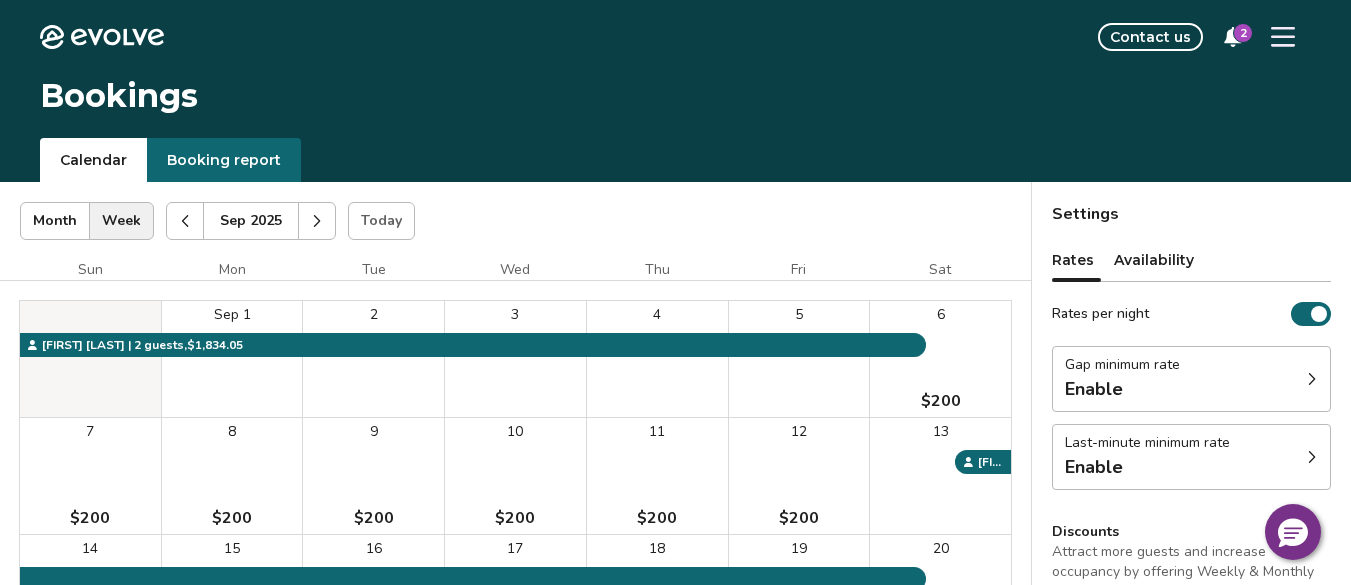 click 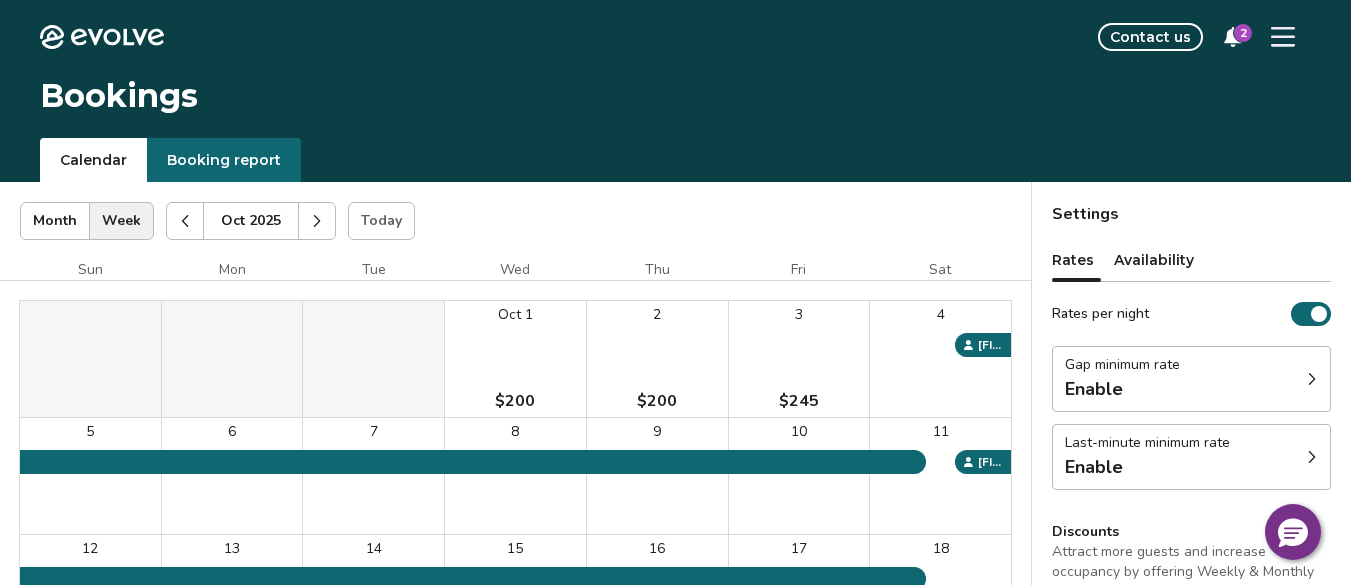 click 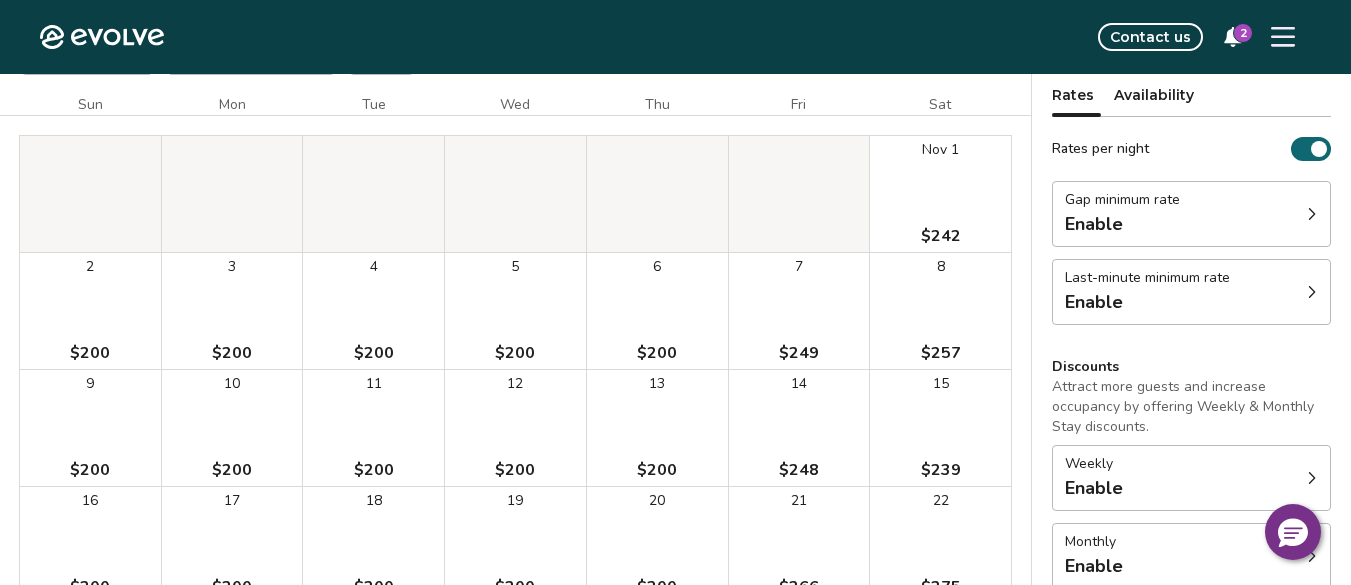 scroll, scrollTop: 0, scrollLeft: 0, axis: both 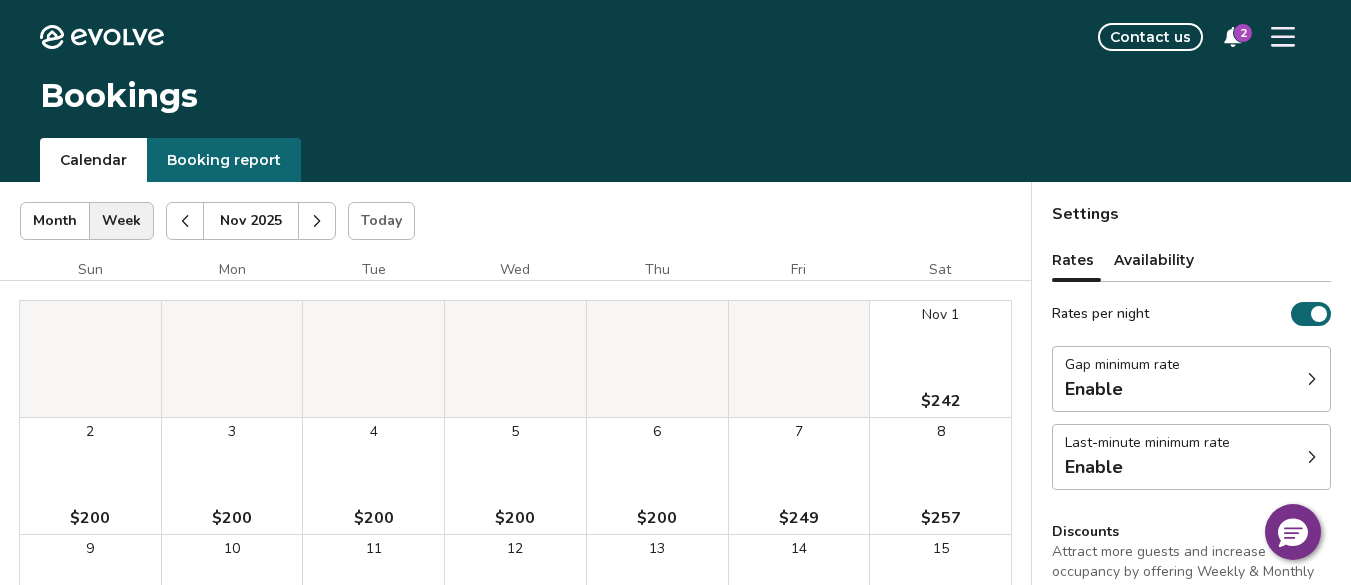 click 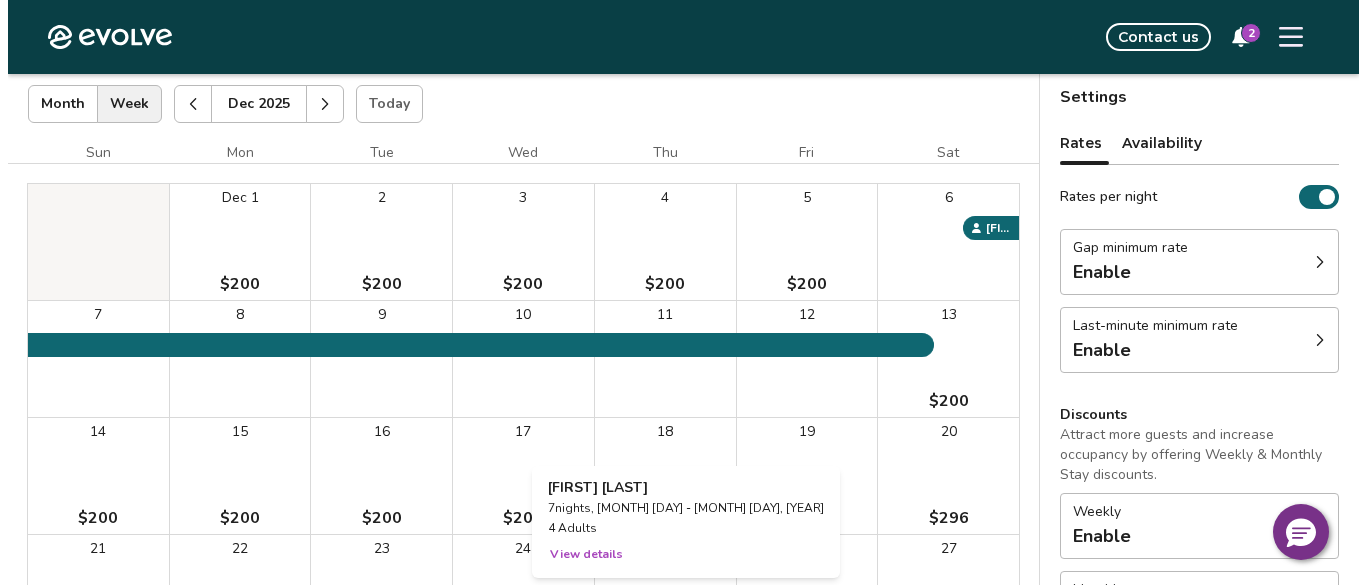 scroll, scrollTop: 0, scrollLeft: 0, axis: both 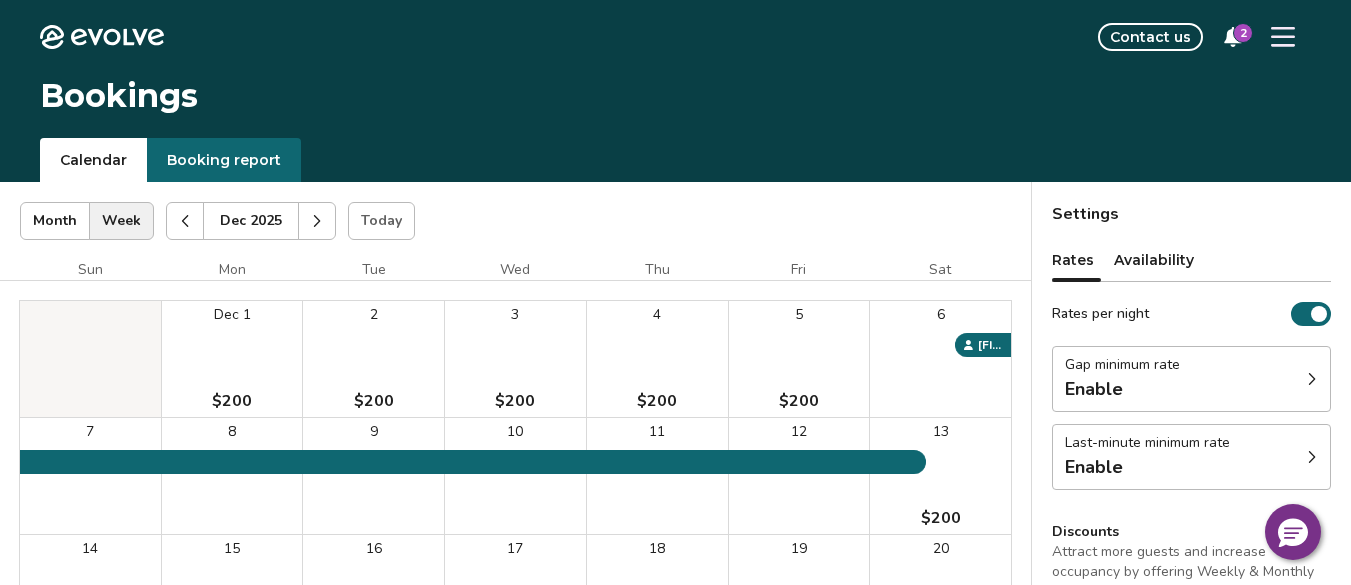 click at bounding box center (185, 221) 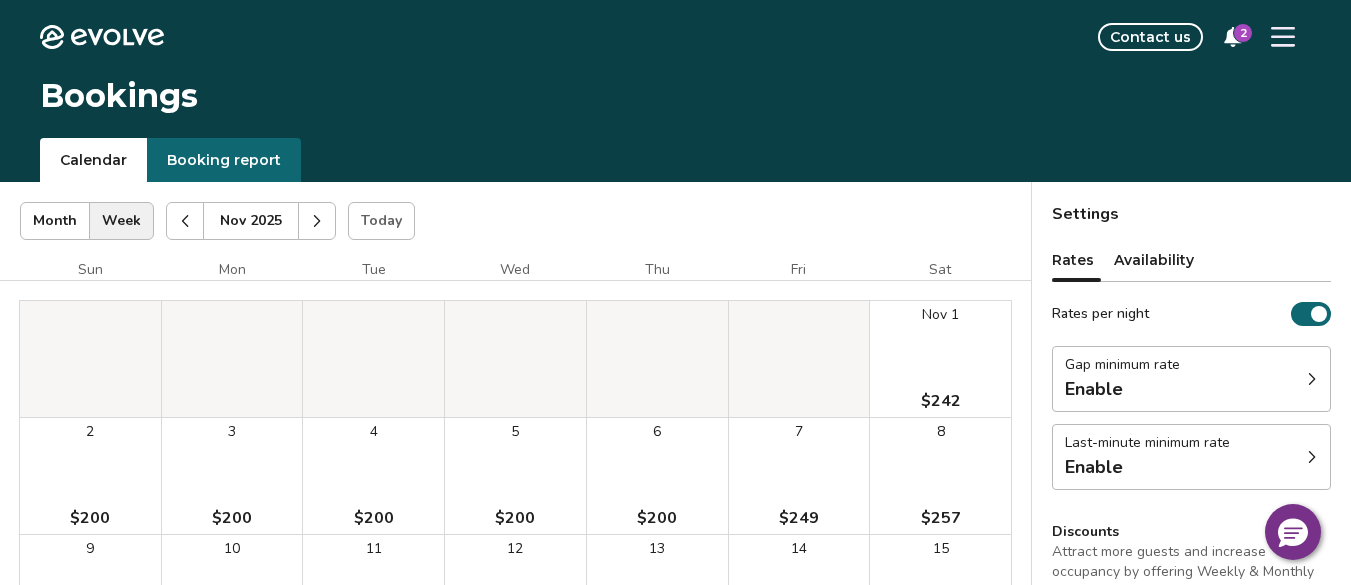 click at bounding box center [185, 221] 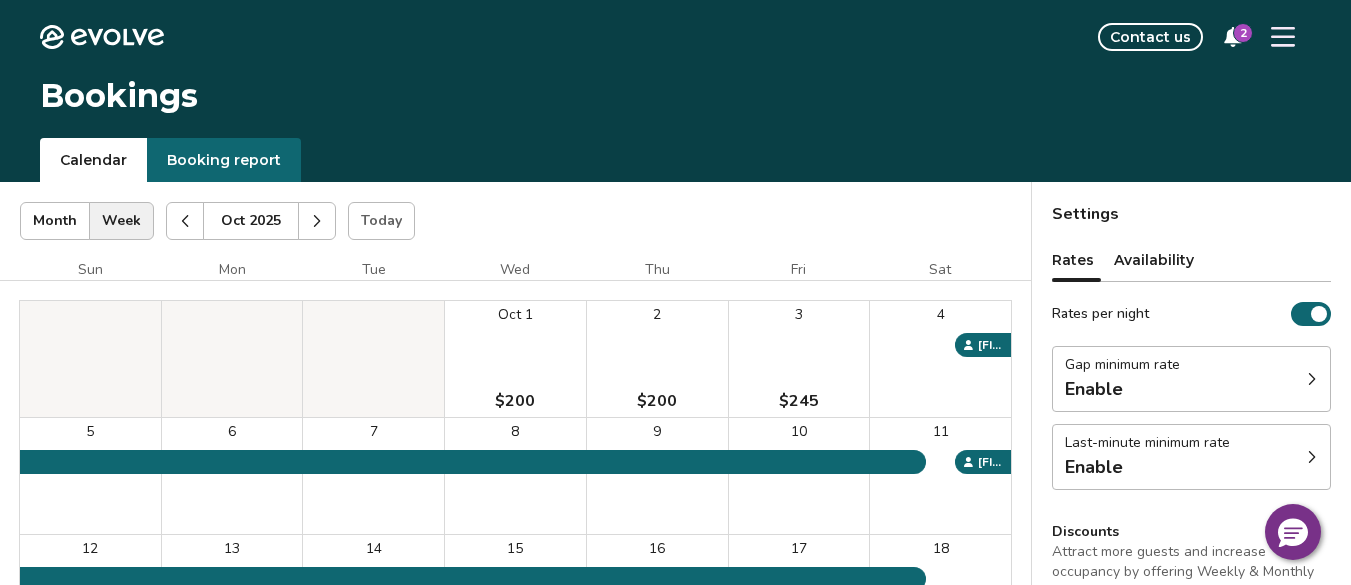 click at bounding box center (185, 221) 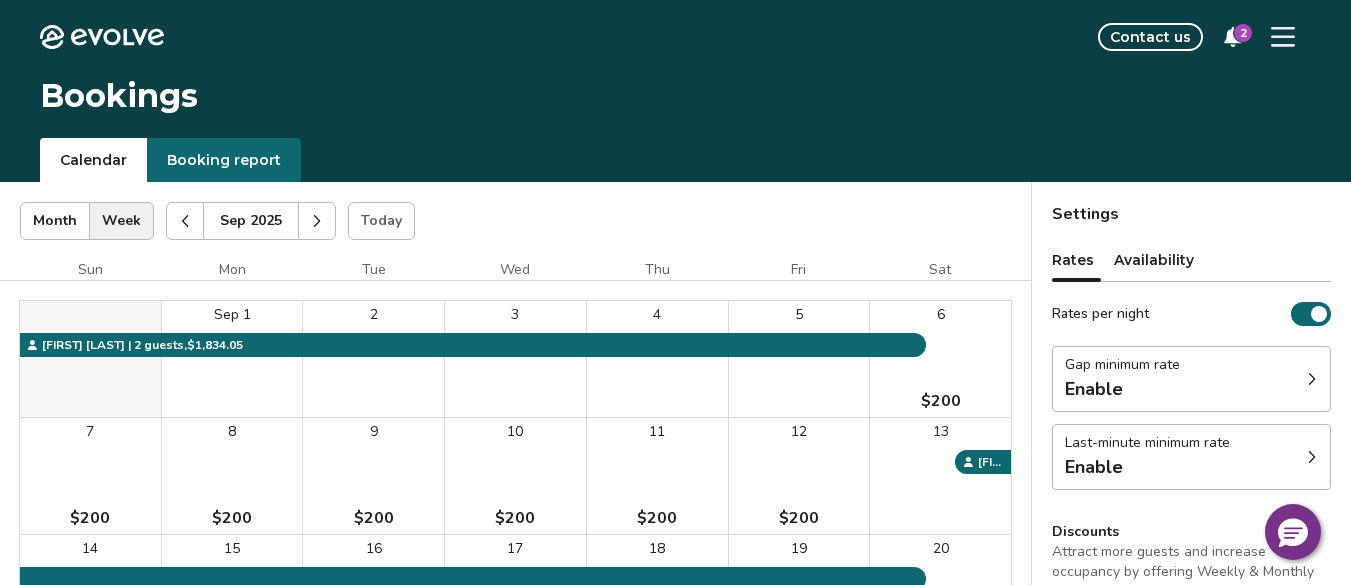 click at bounding box center [185, 221] 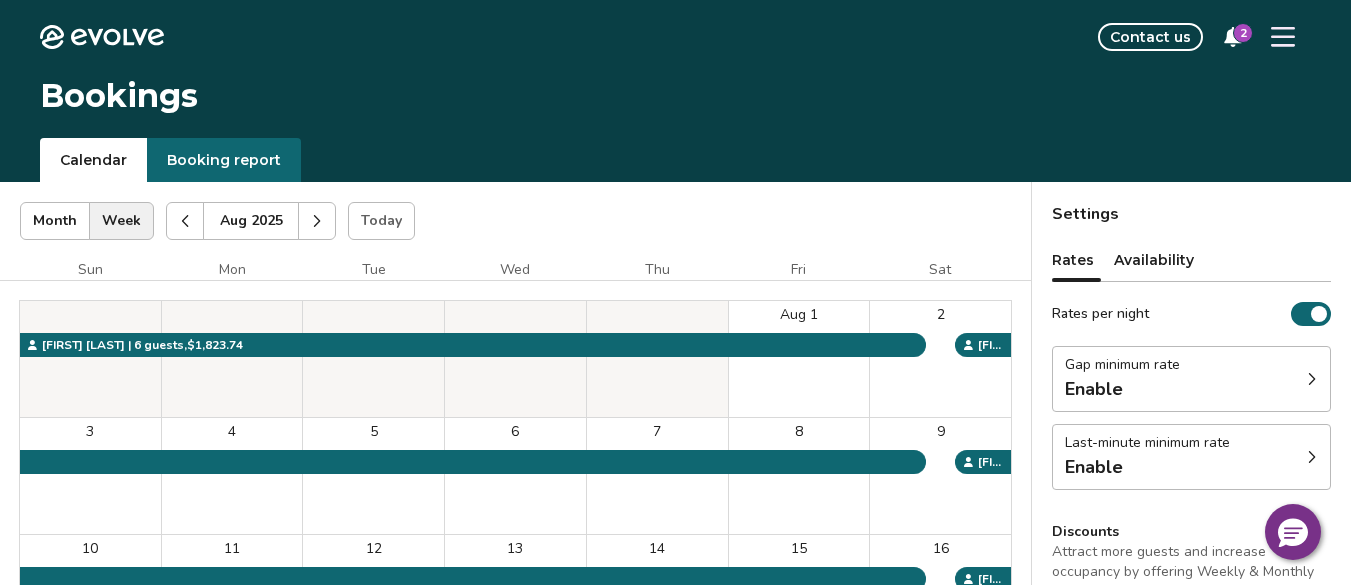click at bounding box center [185, 221] 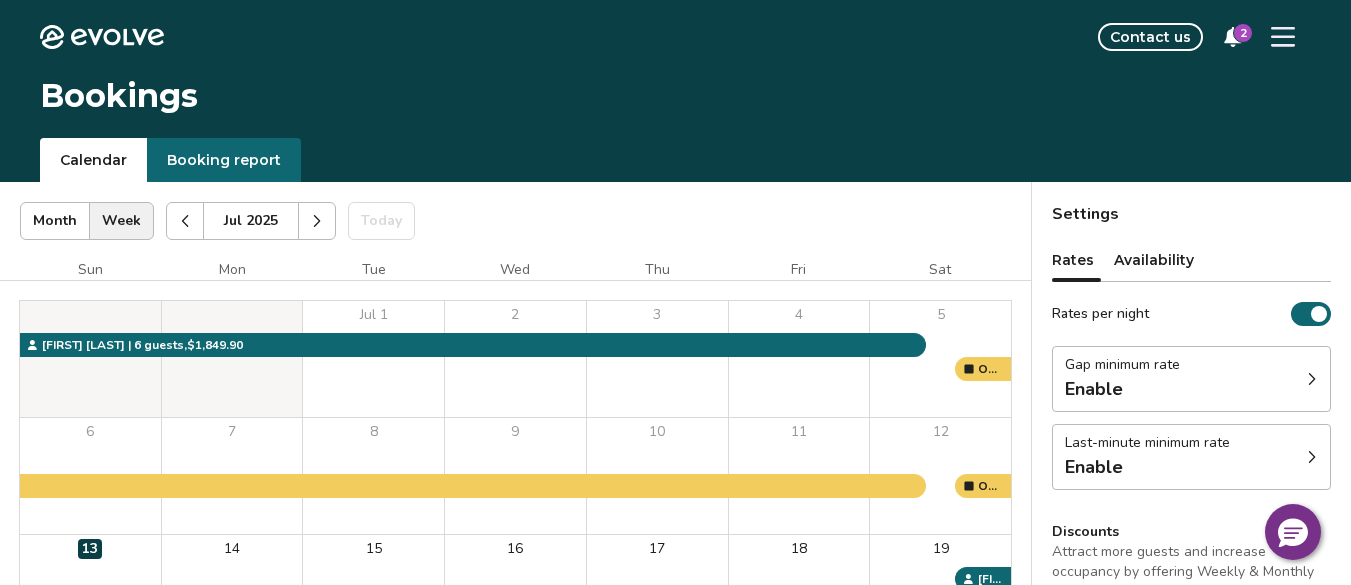 click at bounding box center (185, 221) 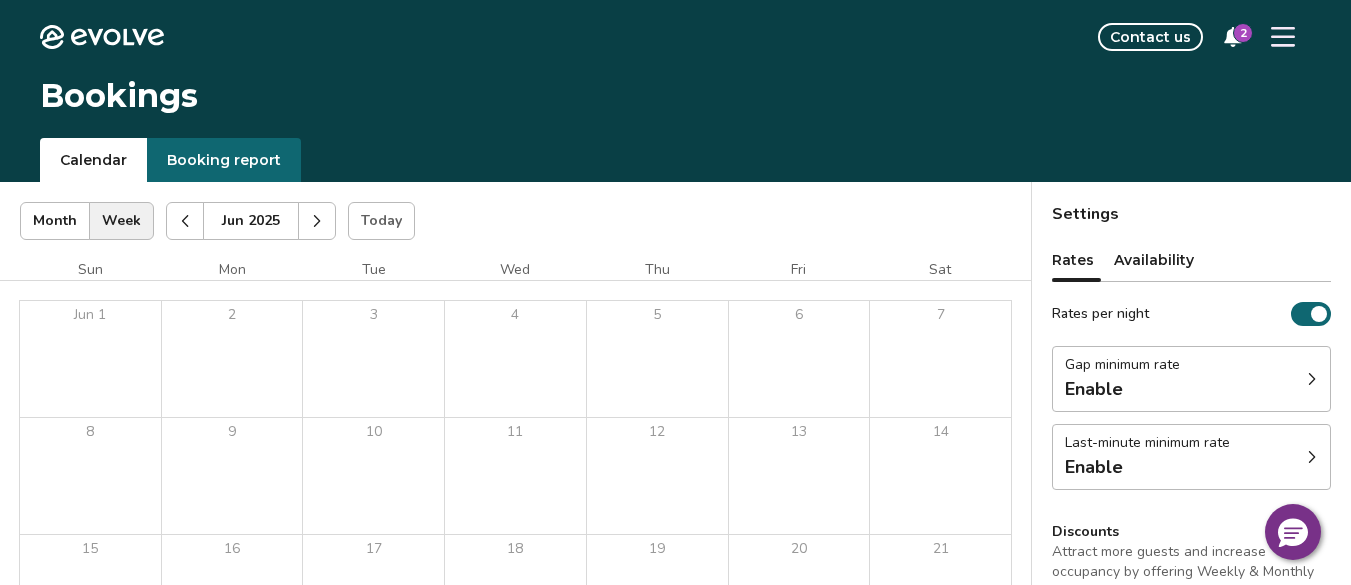 click at bounding box center [185, 221] 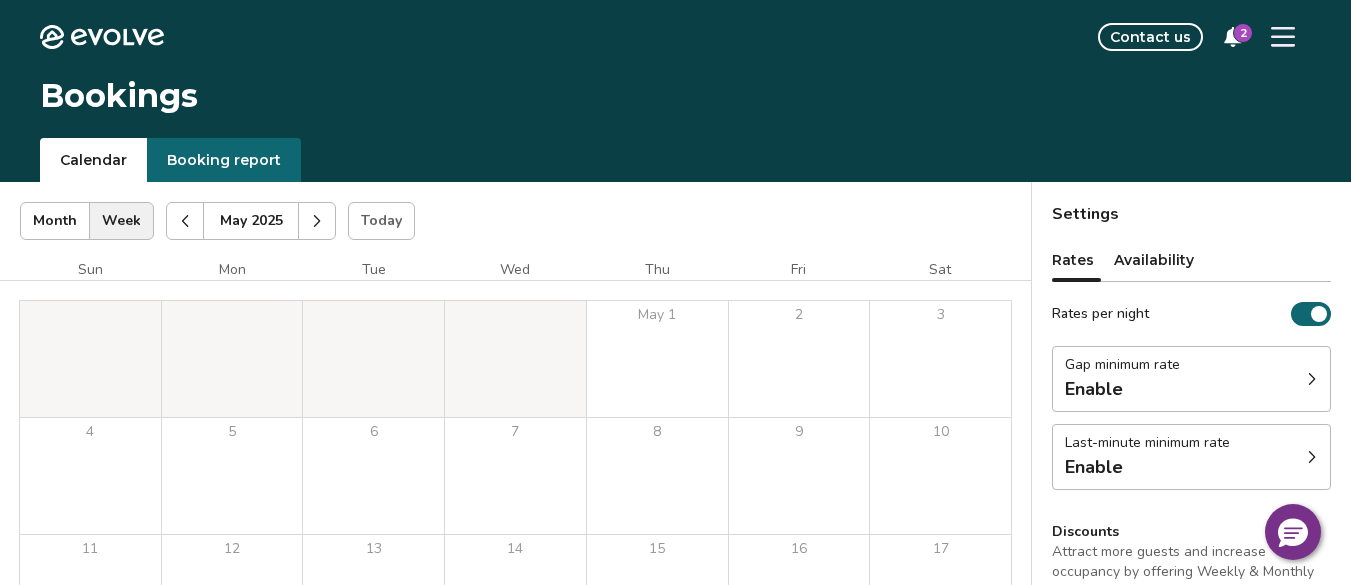 click 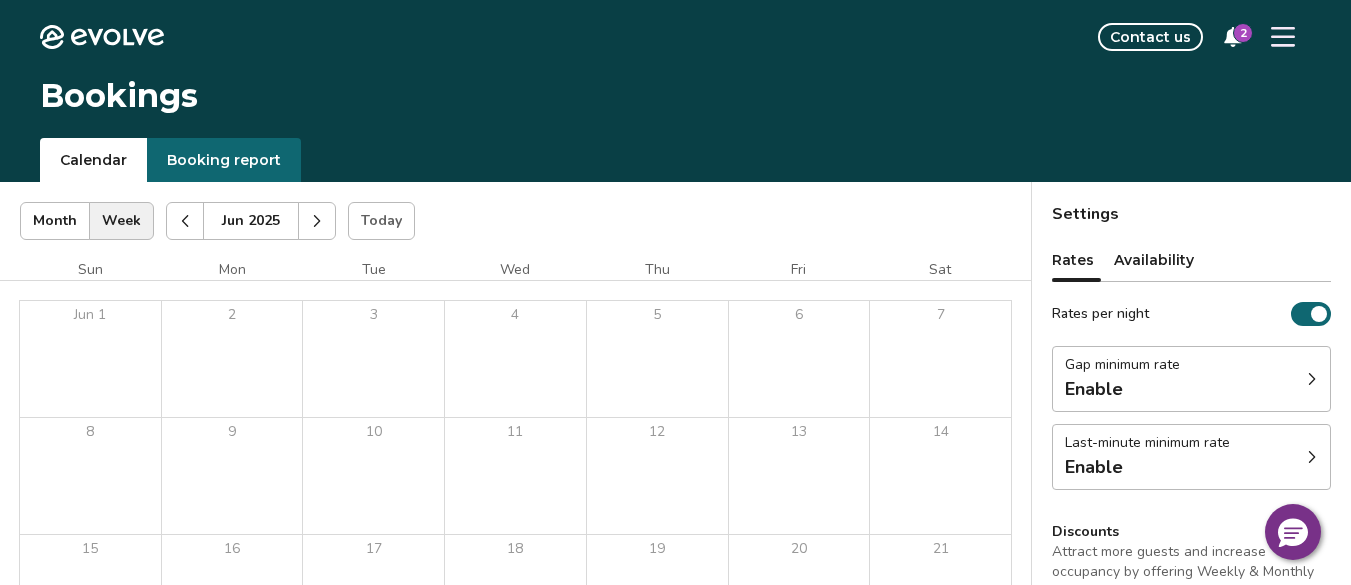 click at bounding box center [317, 221] 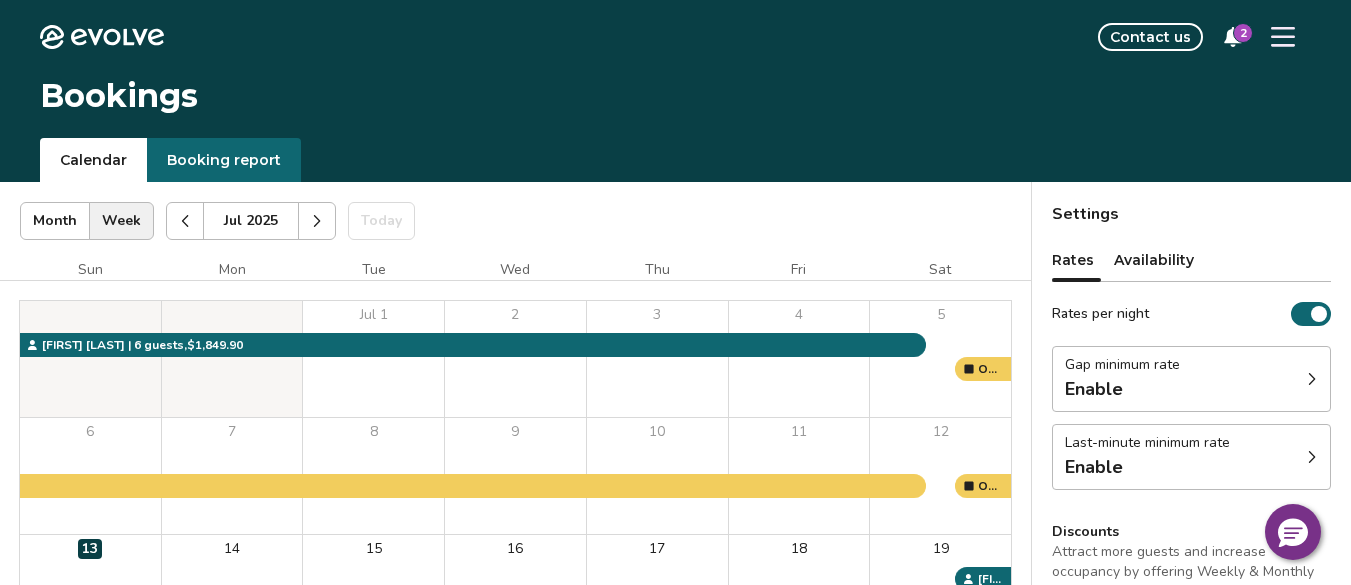 click on "2" at bounding box center (1243, 33) 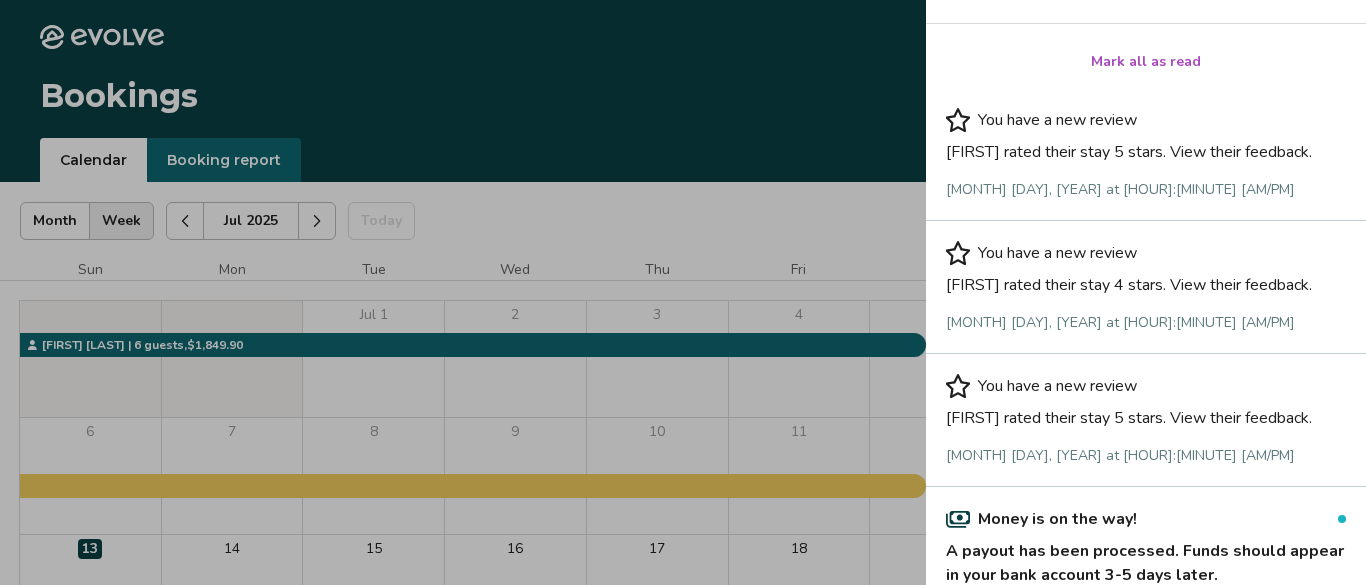 scroll, scrollTop: 0, scrollLeft: 0, axis: both 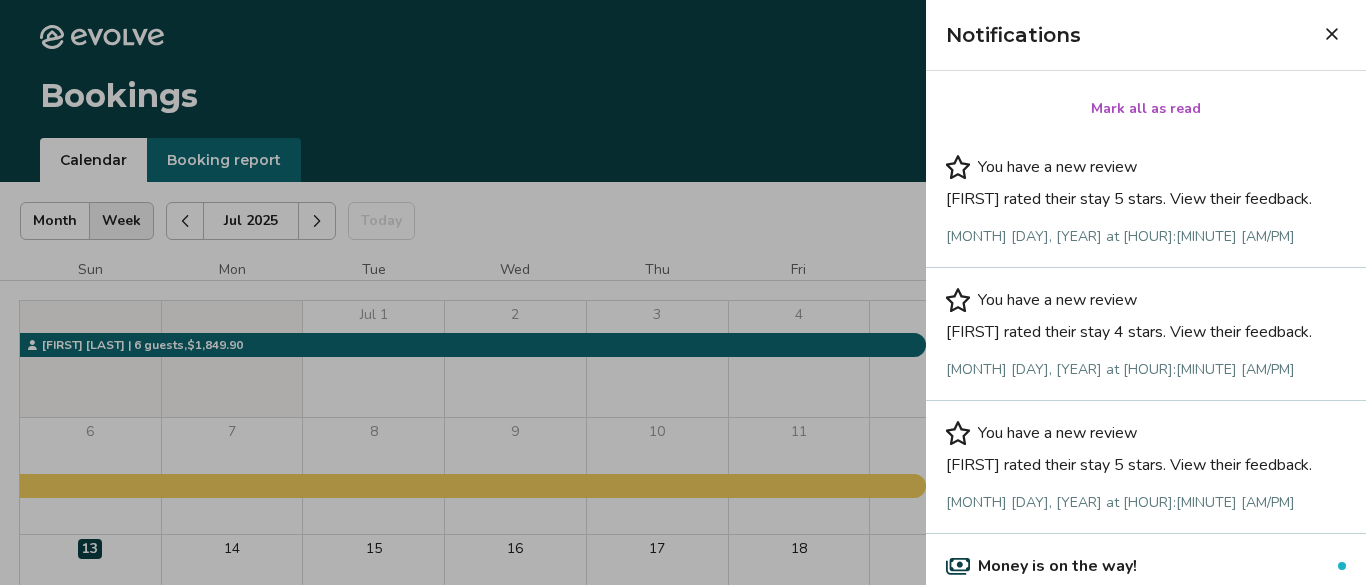 click on "Mark all as read" at bounding box center [1146, 109] 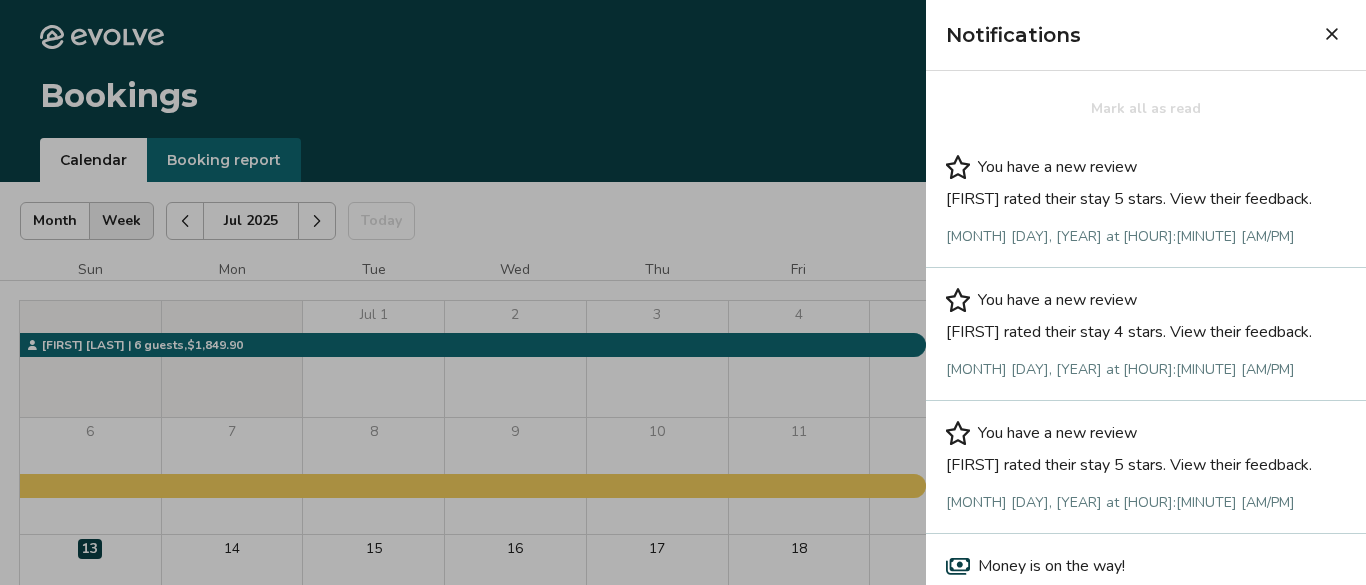 click 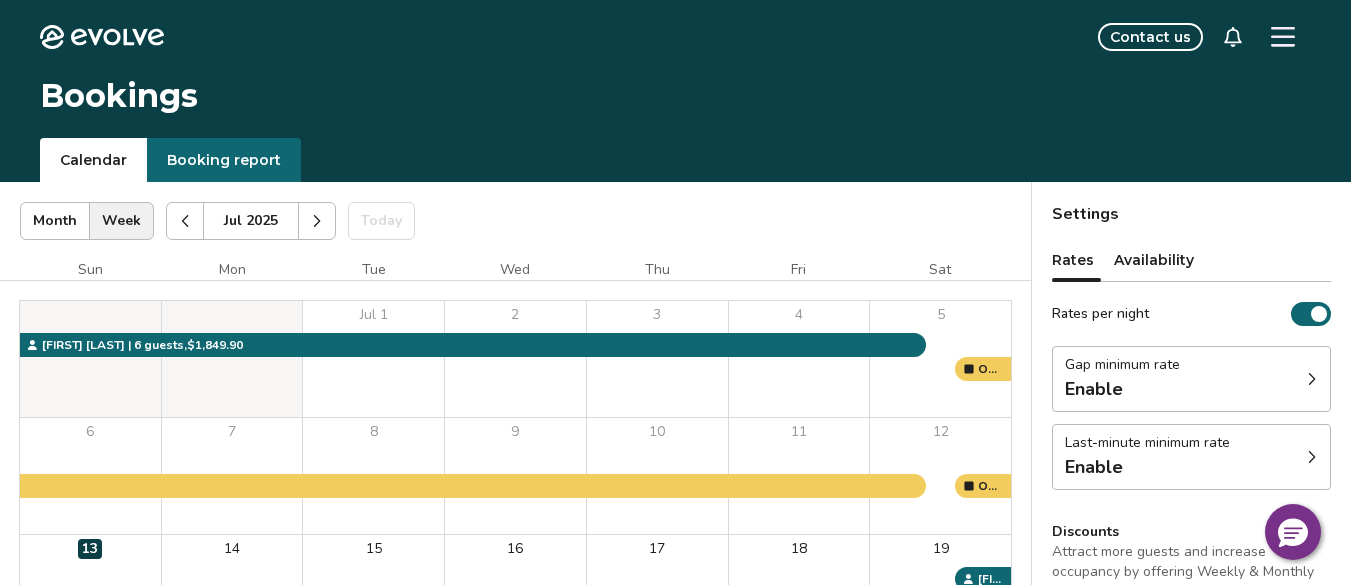 click 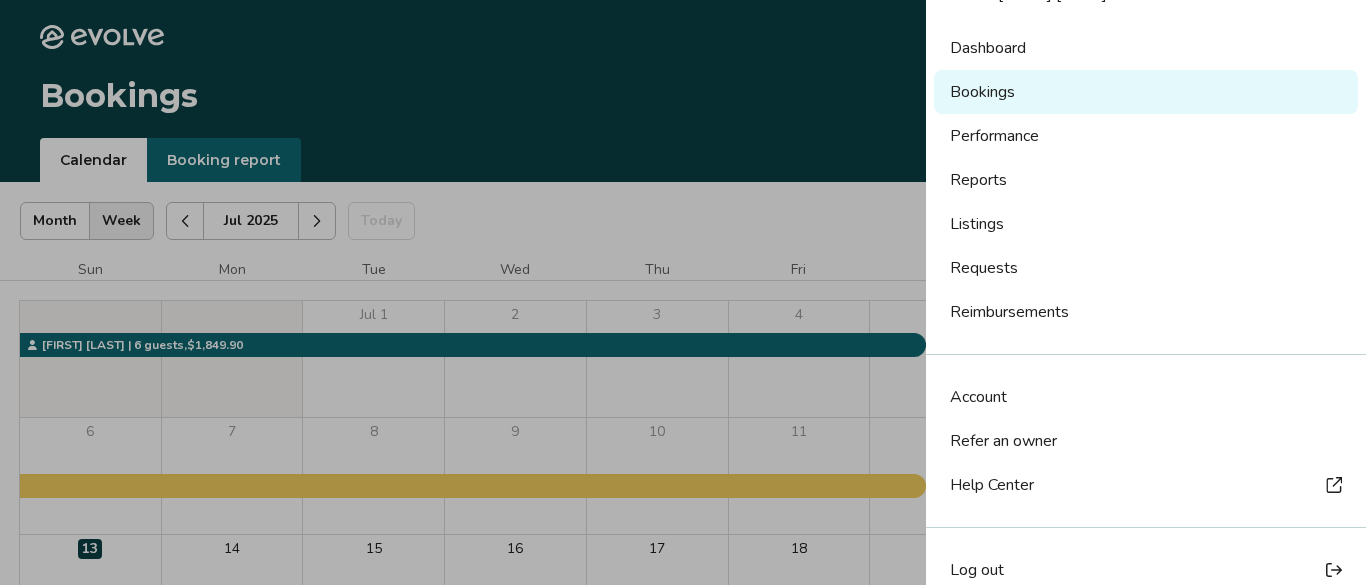 scroll, scrollTop: 97, scrollLeft: 0, axis: vertical 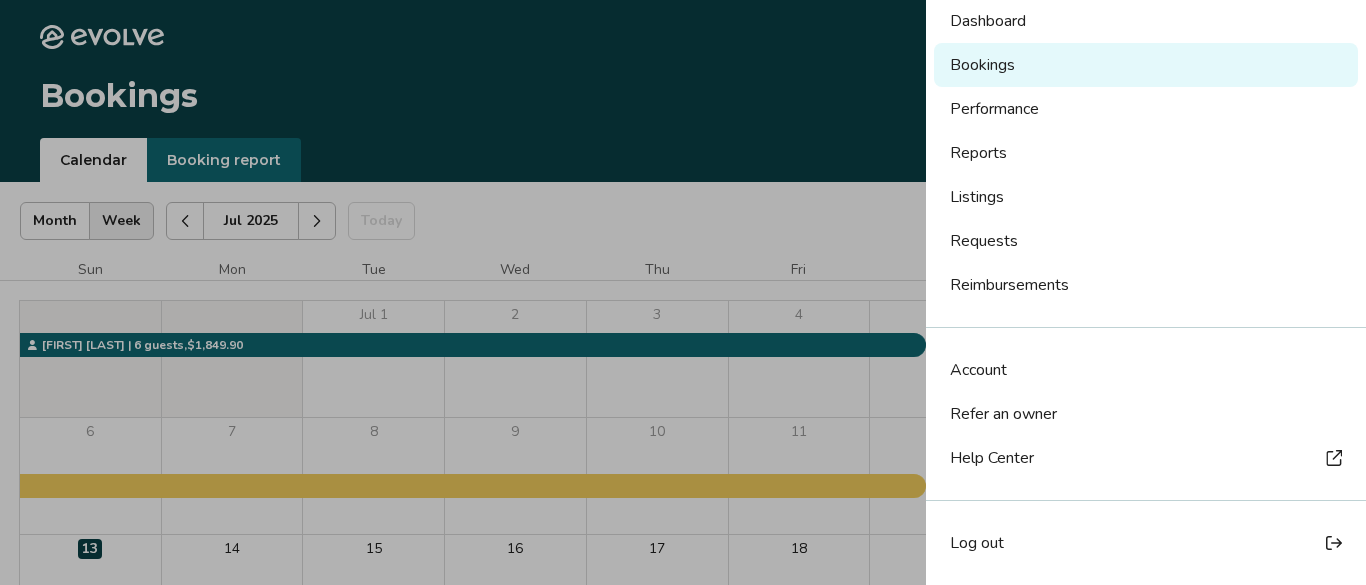 click on "Log out" at bounding box center [977, 543] 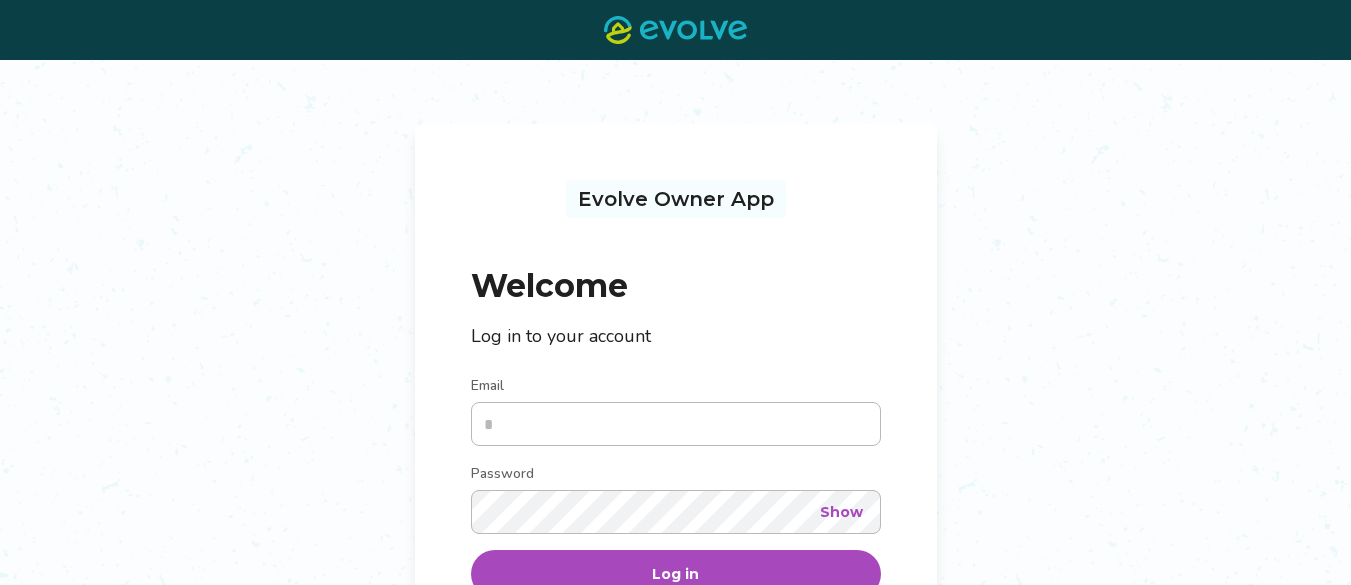 scroll, scrollTop: 0, scrollLeft: 0, axis: both 